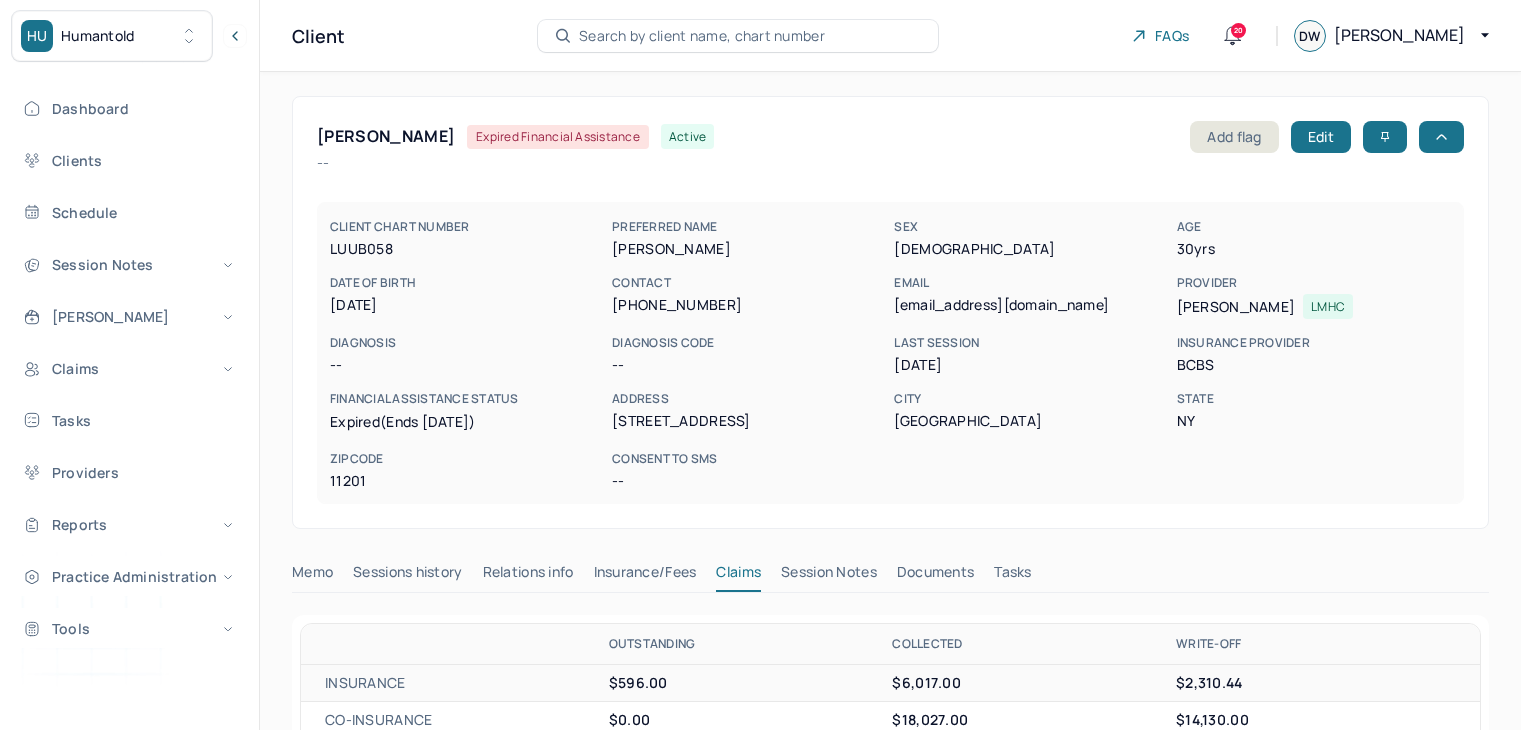 scroll, scrollTop: 472, scrollLeft: 0, axis: vertical 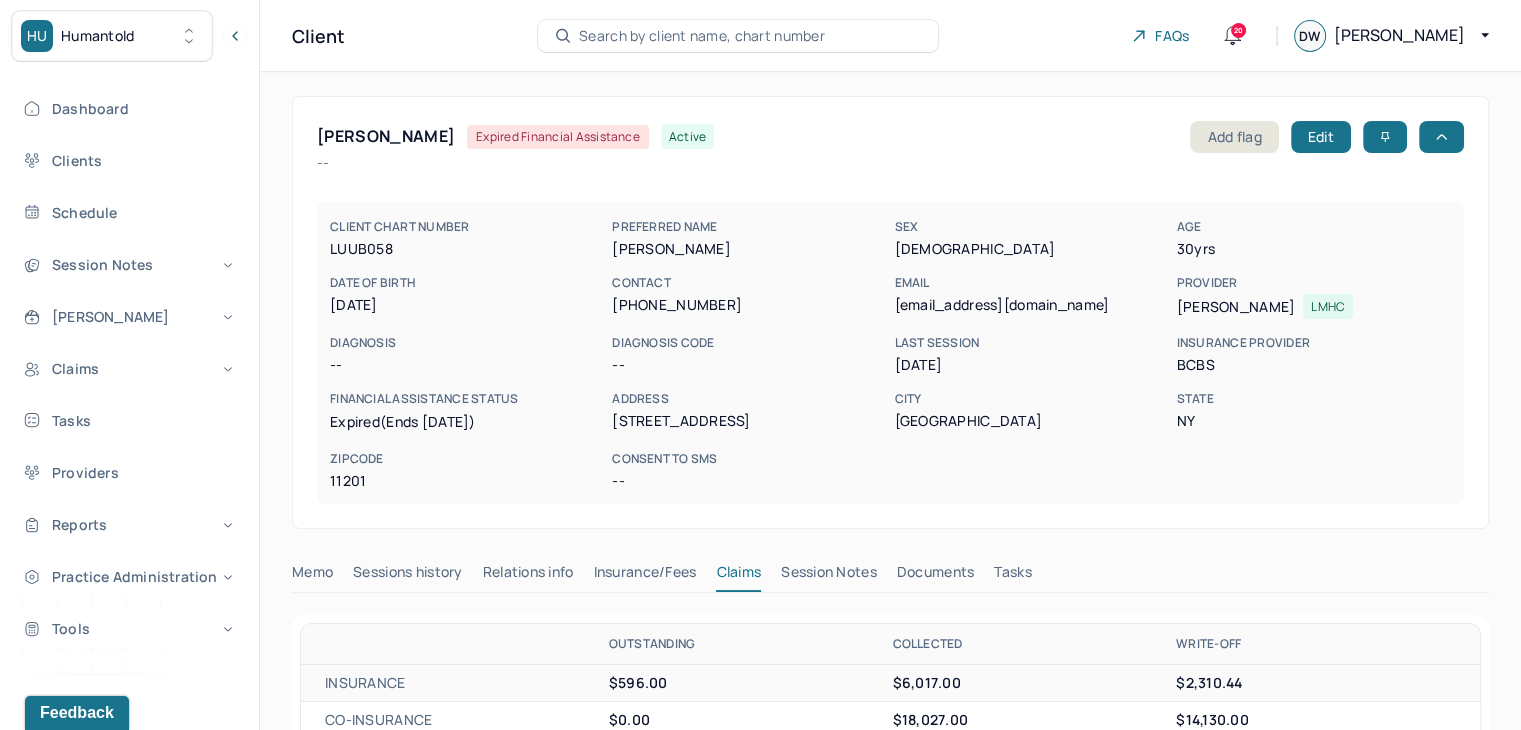 click on "Search by client name, chart number" at bounding box center (702, 36) 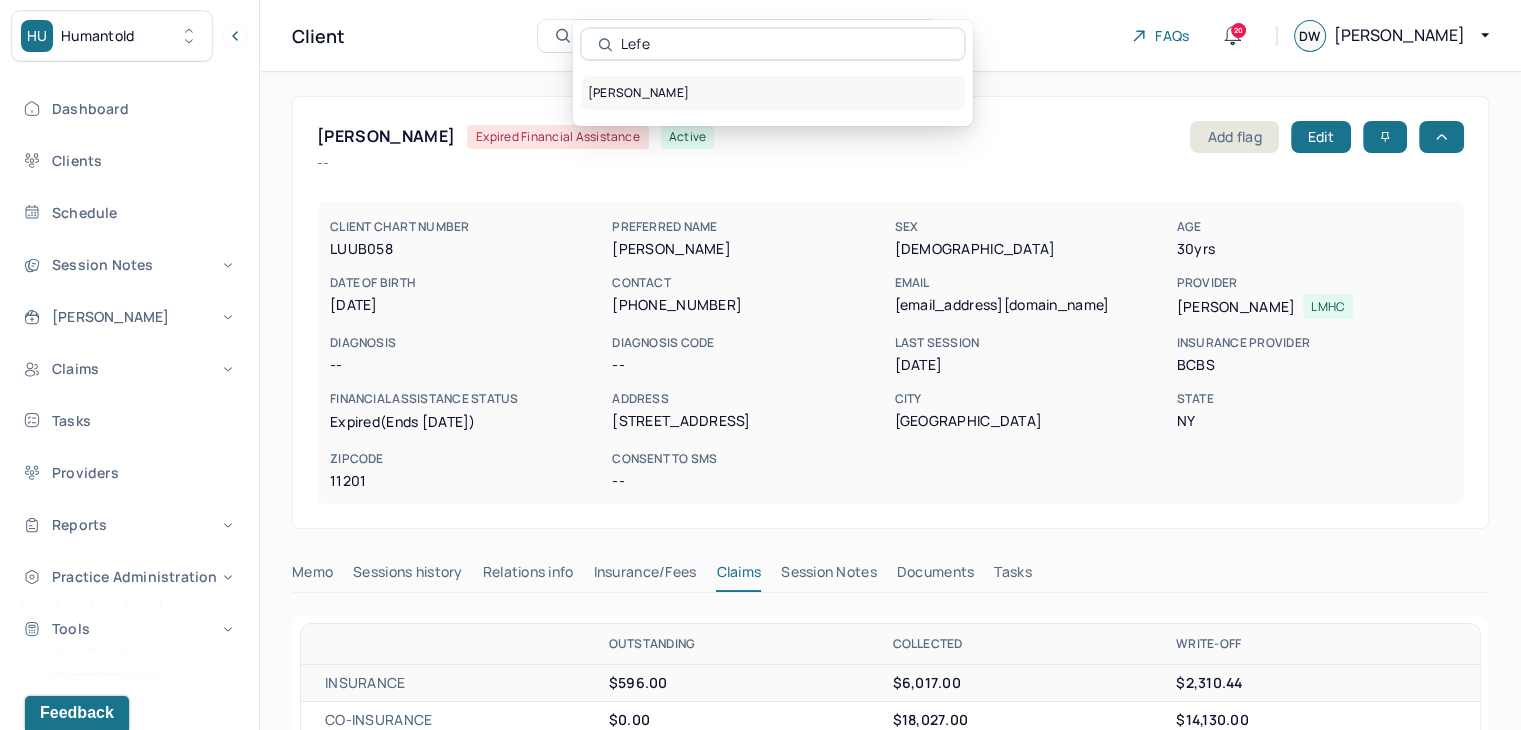type on "Lefe" 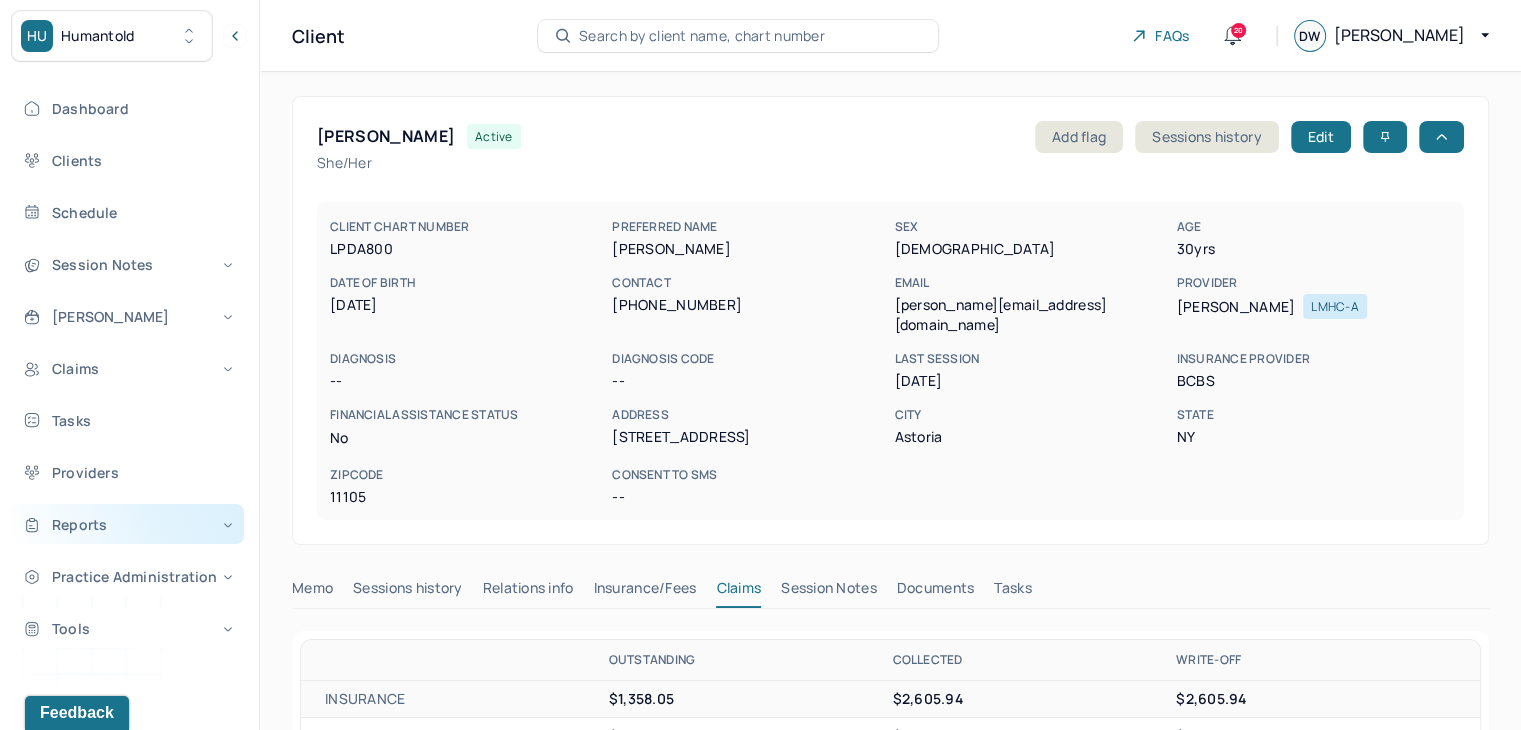 click on "Reports" at bounding box center [128, 524] 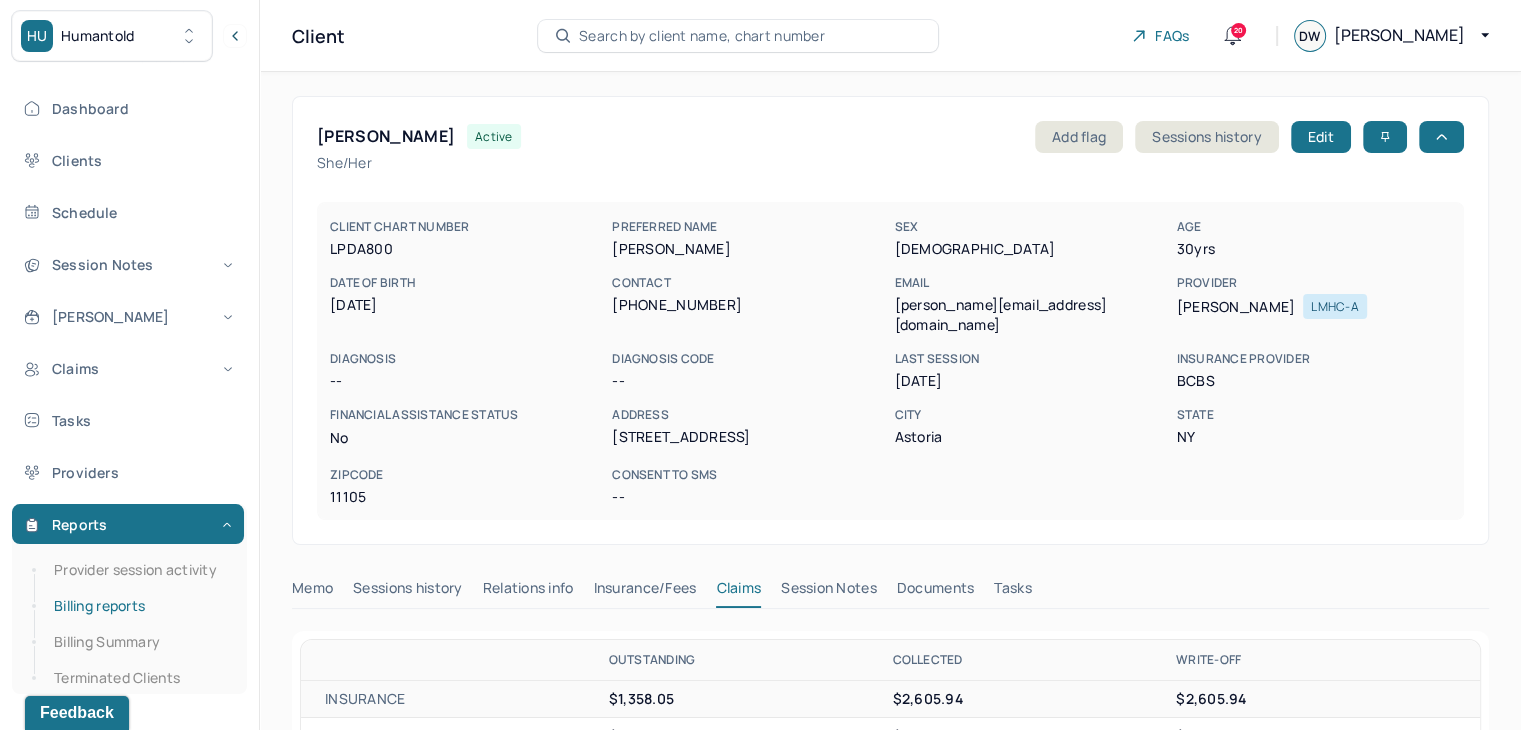 click on "Billing reports" at bounding box center [139, 606] 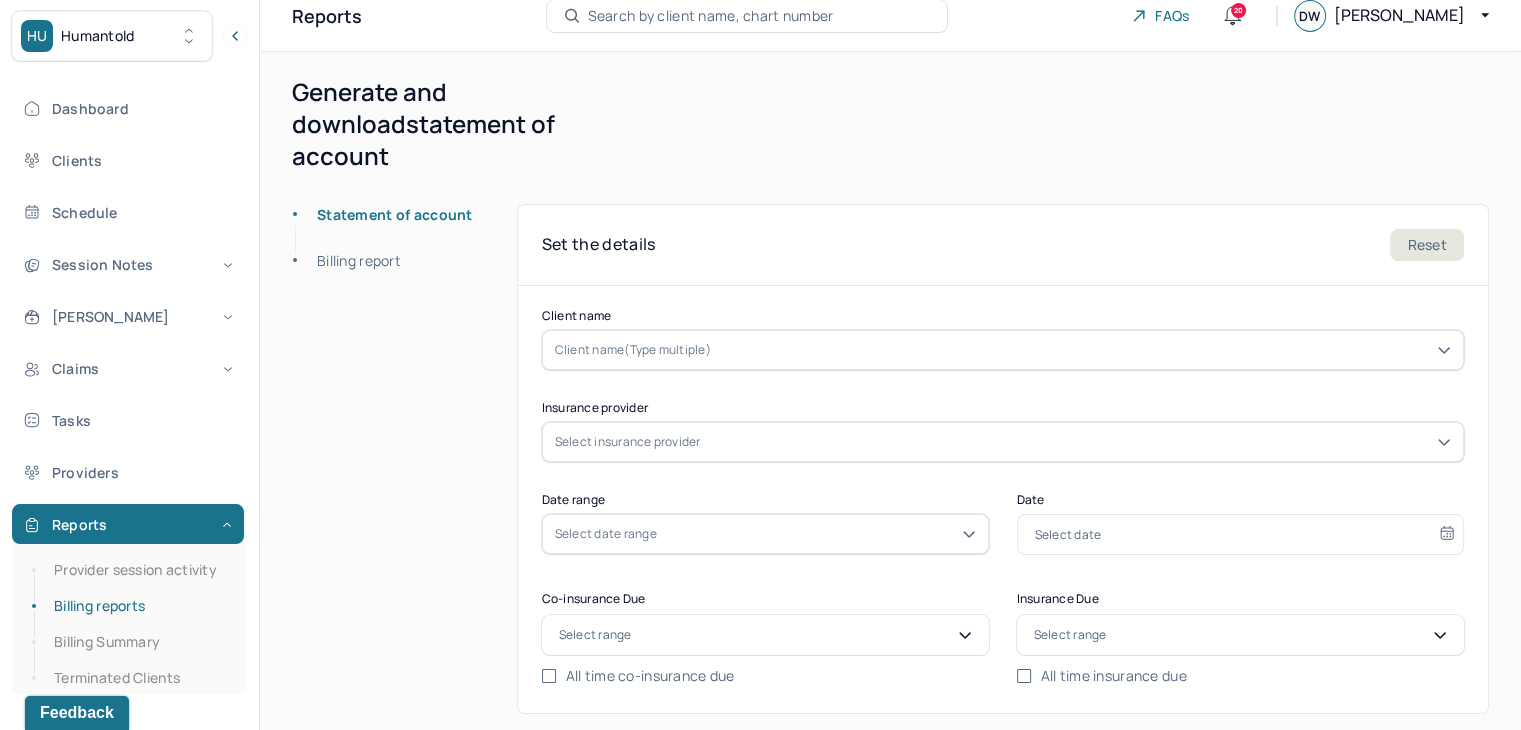 scroll, scrollTop: 27, scrollLeft: 0, axis: vertical 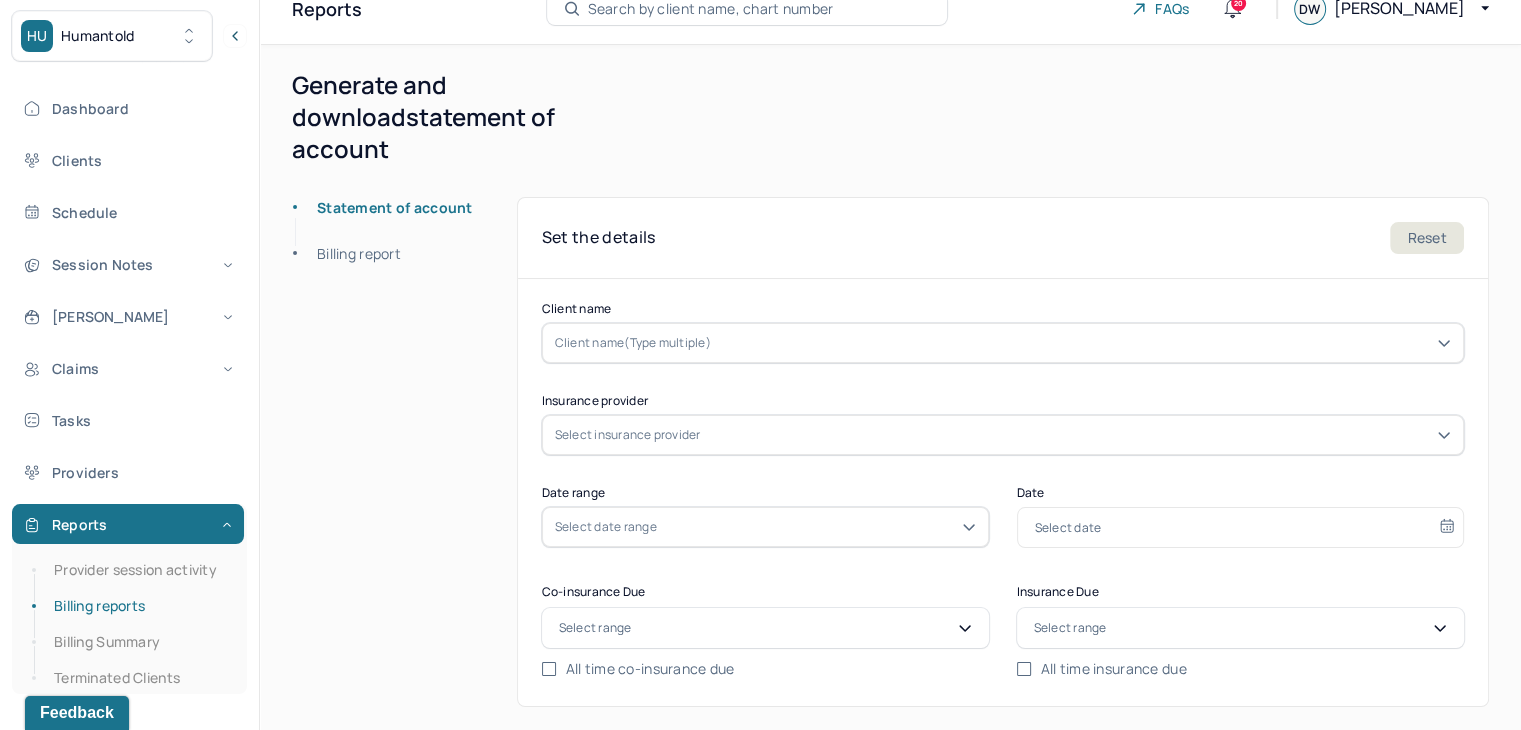 click on "Billing report" at bounding box center [347, 254] 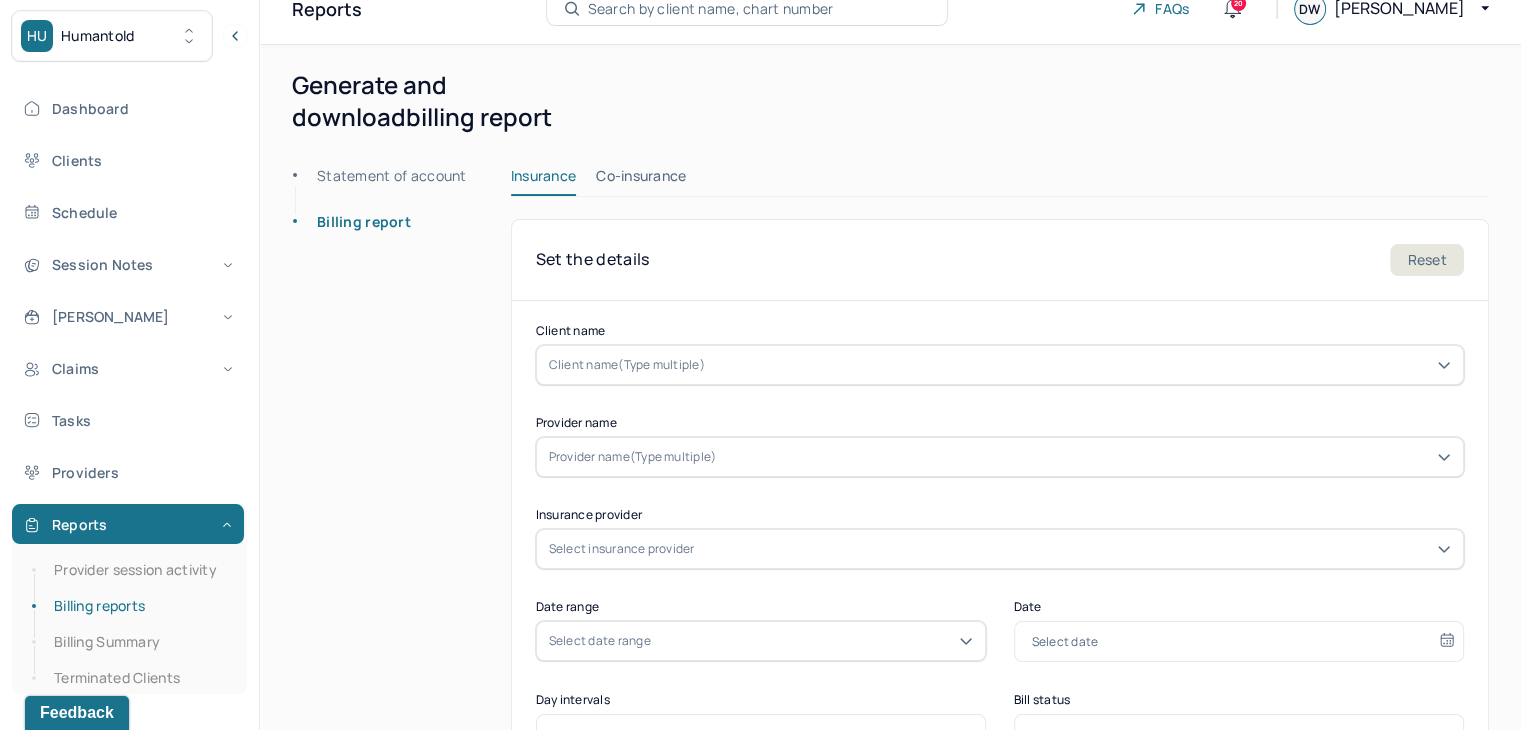 click 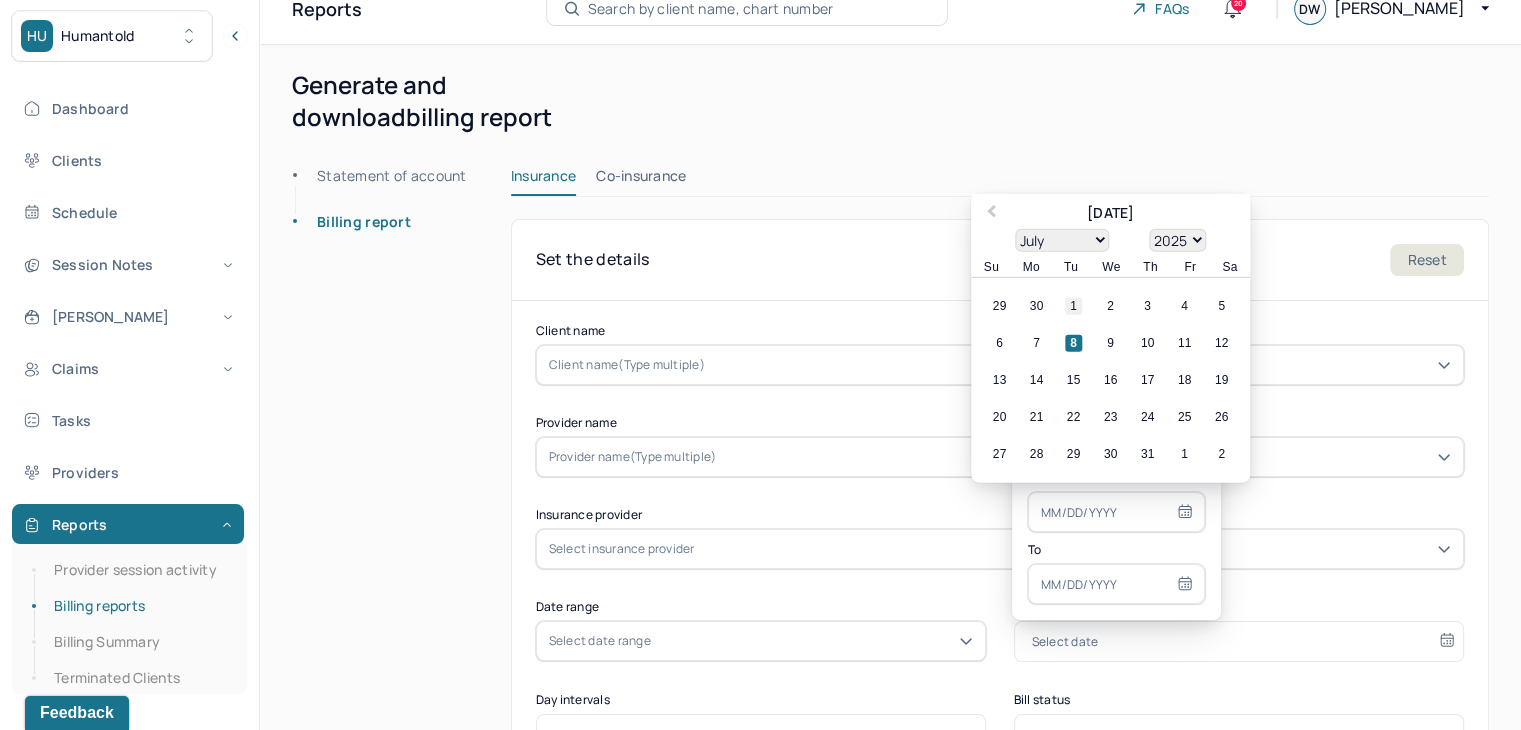 click on "1" at bounding box center [1073, 306] 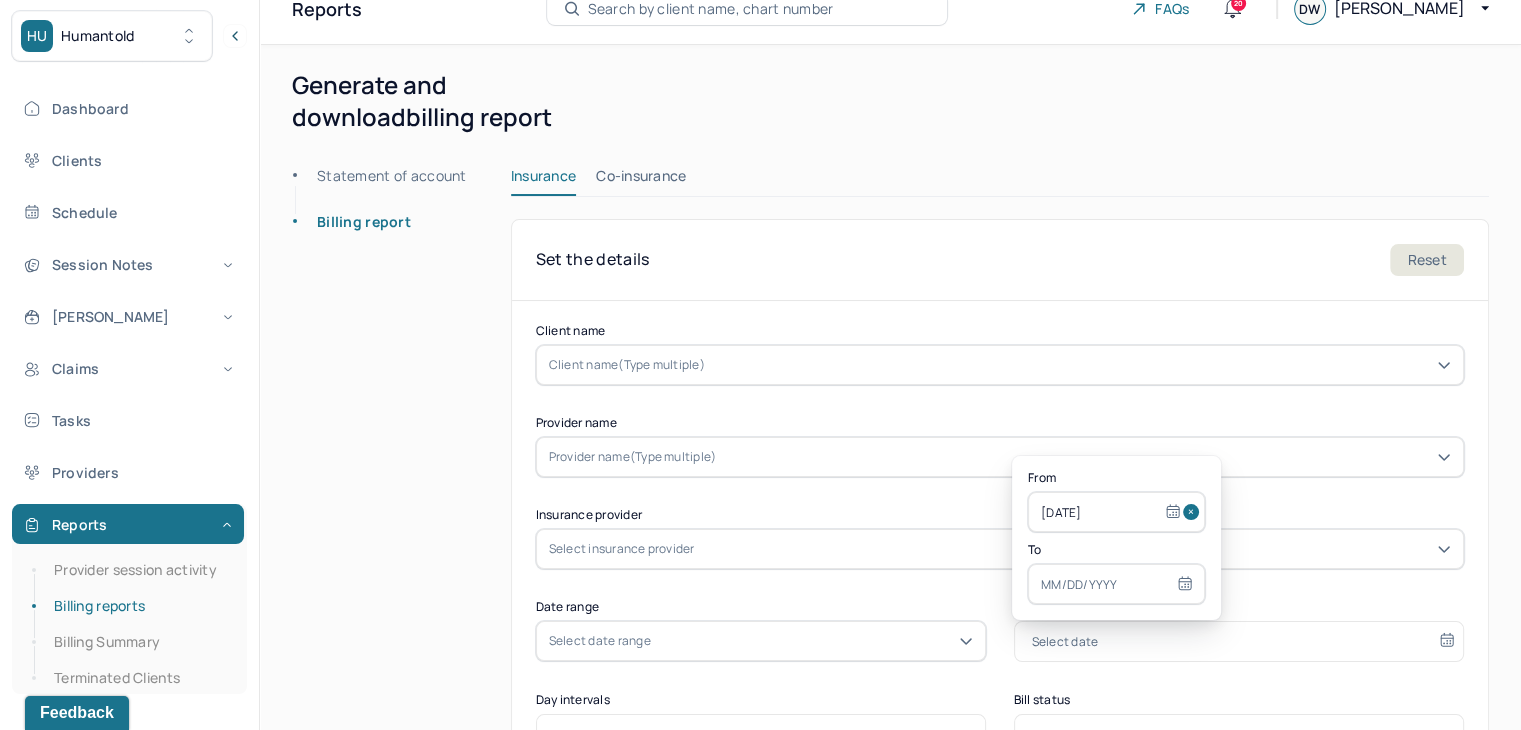 click at bounding box center (1194, 512) 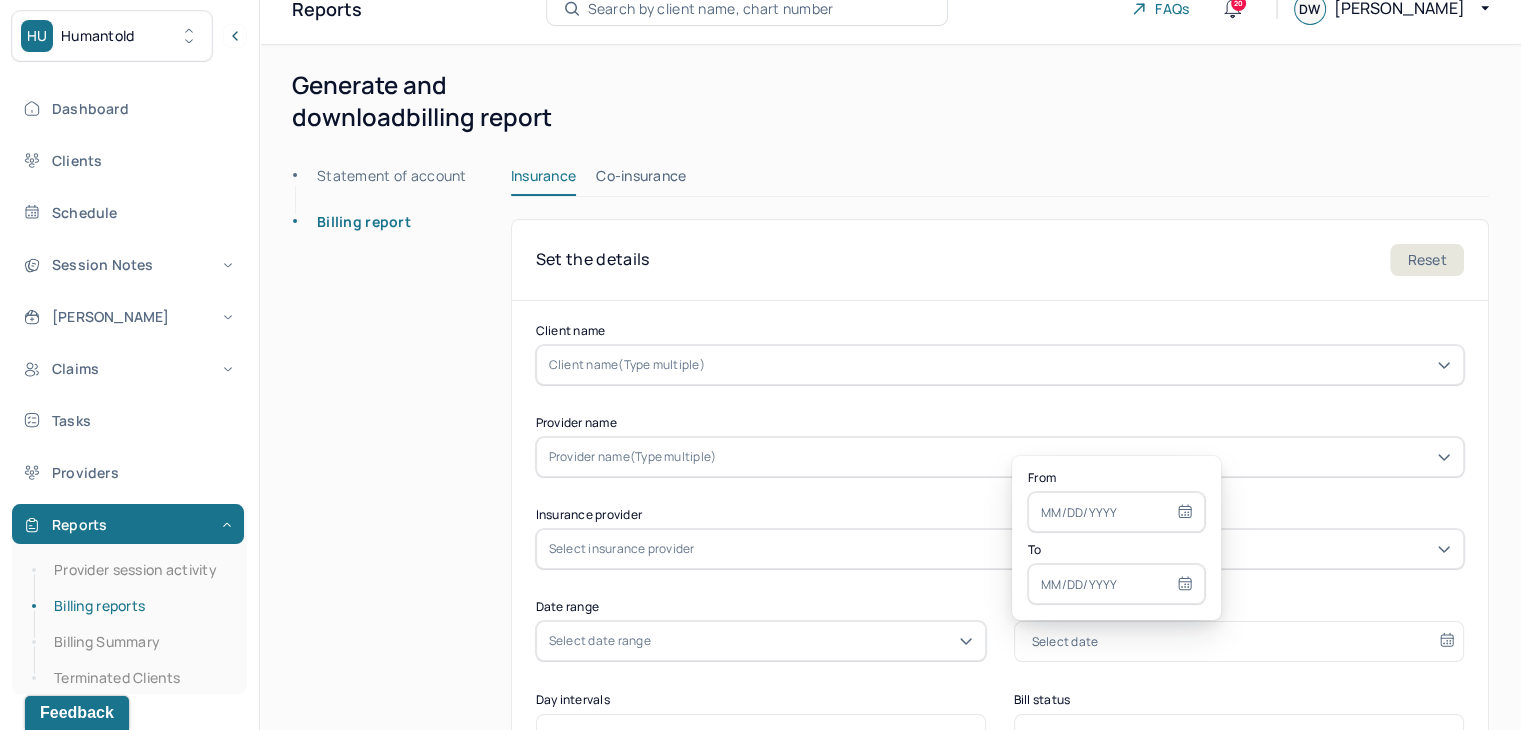 click at bounding box center [1116, 512] 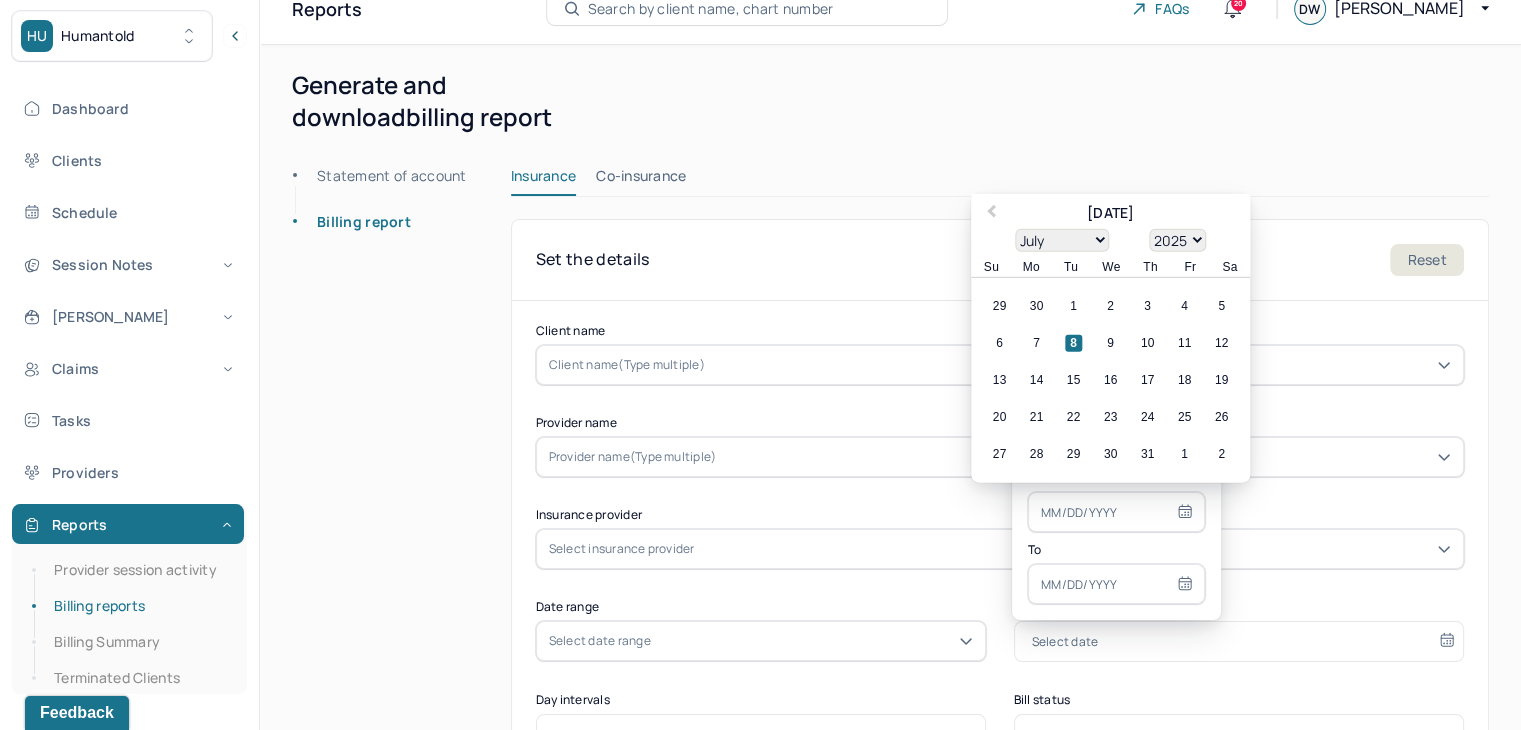 click on "January February March April May June July August September October November December 1900 1901 1902 1903 1904 1905 1906 1907 1908 1909 1910 1911 1912 1913 1914 1915 1916 1917 1918 1919 1920 1921 1922 1923 1924 1925 1926 1927 1928 1929 1930 1931 1932 1933 1934 1935 1936 1937 1938 1939 1940 1941 1942 1943 1944 1945 1946 1947 1948 1949 1950 1951 1952 1953 1954 1955 1956 1957 1958 1959 1960 1961 1962 1963 1964 1965 1966 1967 1968 1969 1970 1971 1972 1973 1974 1975 1976 1977 1978 1979 1980 1981 1982 1983 1984 1985 1986 1987 1988 1989 1990 1991 1992 1993 1994 1995 1996 1997 1998 1999 2000 2001 2002 2003 2004 2005 2006 2007 2008 2009 2010 2011 2012 2013 2014 2015 2016 2017 2018 2019 2020 2021 2022 2023 2024 2025" at bounding box center (1110, 240) 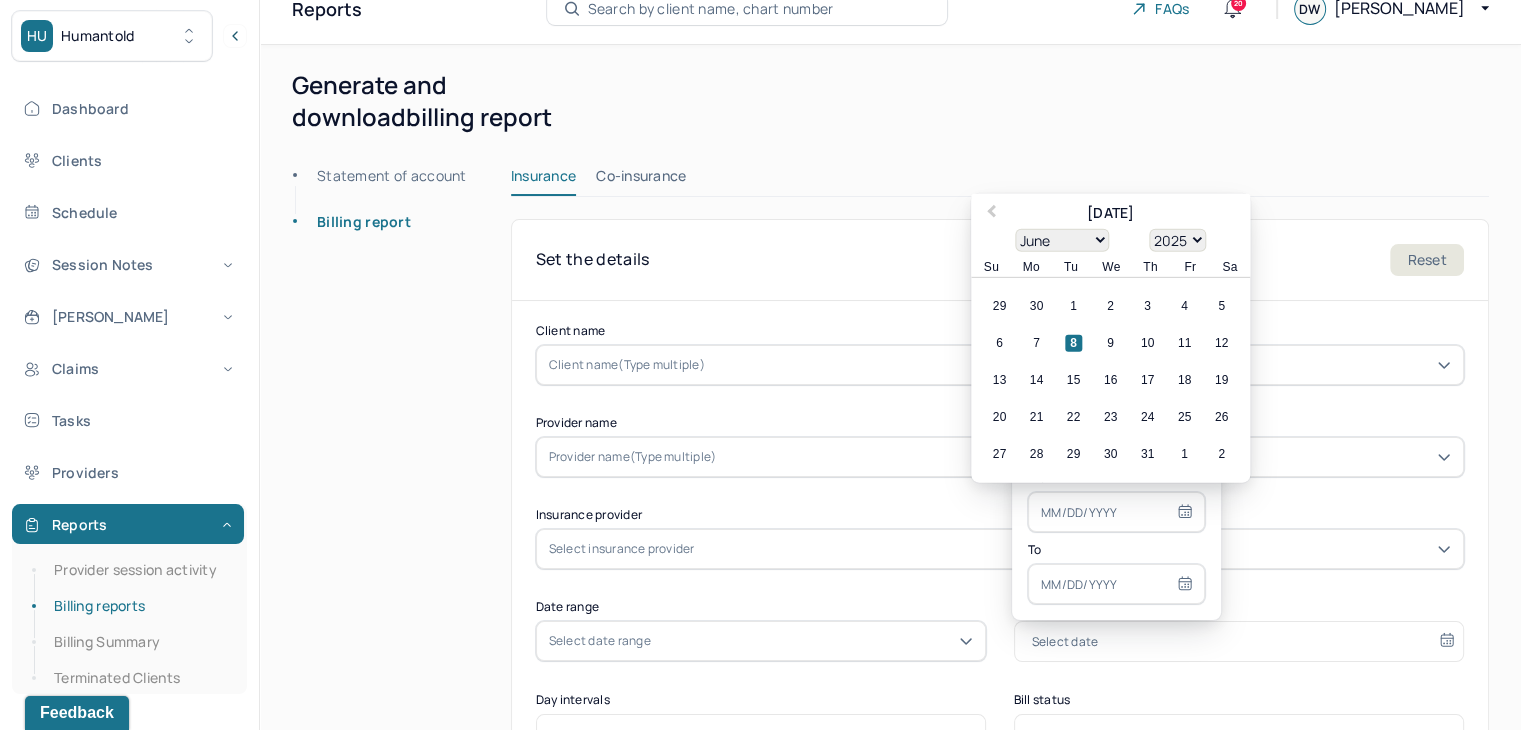 click on "January February March April May June July August September October November December" at bounding box center (1062, 240) 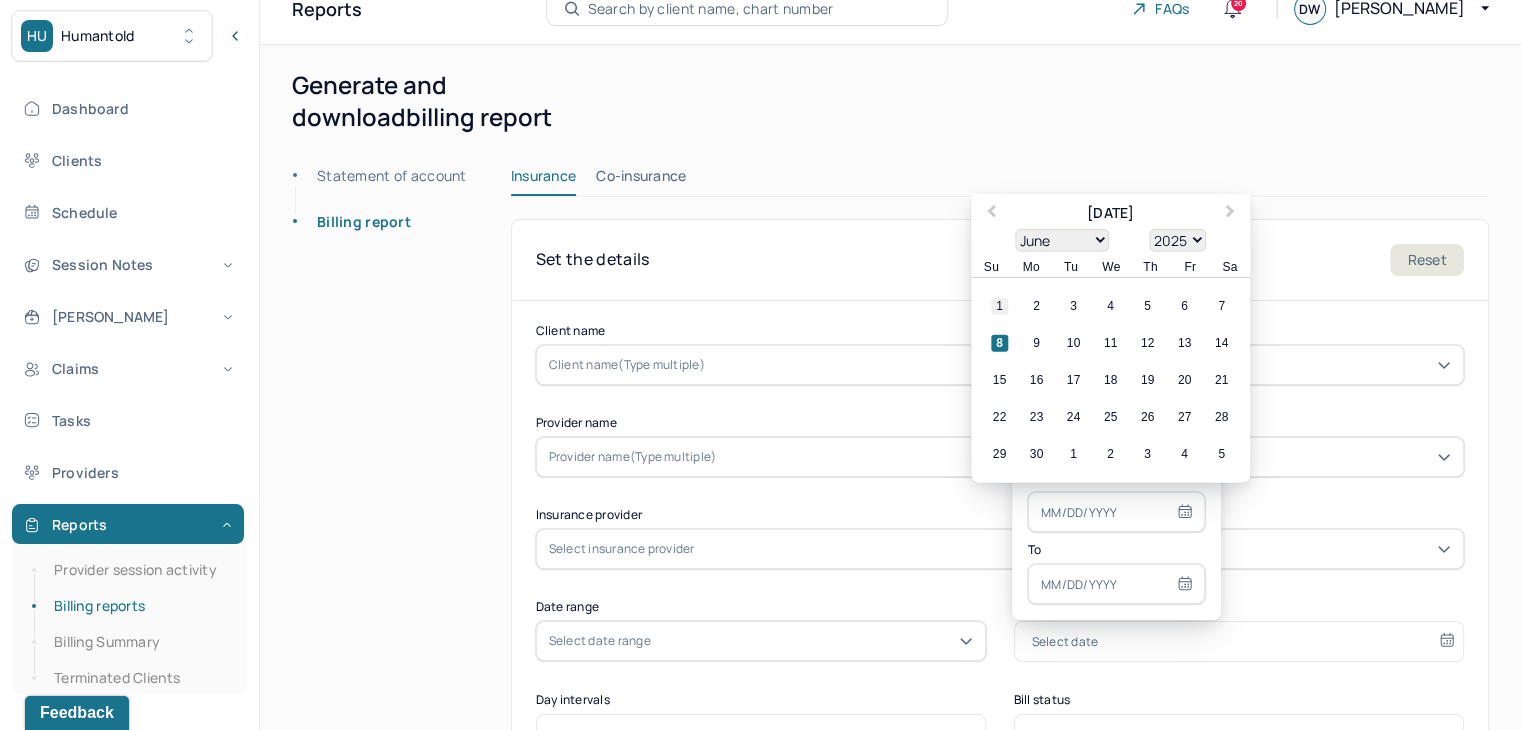 click on "1" at bounding box center [999, 306] 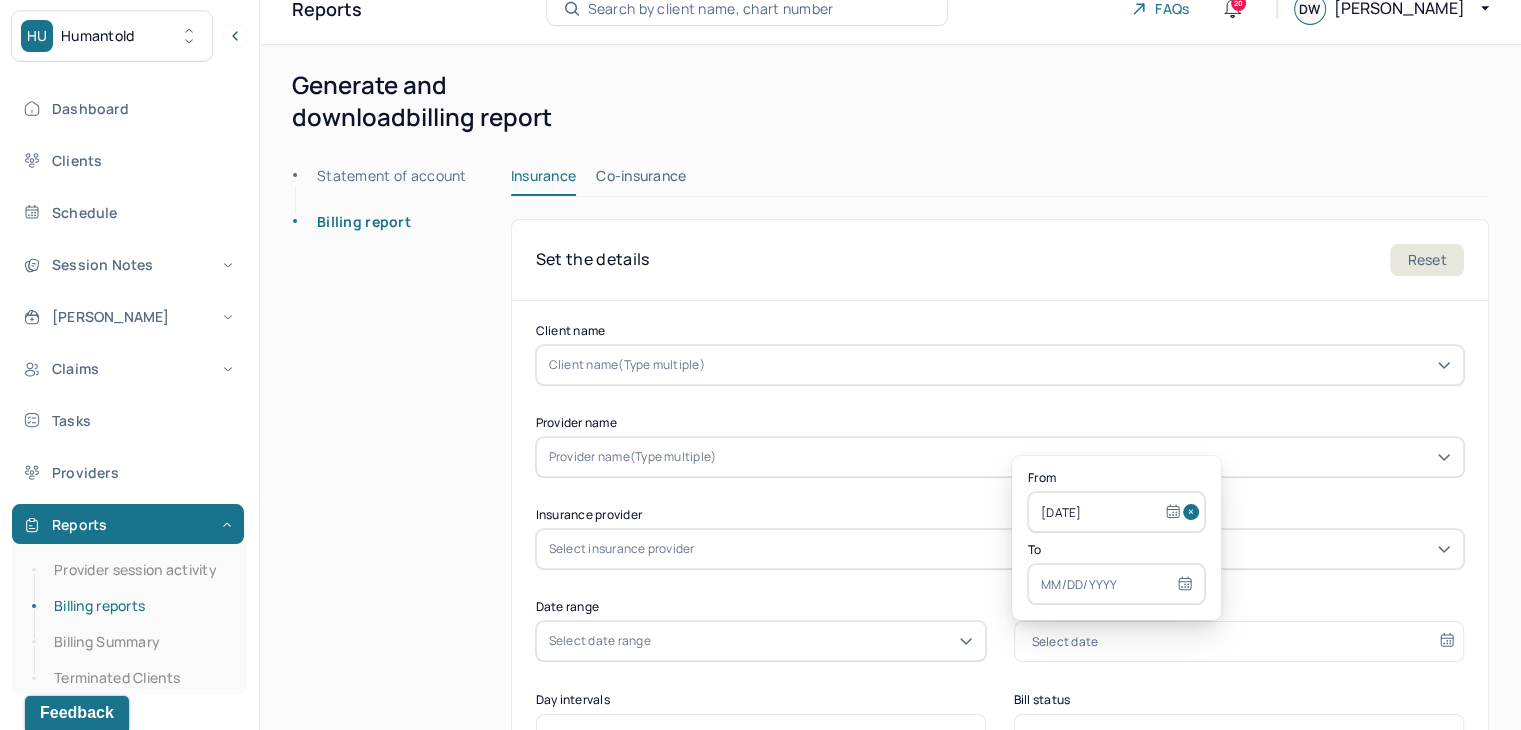click 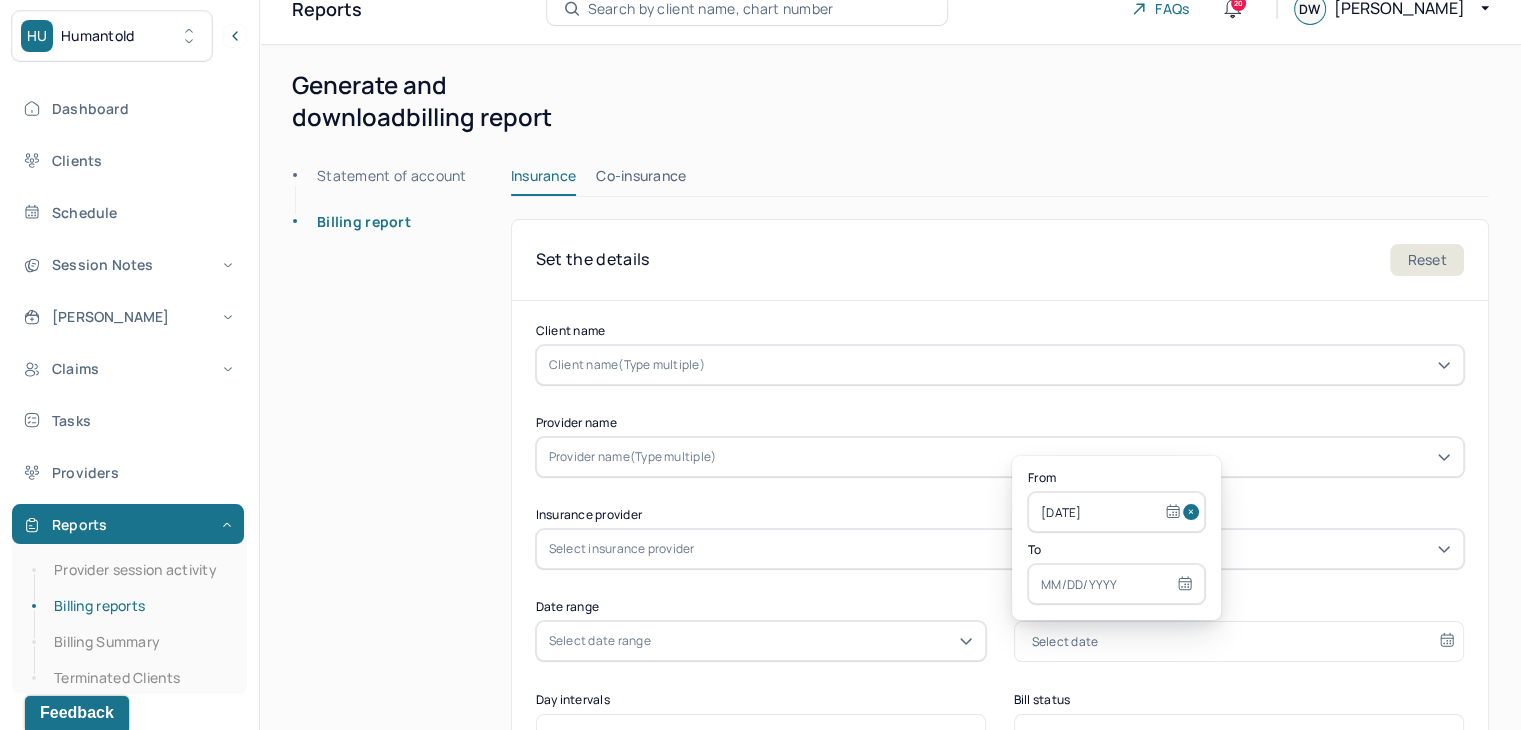 click at bounding box center (1116, 584) 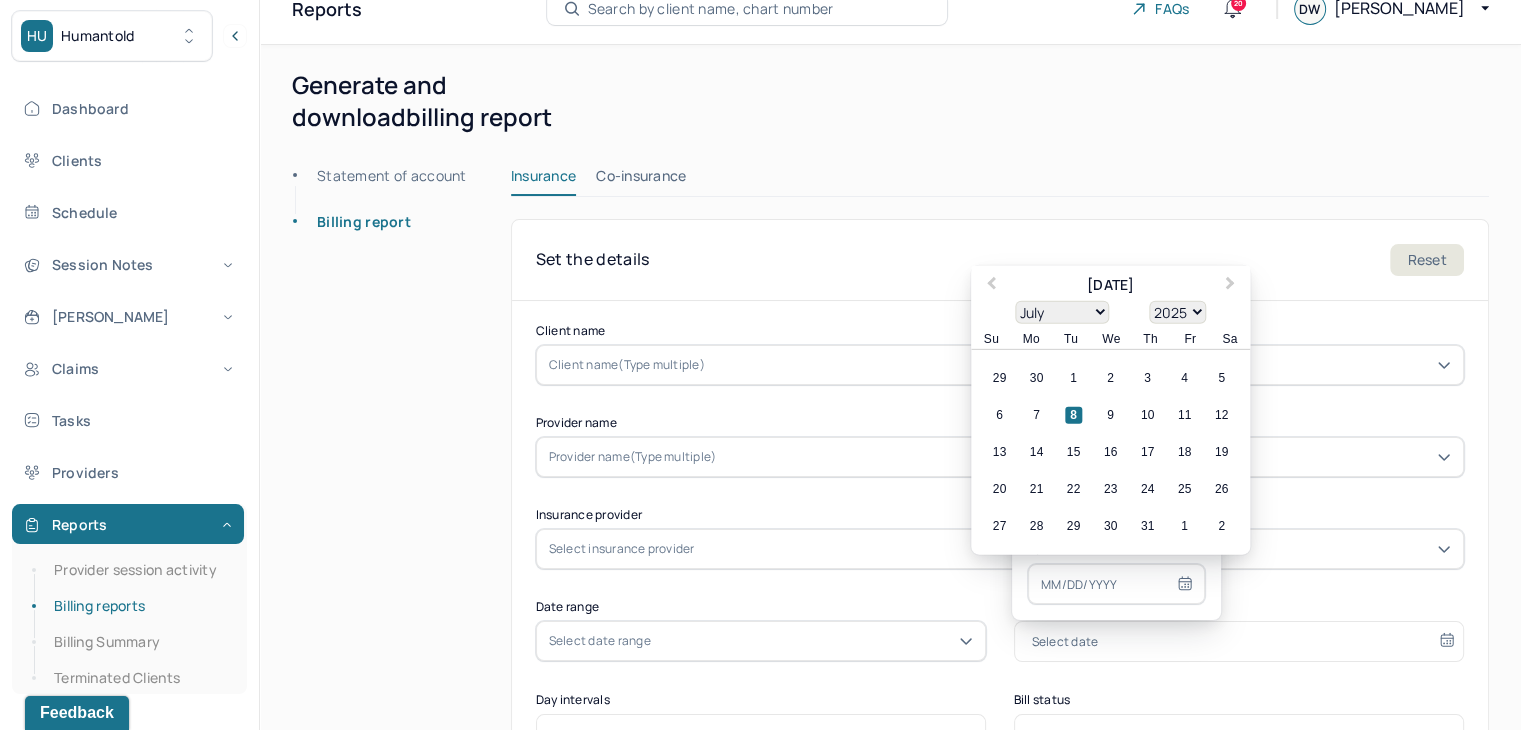 click on "January February March April May June July August September October November December" at bounding box center (1062, 312) 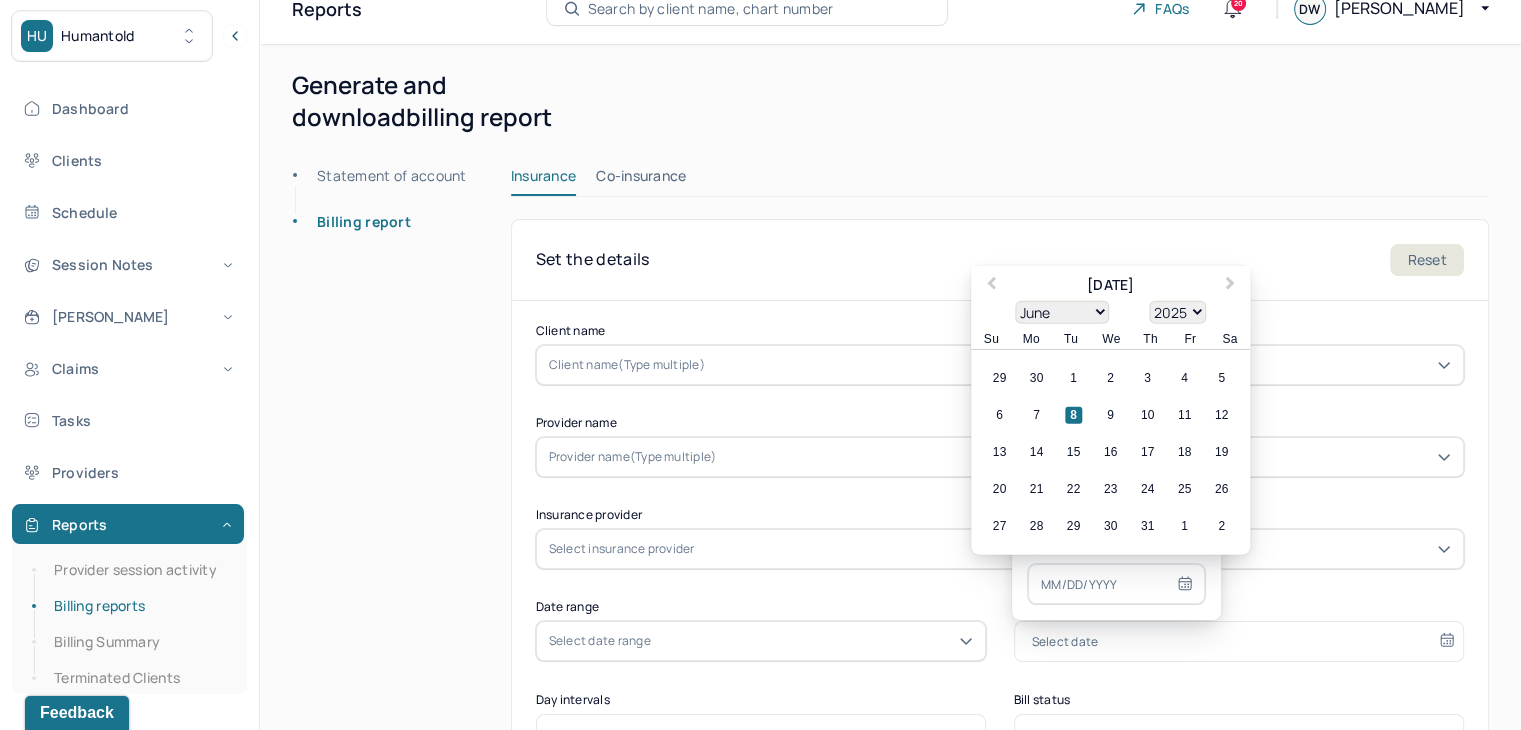 click on "January February March April May June July August September October November December" at bounding box center [1062, 312] 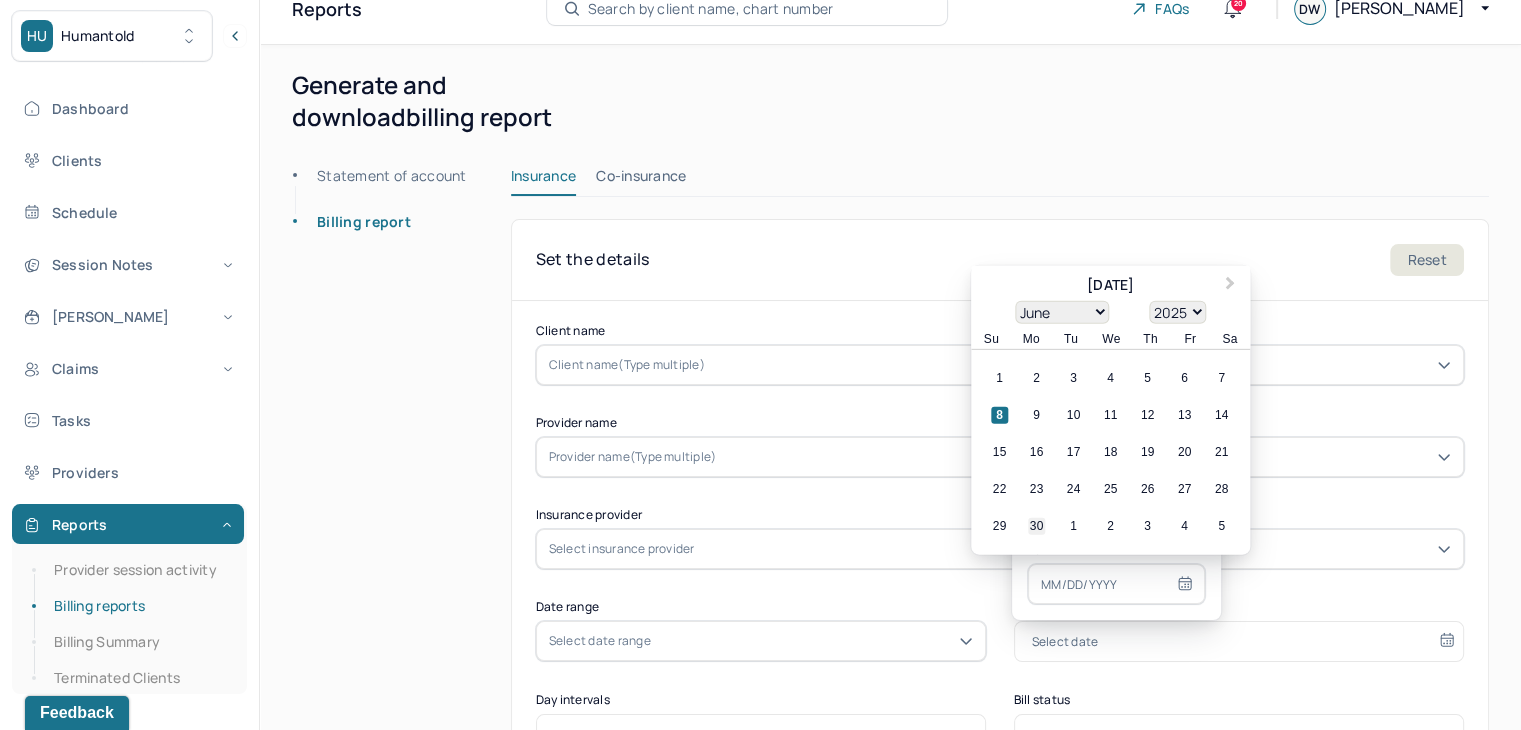 click on "30" at bounding box center [1036, 526] 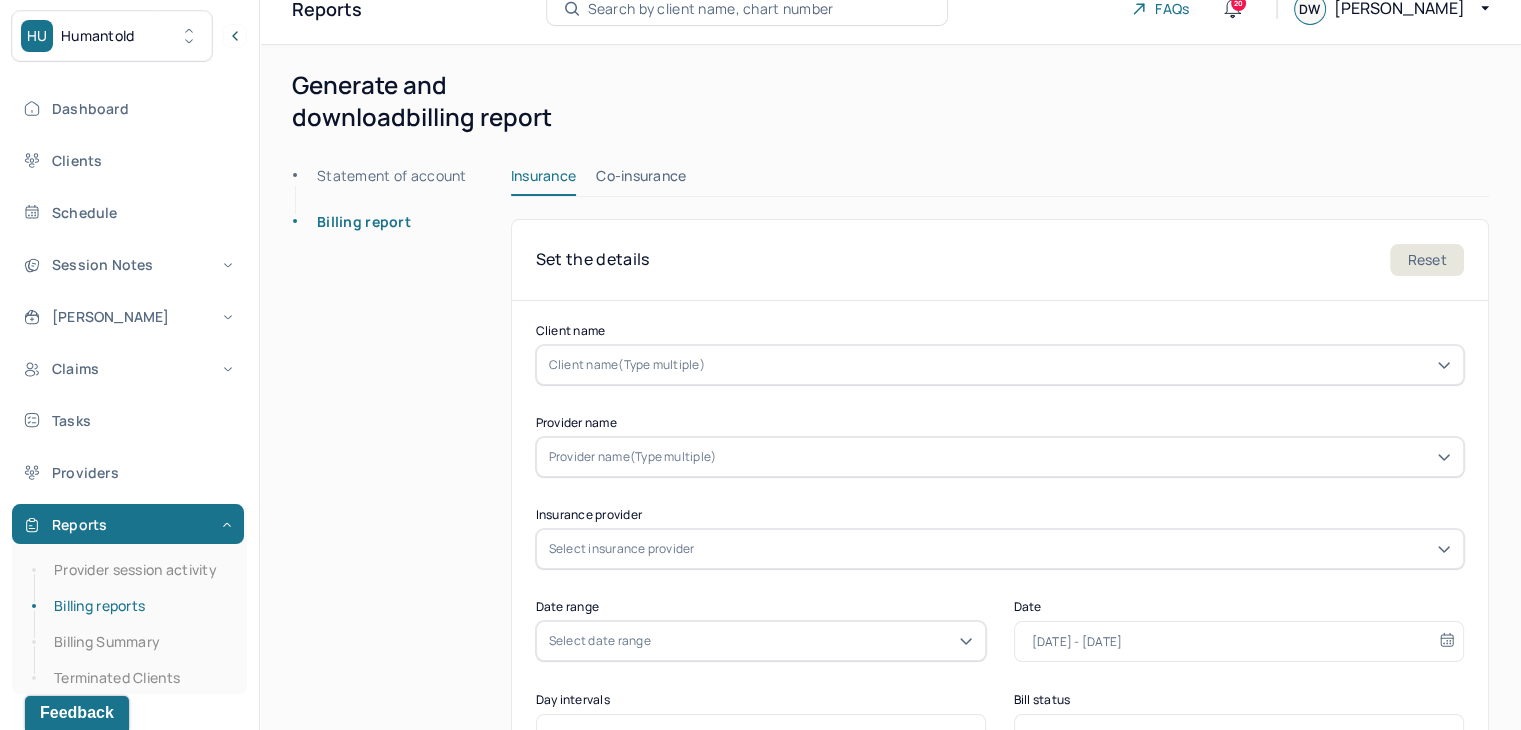 click on "Date" at bounding box center (1239, 608) 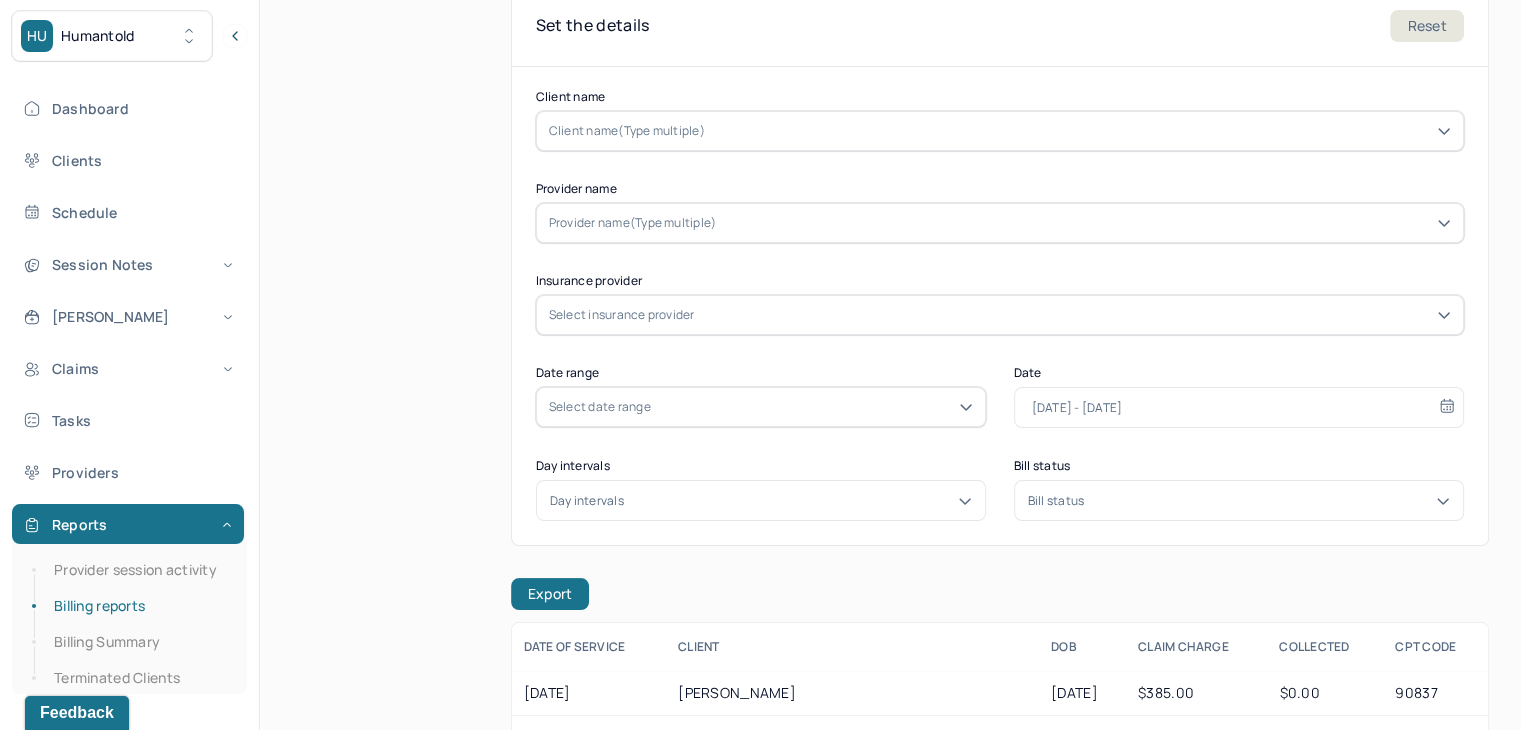 scroll, scrollTop: 227, scrollLeft: 0, axis: vertical 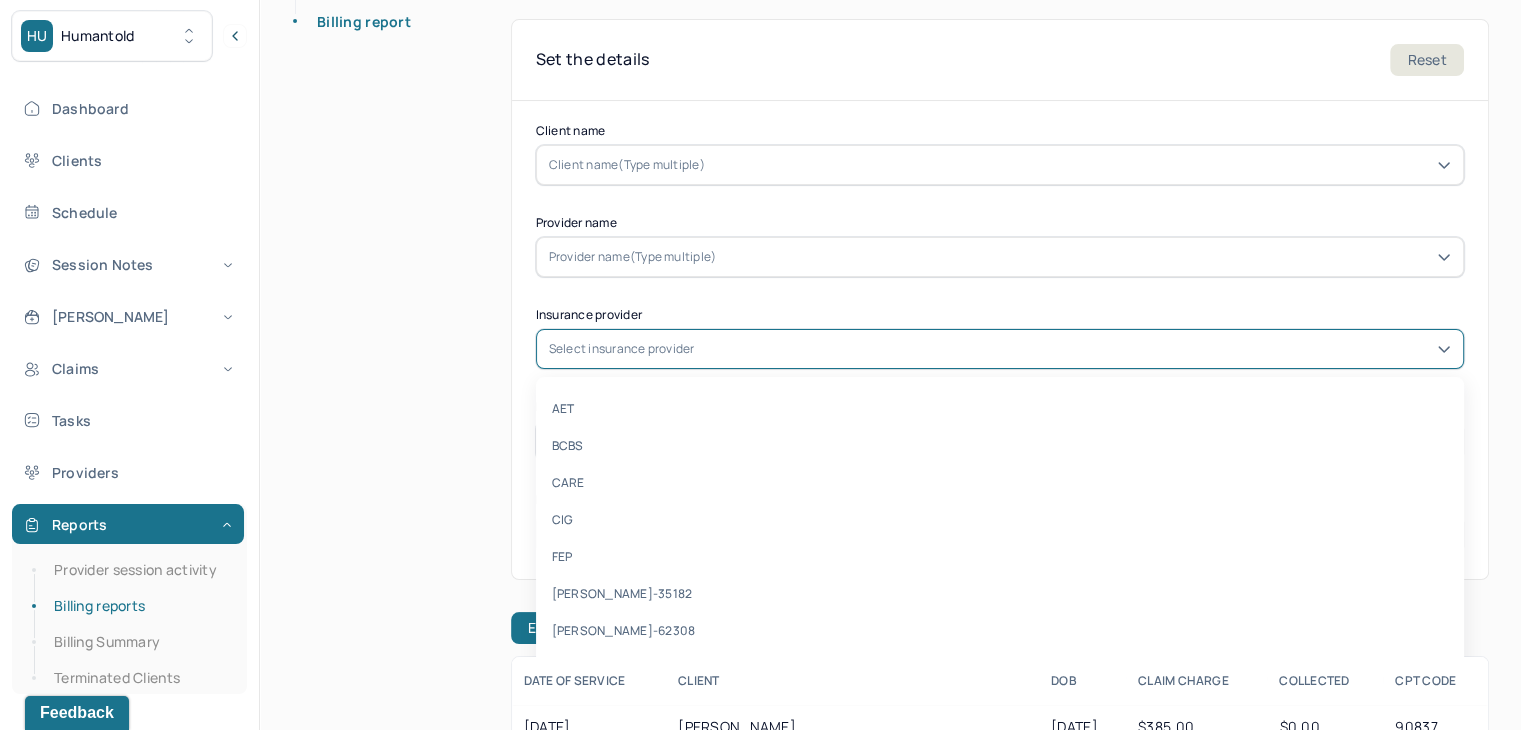 click on "Select insurance provider" at bounding box center (622, 349) 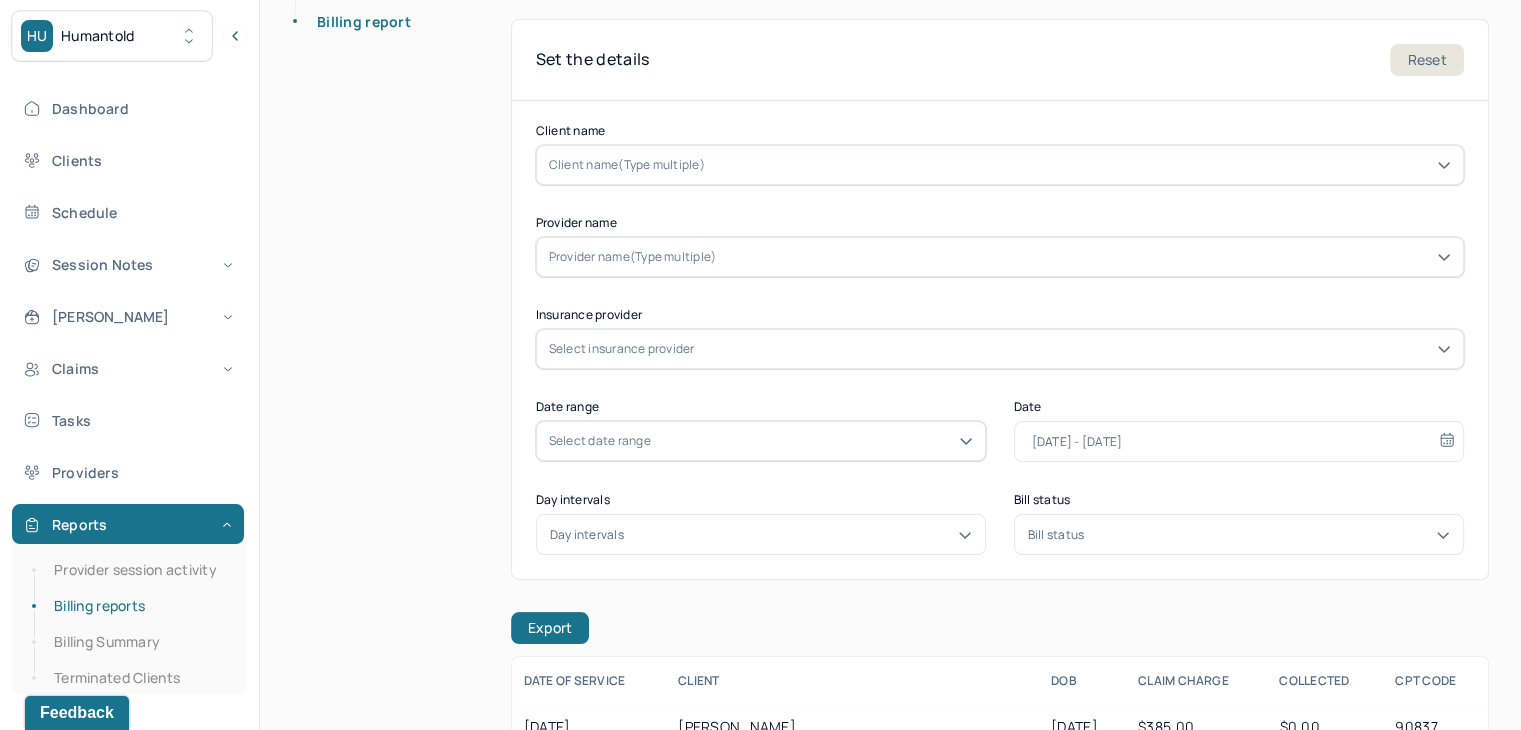 click on "Select insurance provider" at bounding box center (622, 349) 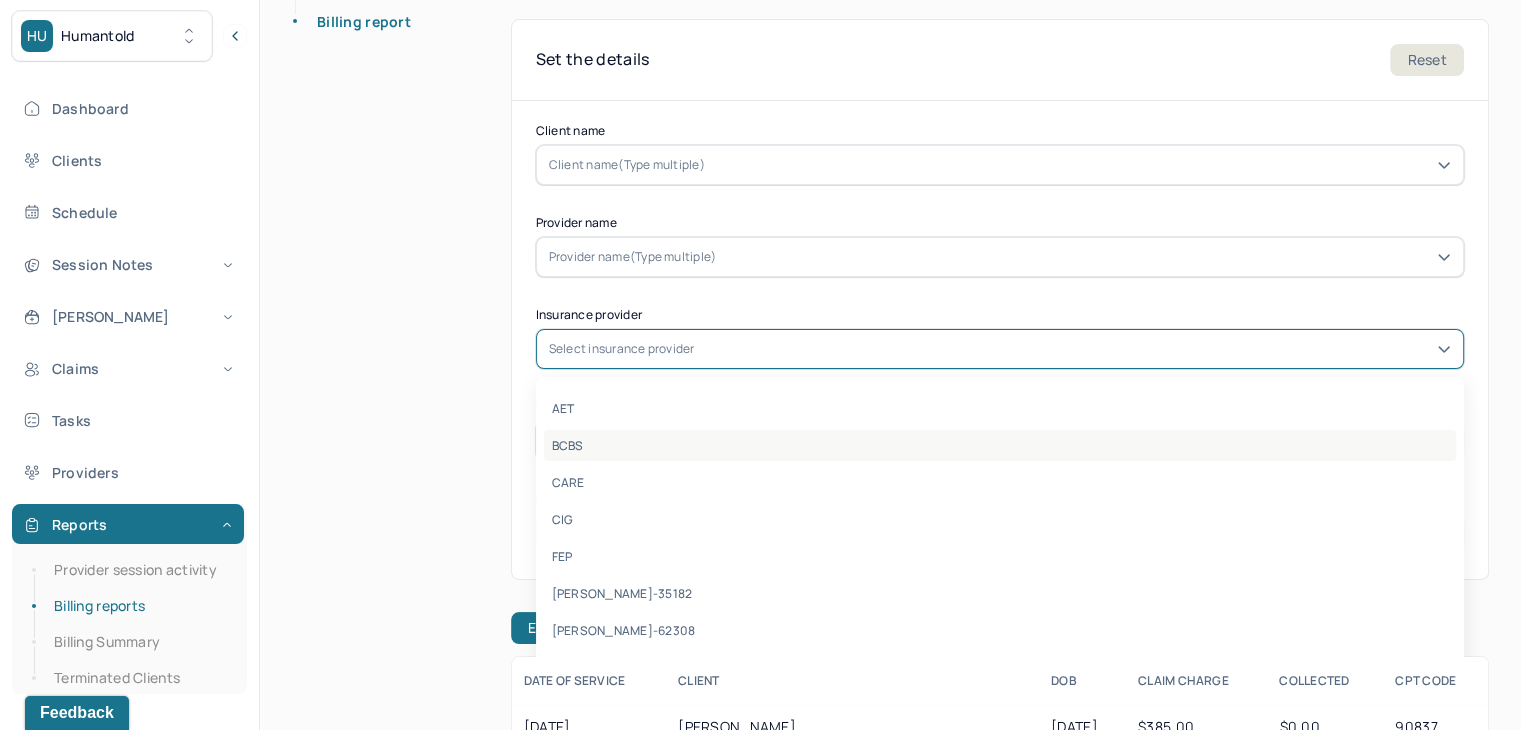 click on "BCBS" at bounding box center [1000, 445] 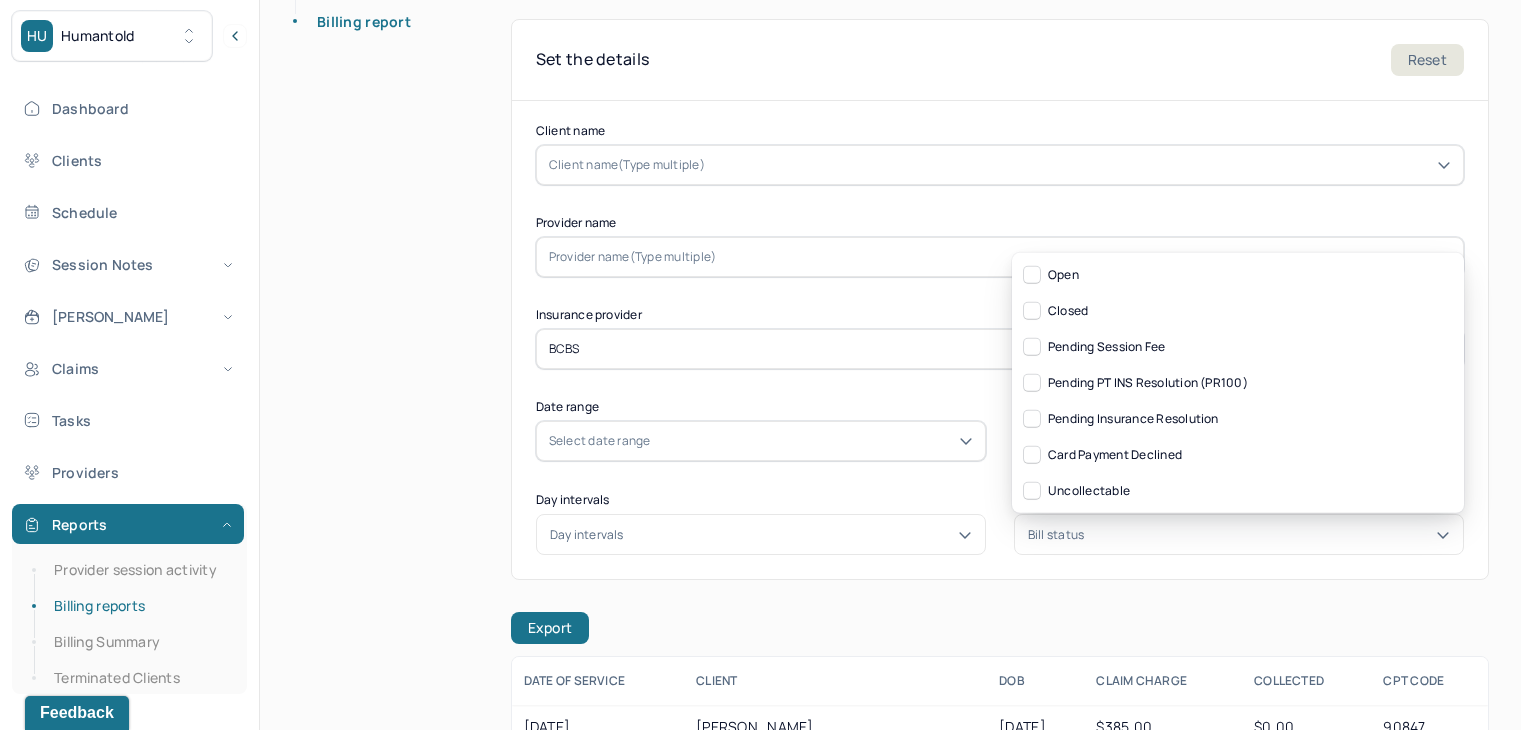 click on "Bill status" at bounding box center [1239, 535] 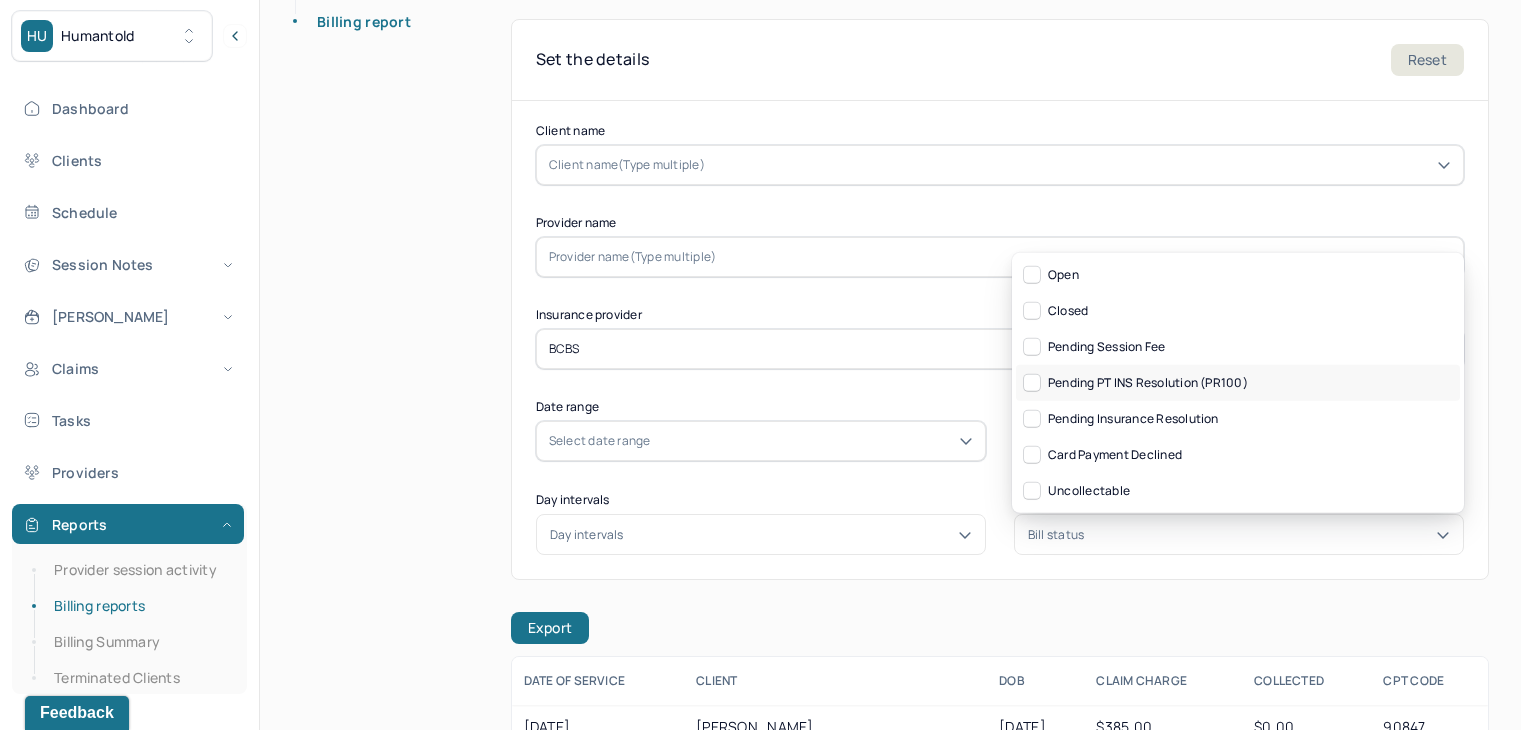 click on "Pending PT INS Resolution (PR100)" at bounding box center [1238, 383] 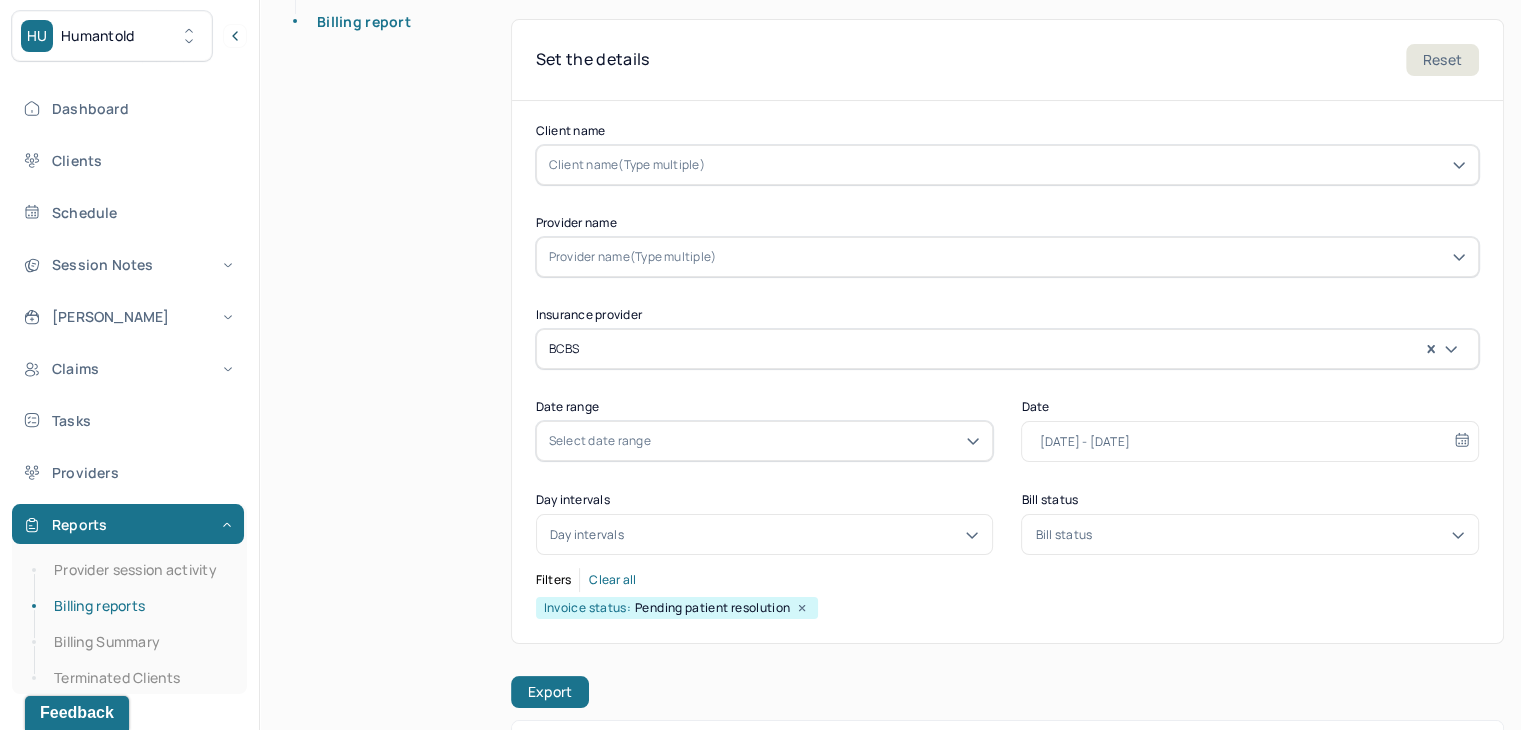 click on "Client name Client name(Type multiple) Provider name Provider name(Type multiple) Insurance provider BCBS Date range Select date range Date   06/01/2025 - 06/30/2025   Day intervals   Day intervals   Bill status   Bill status   Filters   Clear all   Invoice status: Pending patient resolution" at bounding box center [1007, 372] 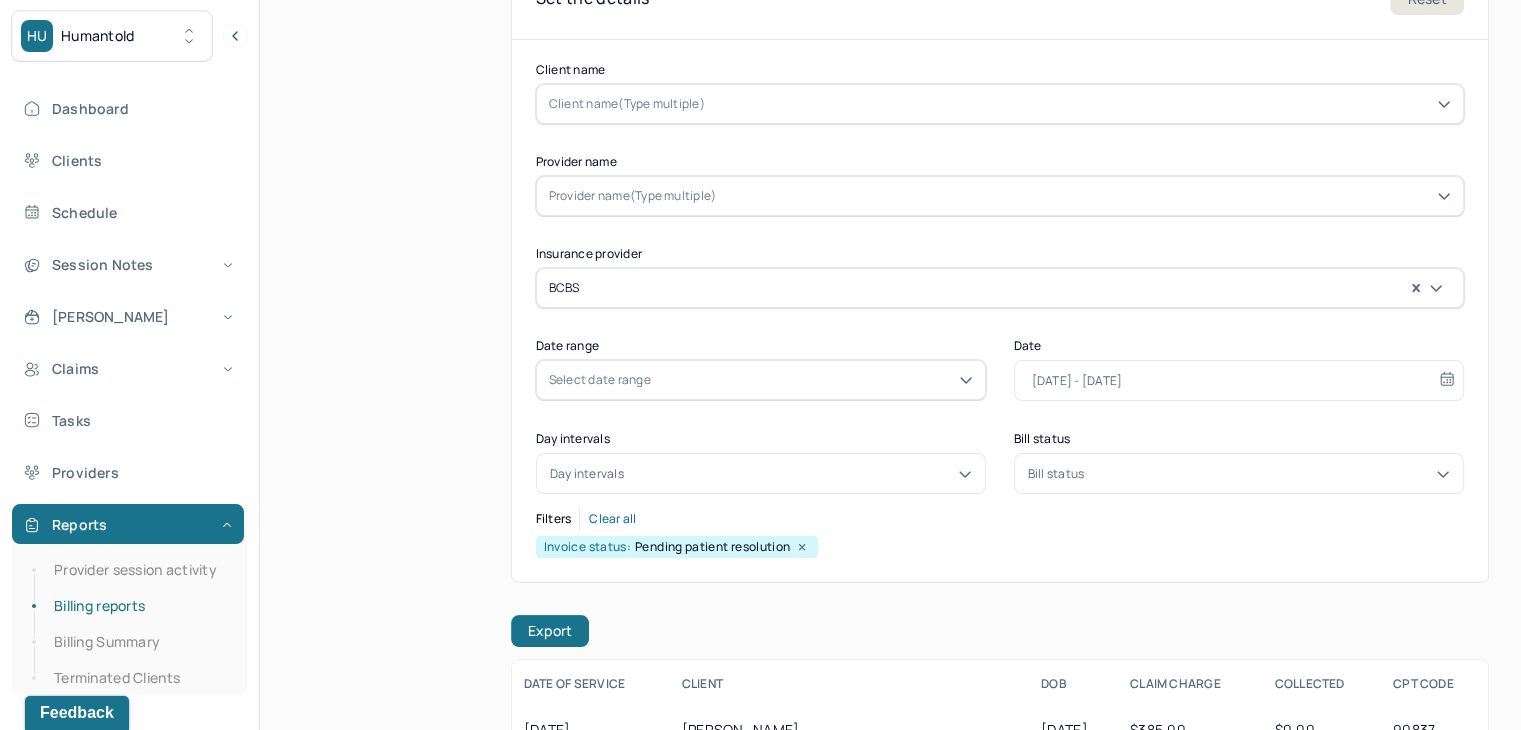 scroll, scrollTop: 500, scrollLeft: 0, axis: vertical 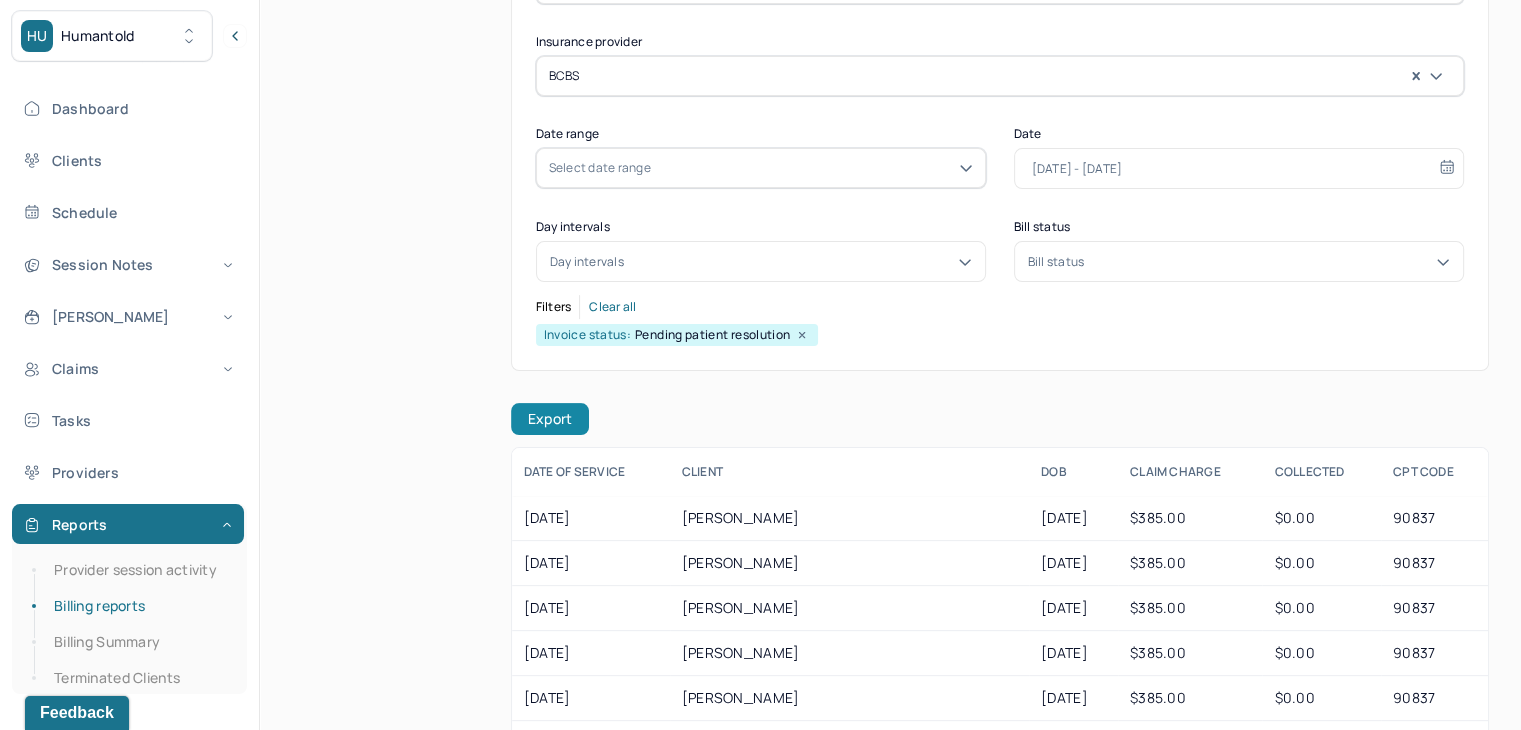 click on "Export" at bounding box center (550, 419) 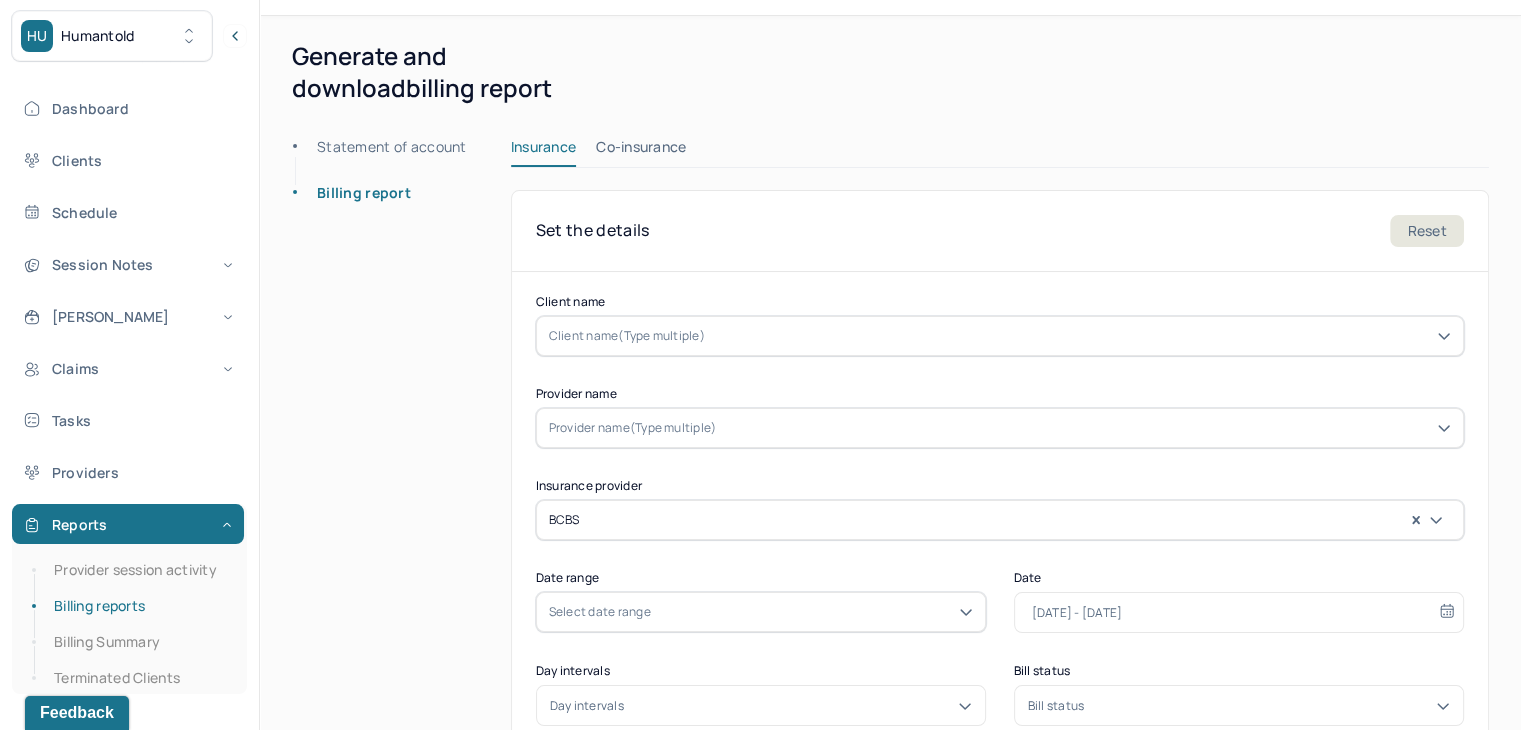 scroll, scrollTop: 100, scrollLeft: 0, axis: vertical 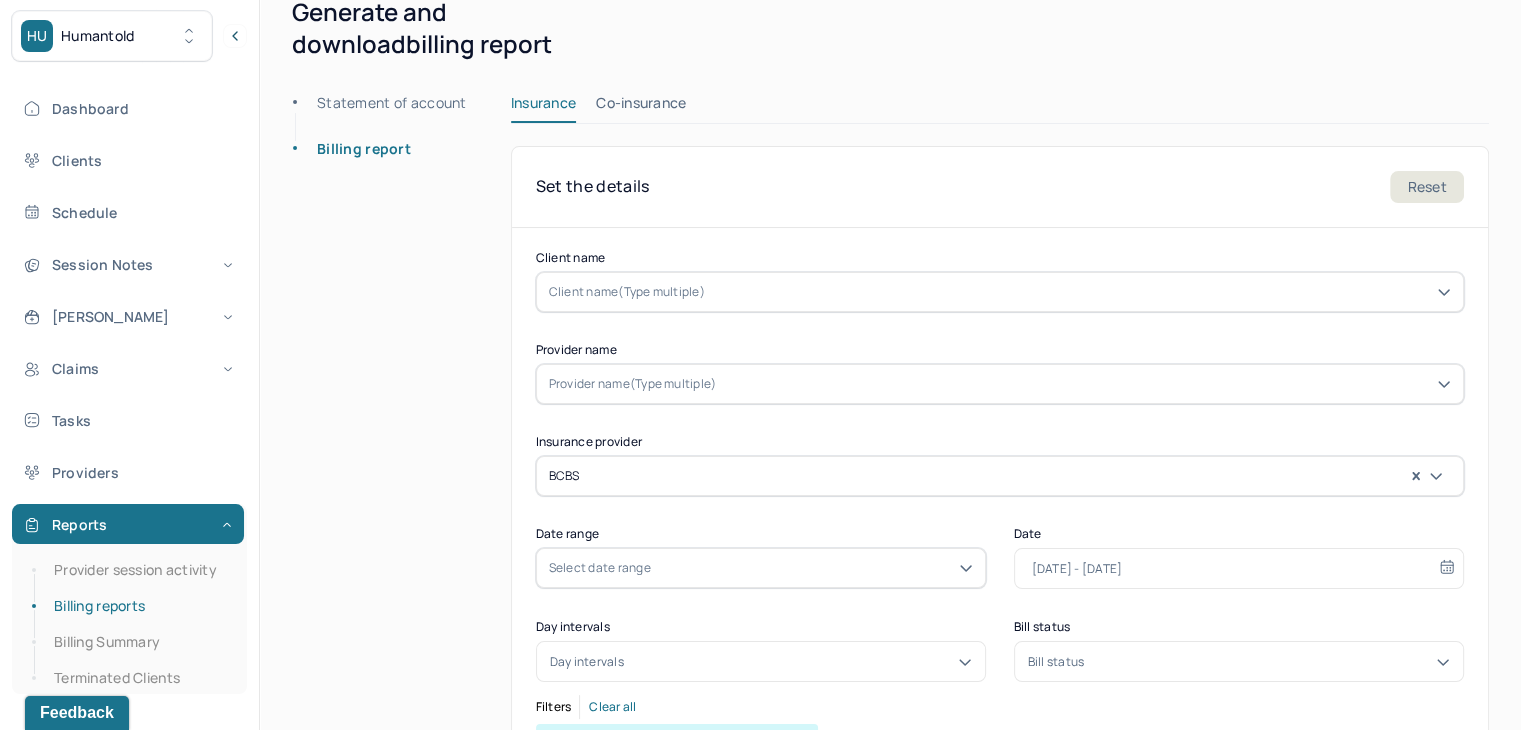click at bounding box center (1017, 476) 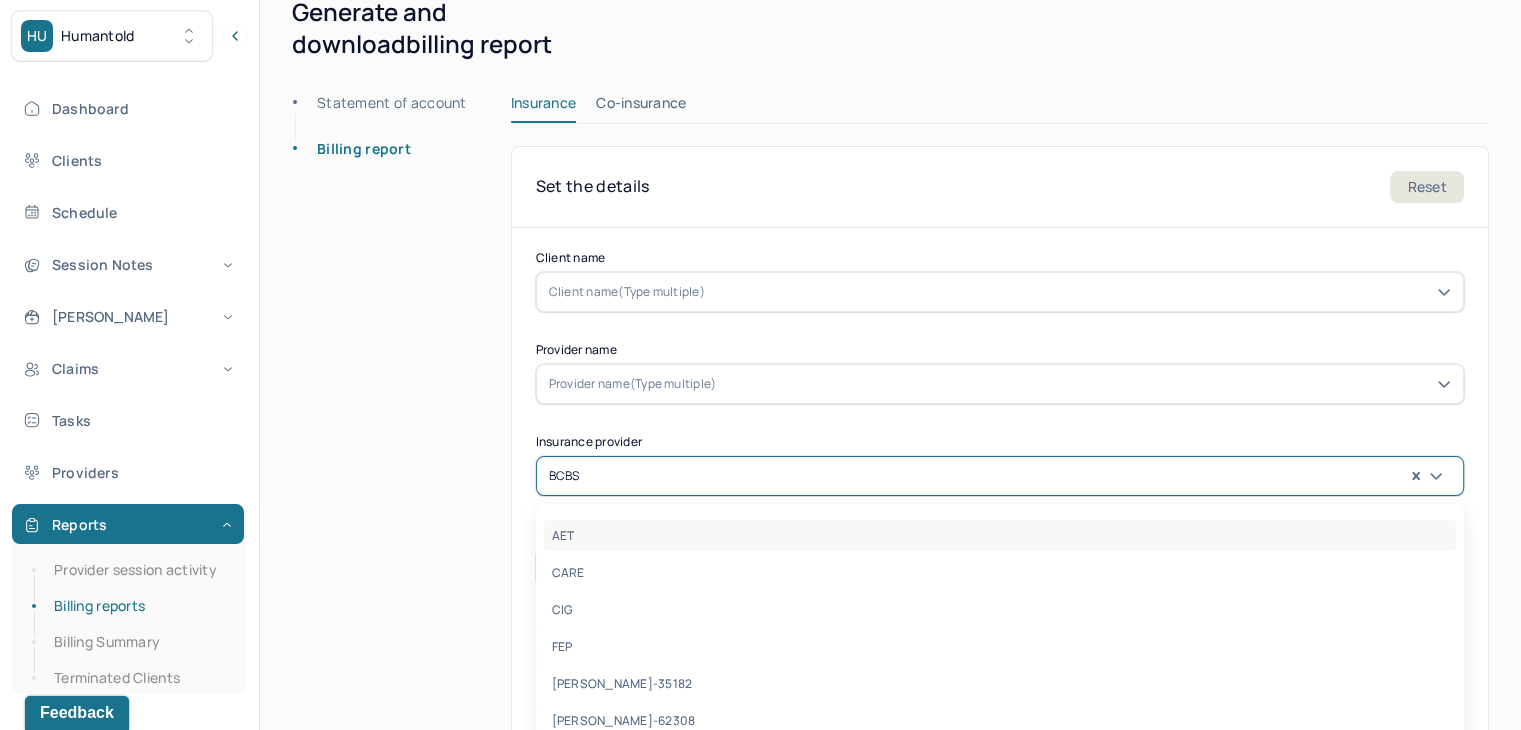 click on "AET" at bounding box center [1000, 535] 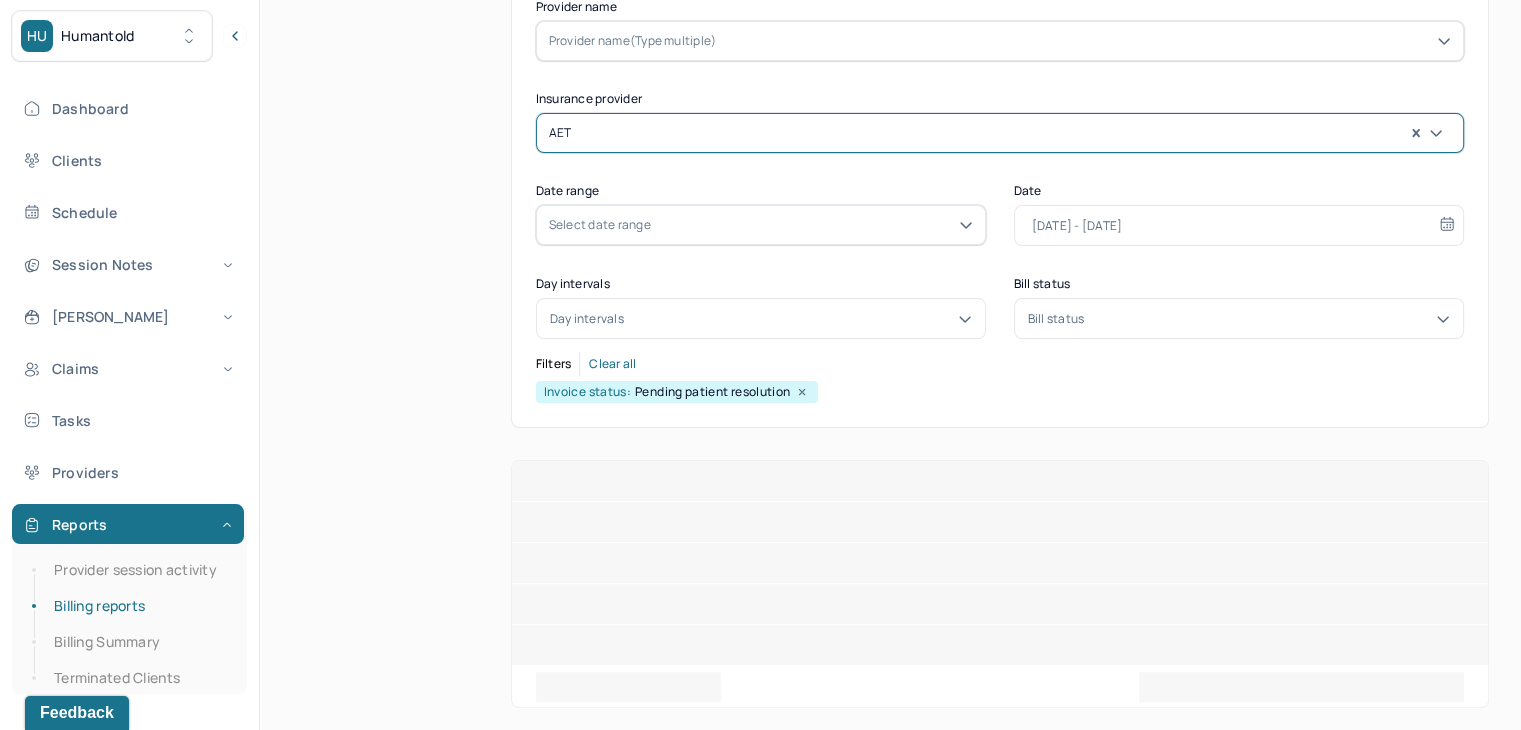 scroll, scrollTop: 379, scrollLeft: 0, axis: vertical 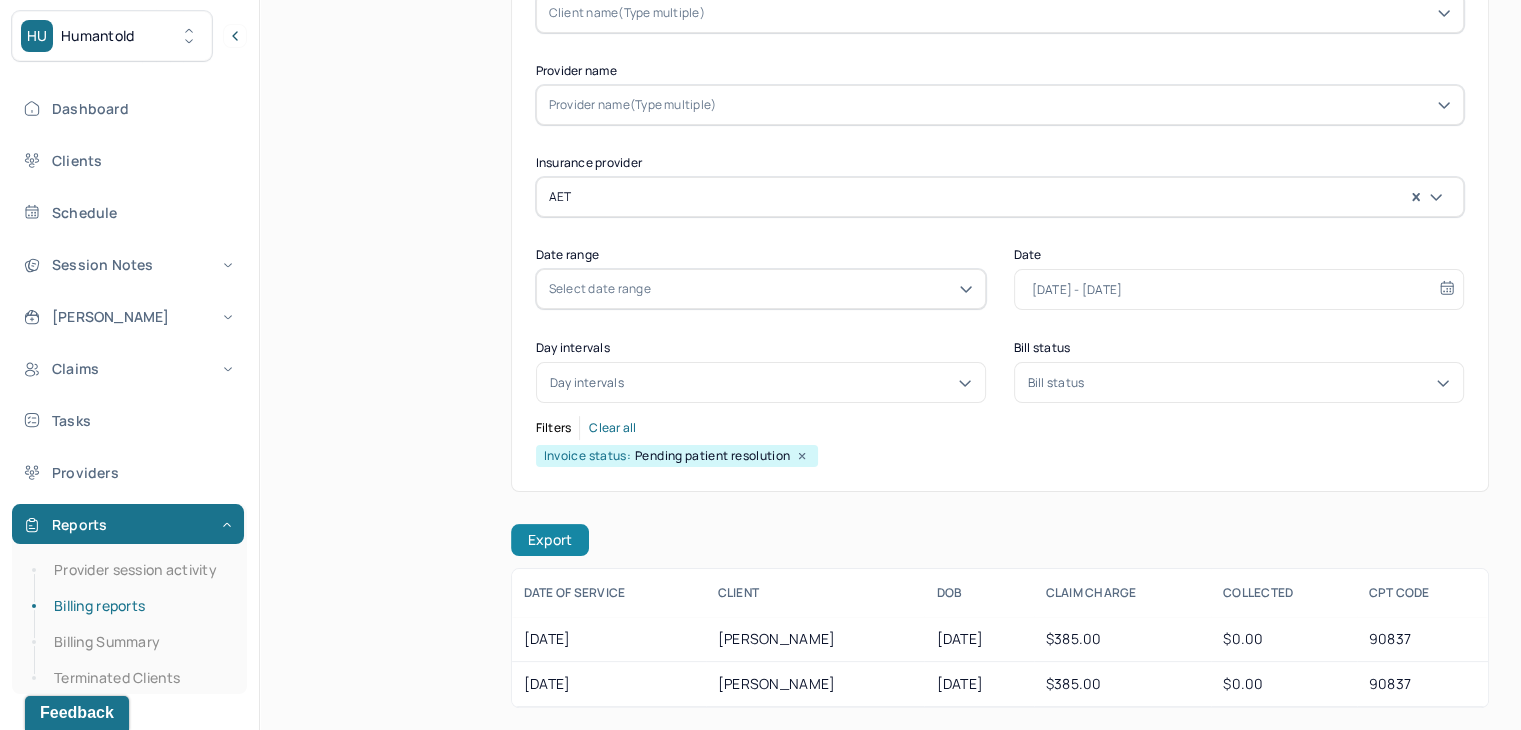 click on "Export" at bounding box center (550, 540) 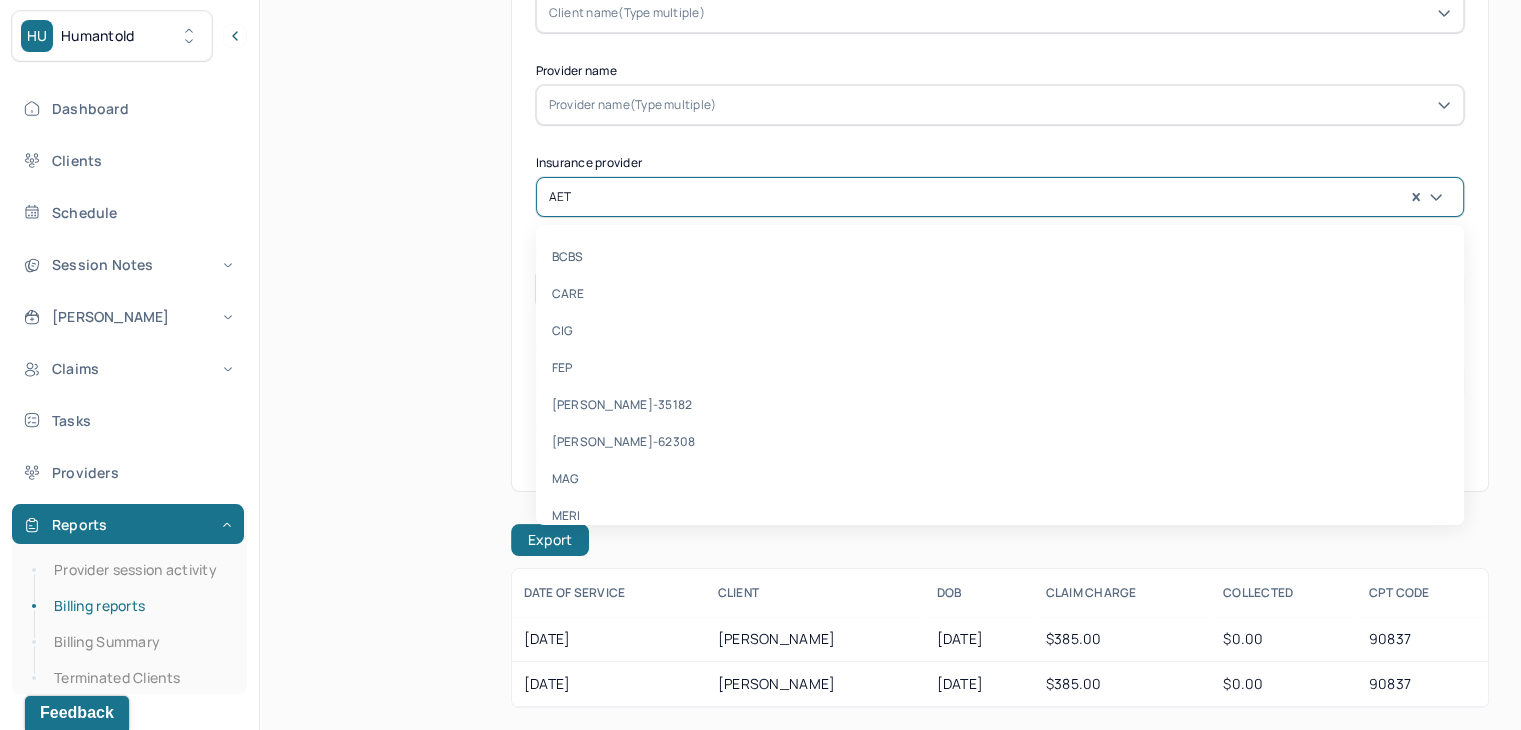 click at bounding box center [1012, 197] 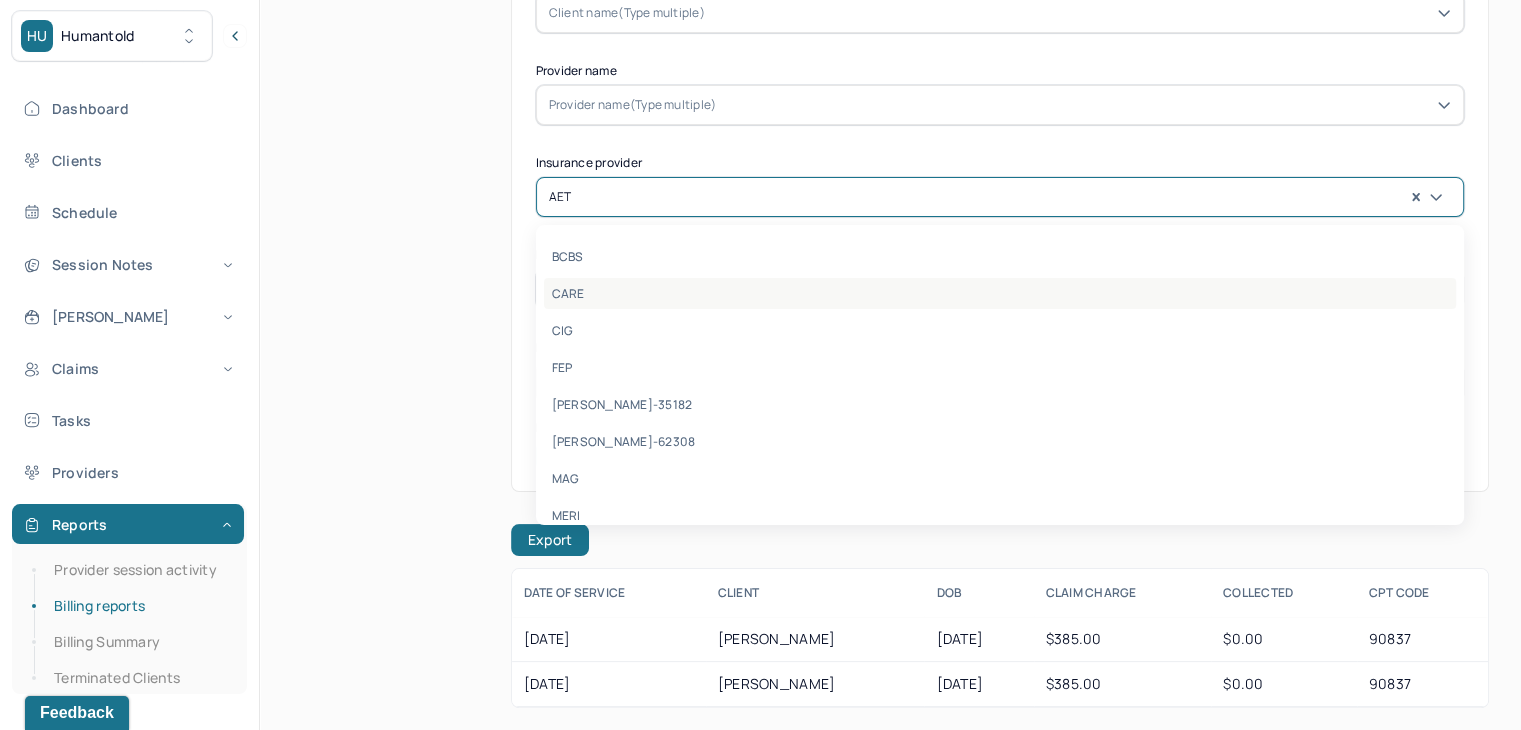 click on "CARE" at bounding box center (1000, 293) 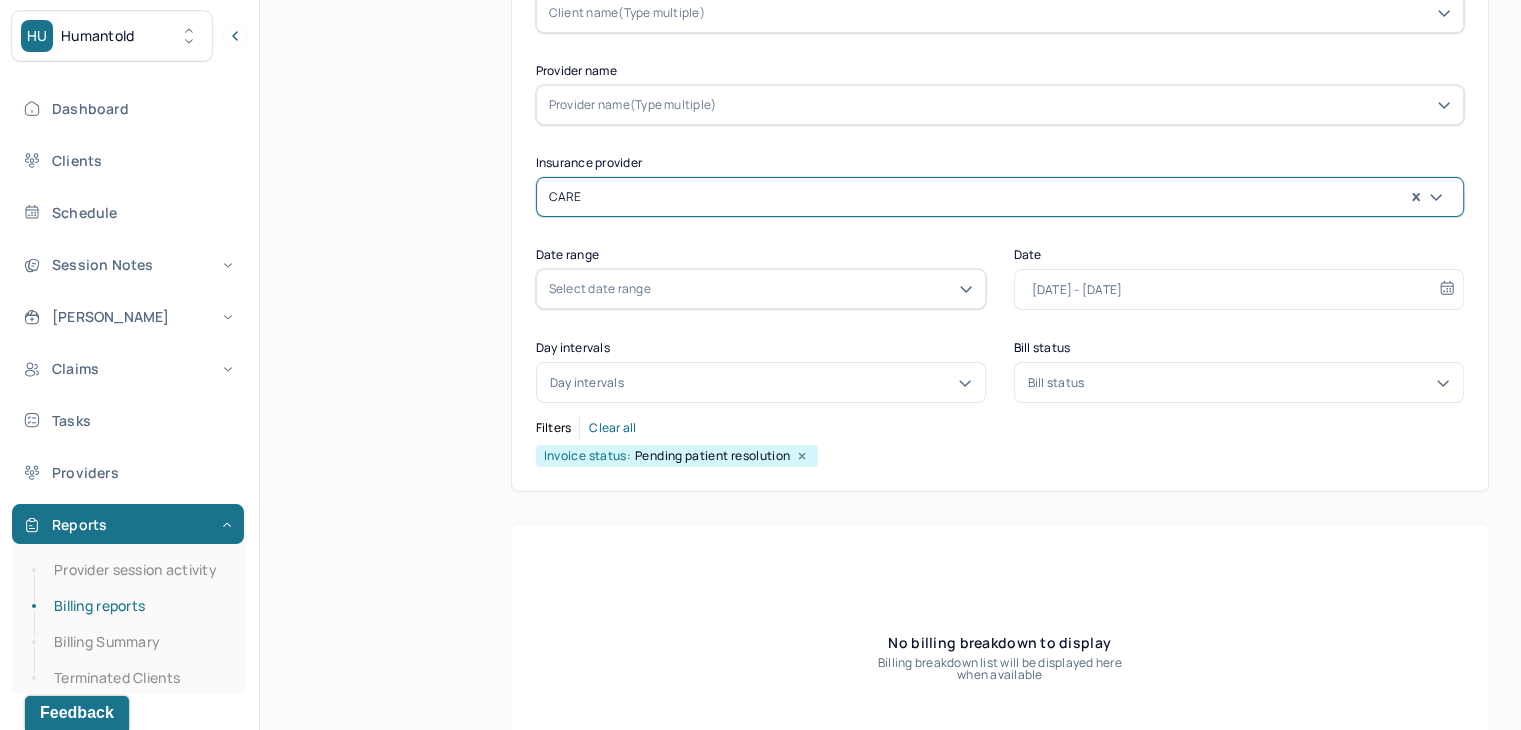 click at bounding box center [1018, 197] 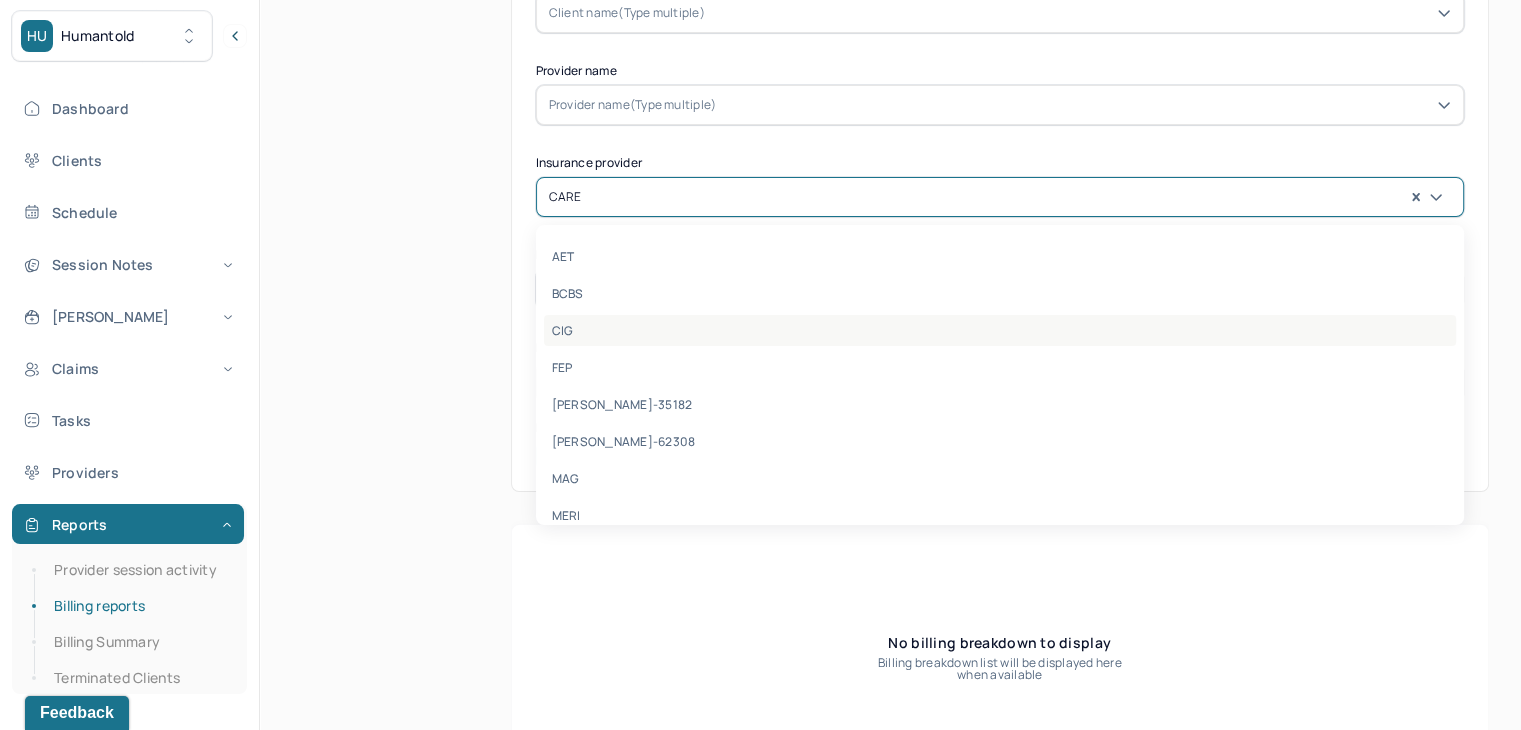 click on "CIG" at bounding box center (1000, 330) 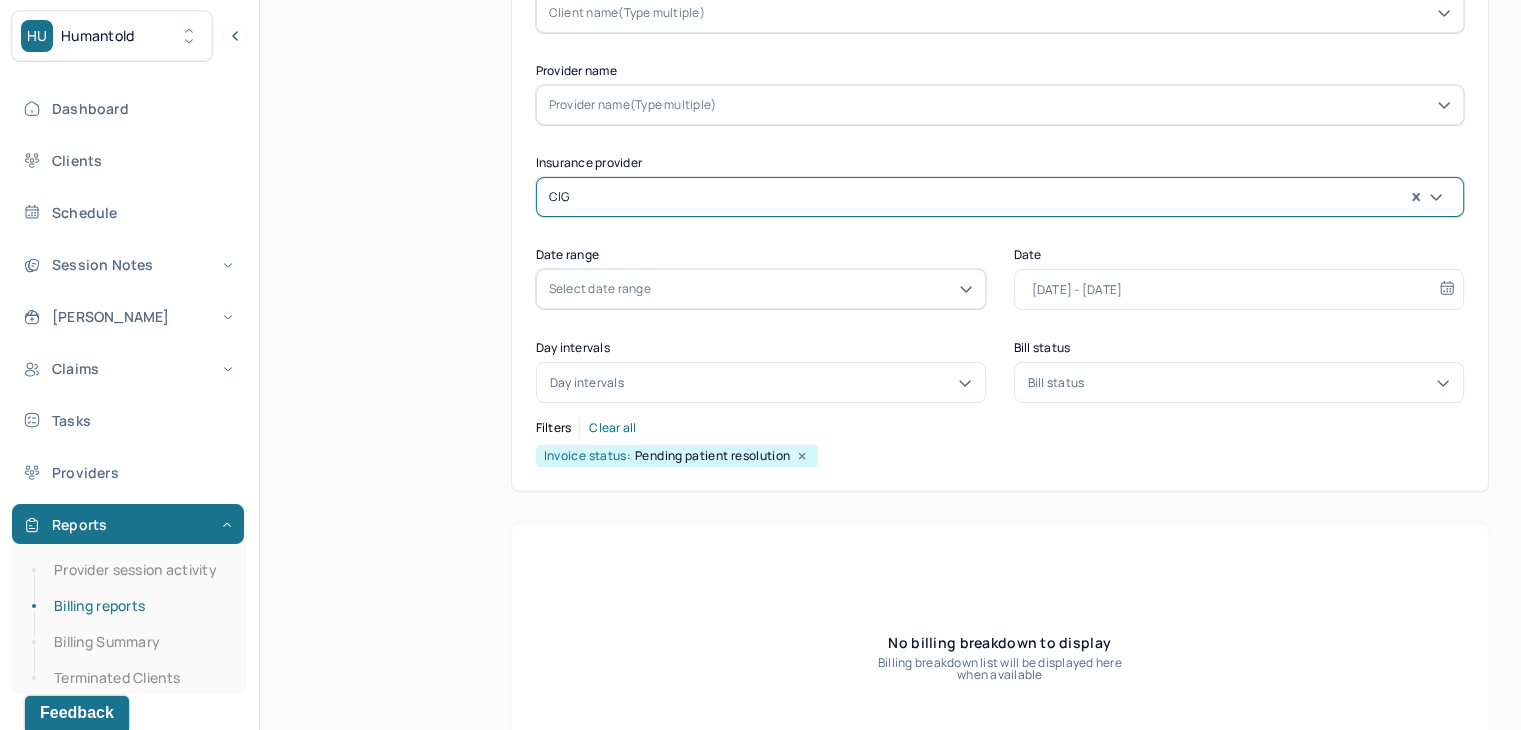 click at bounding box center [1011, 197] 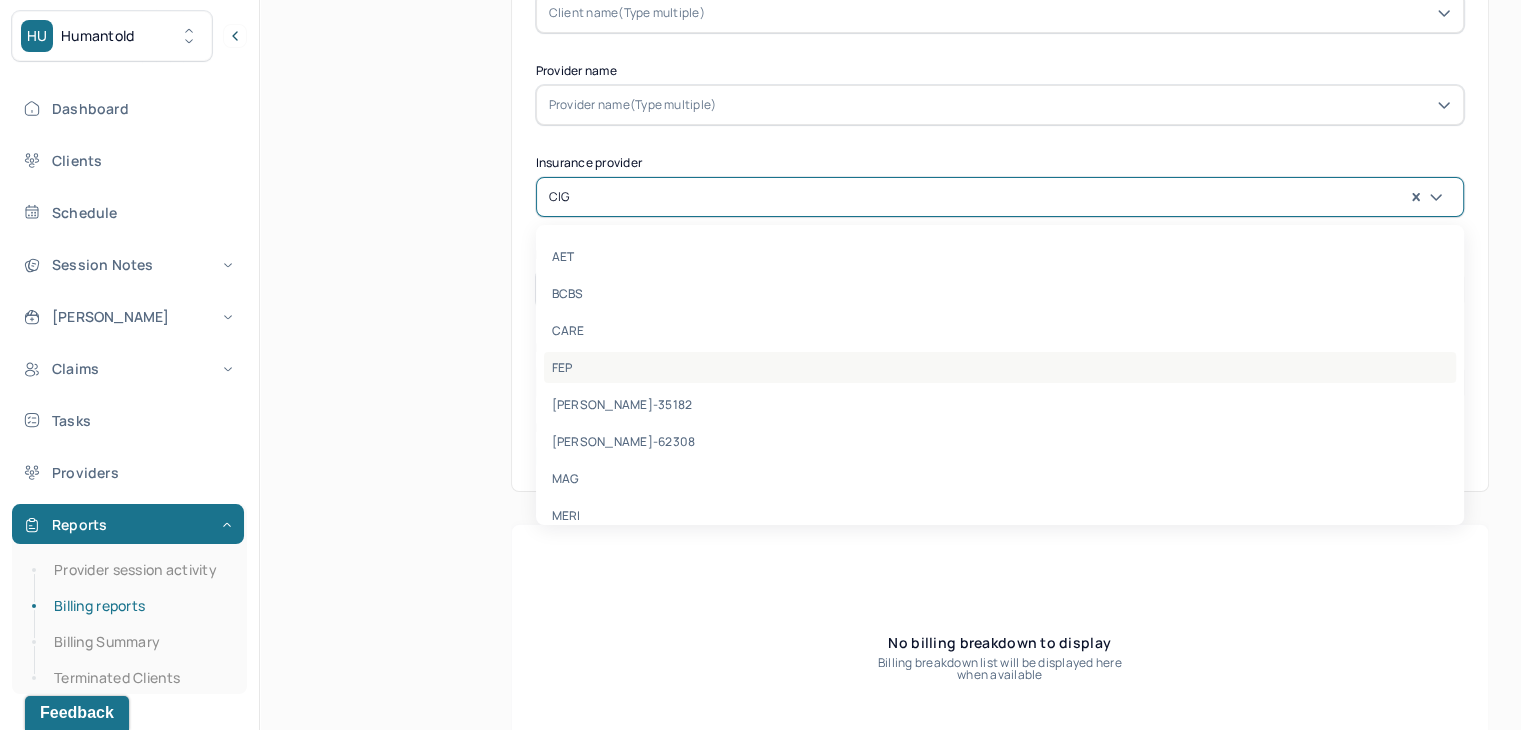 click on "FEP" at bounding box center (1000, 367) 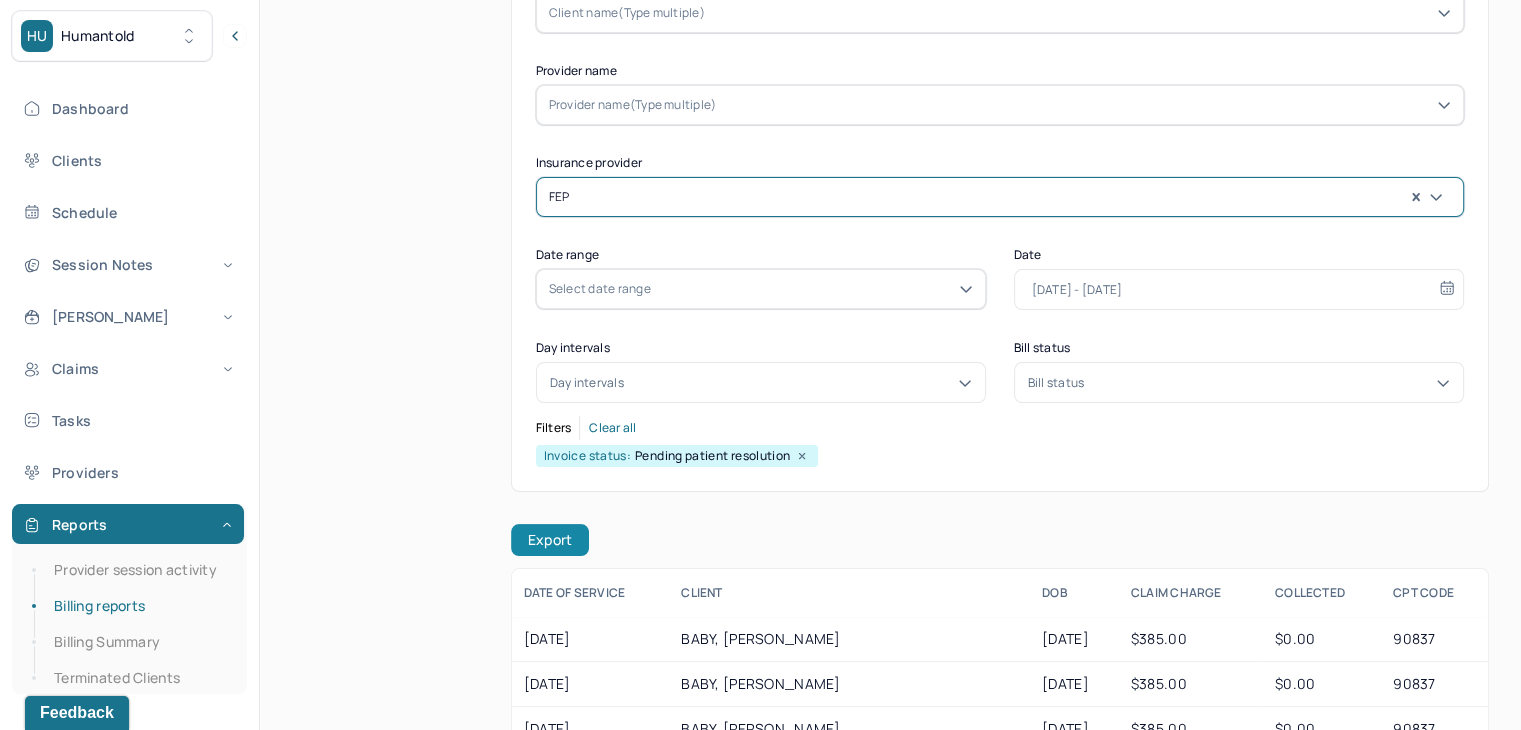 click on "Export" at bounding box center [550, 540] 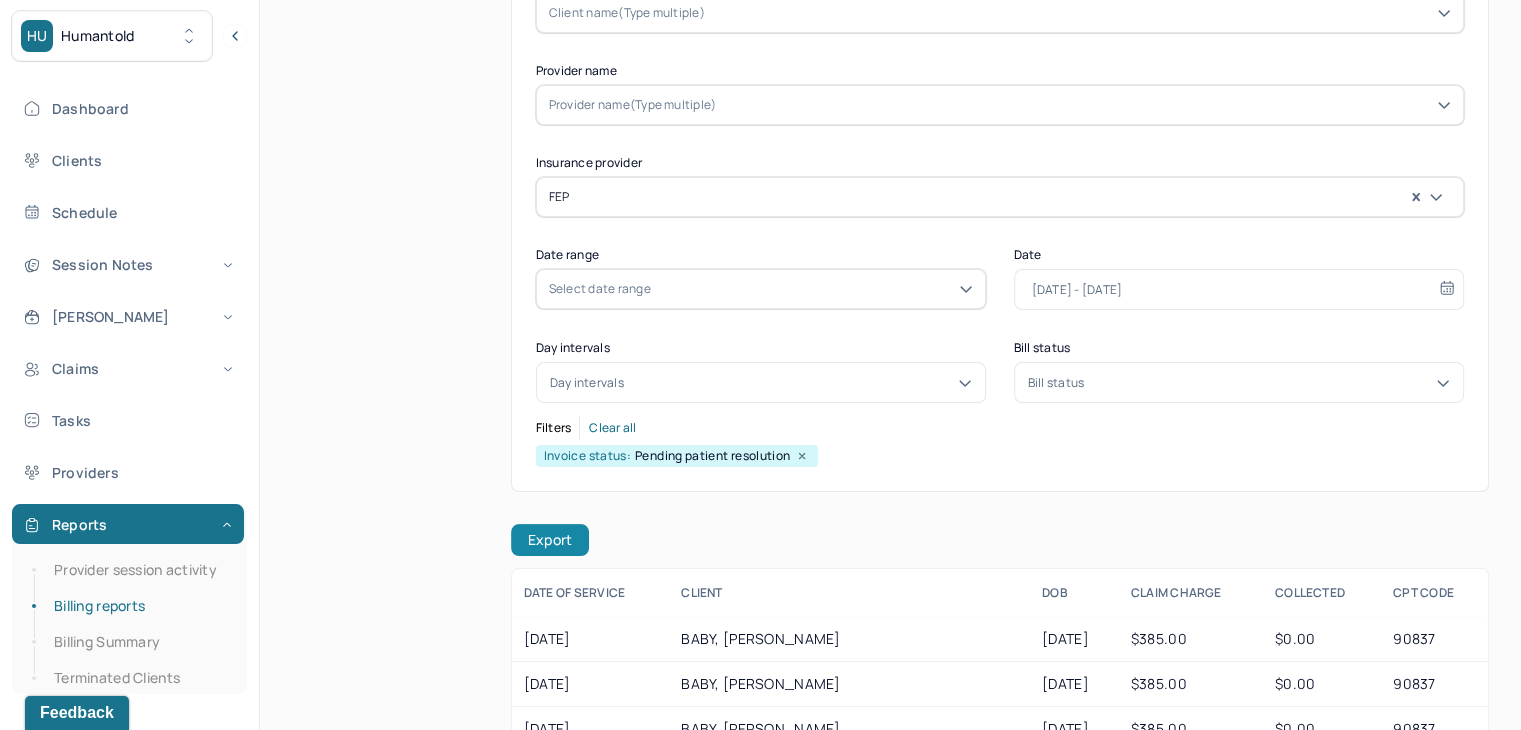 click on "Export" at bounding box center (550, 540) 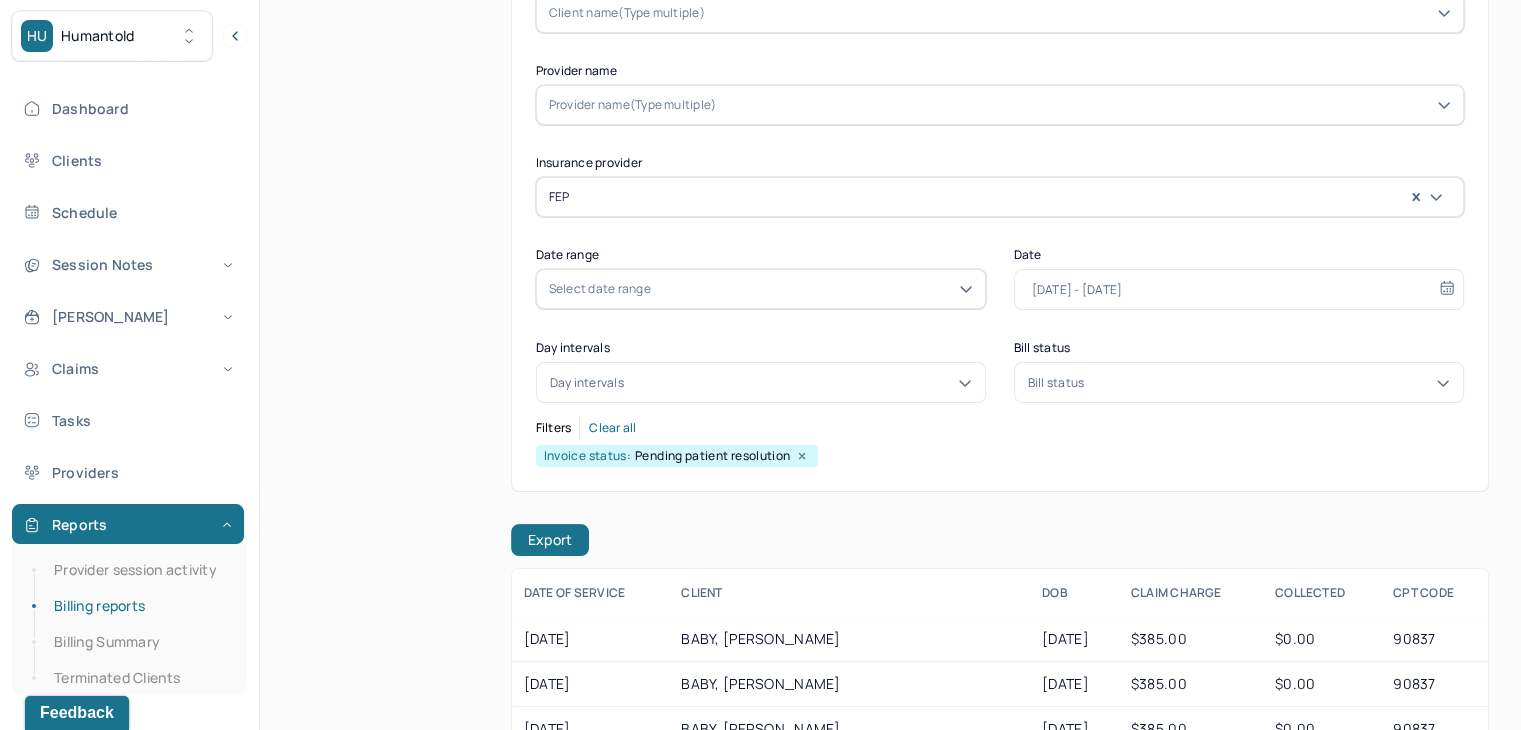 click on "FEP" at bounding box center (1000, 197) 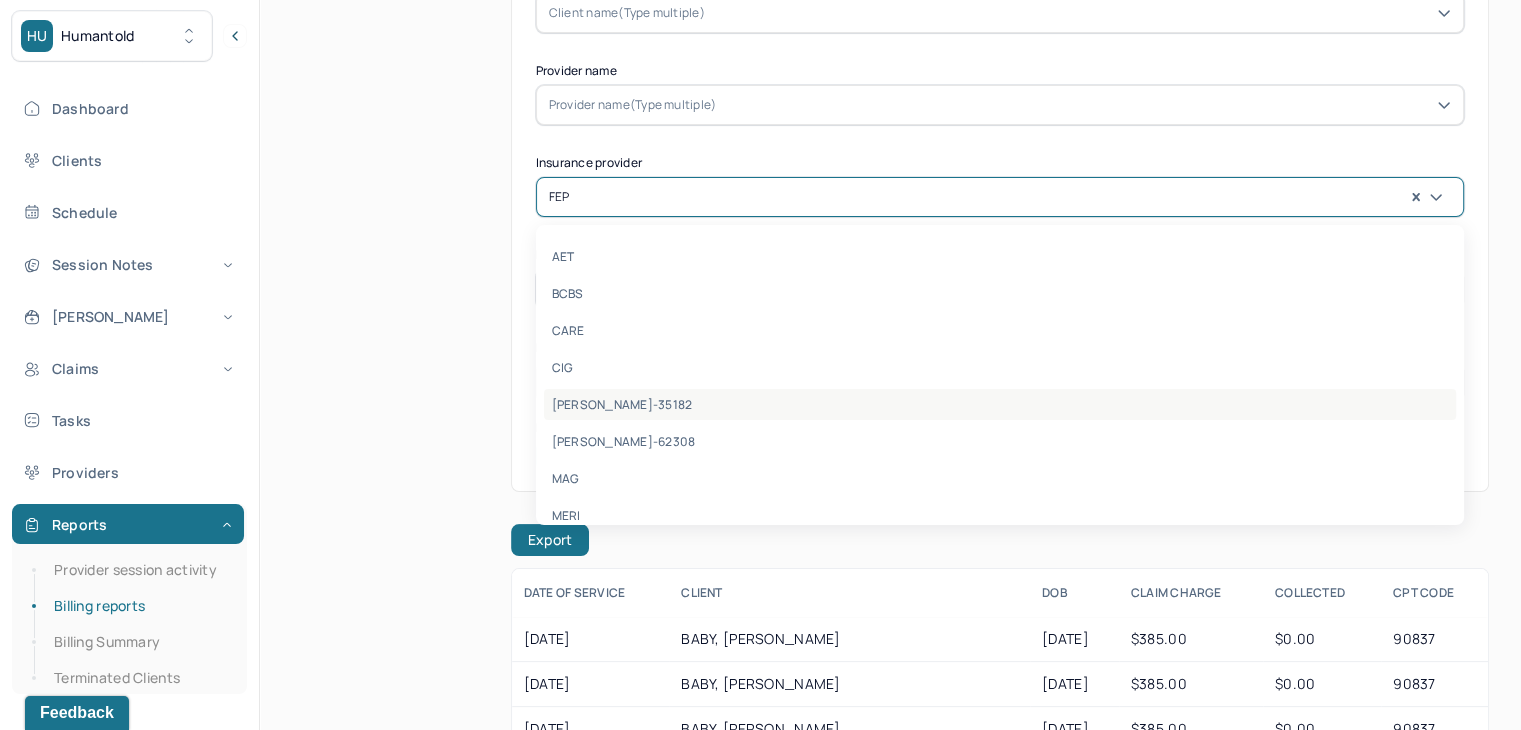 click on "LUM-35182" at bounding box center [1000, 404] 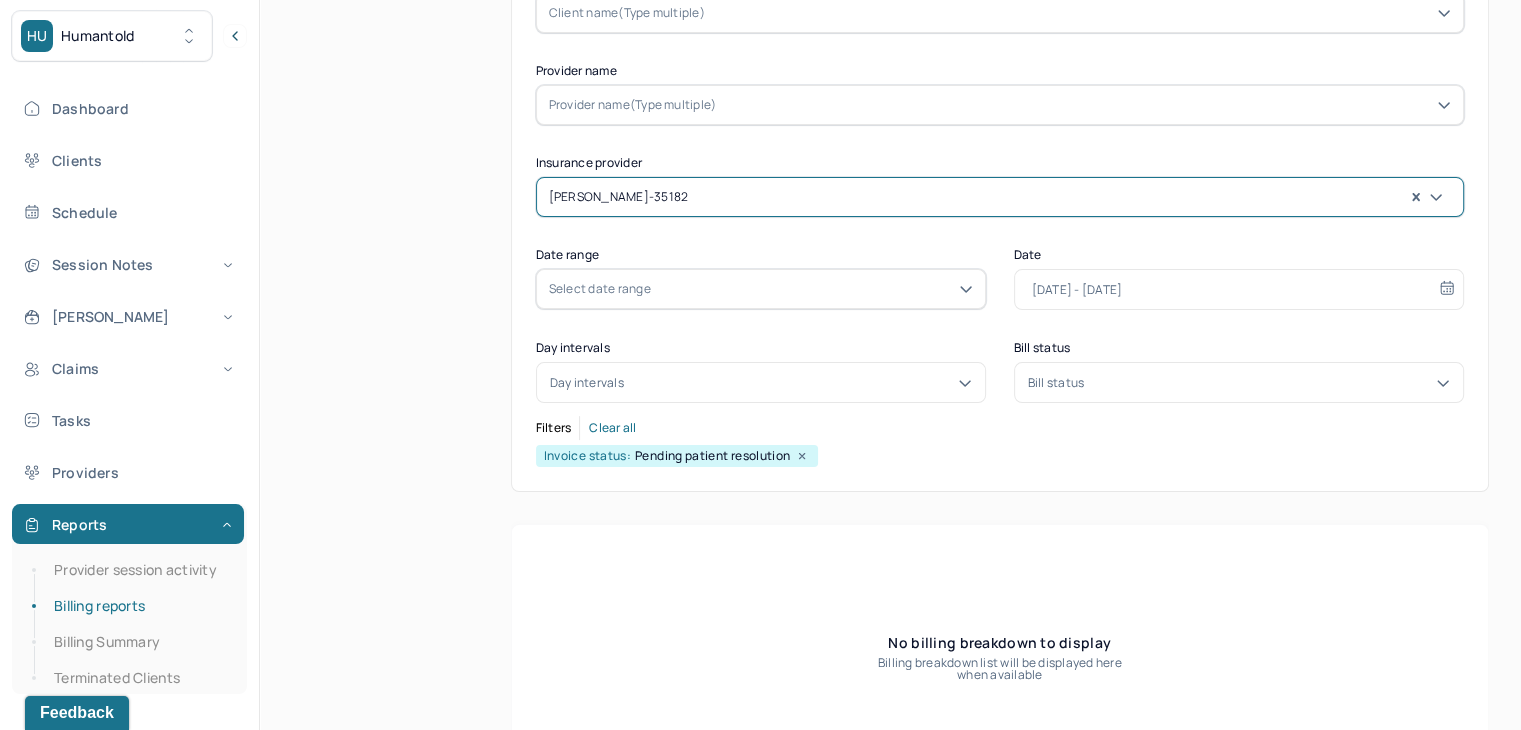 click on "LUM-35182" at bounding box center (1000, 197) 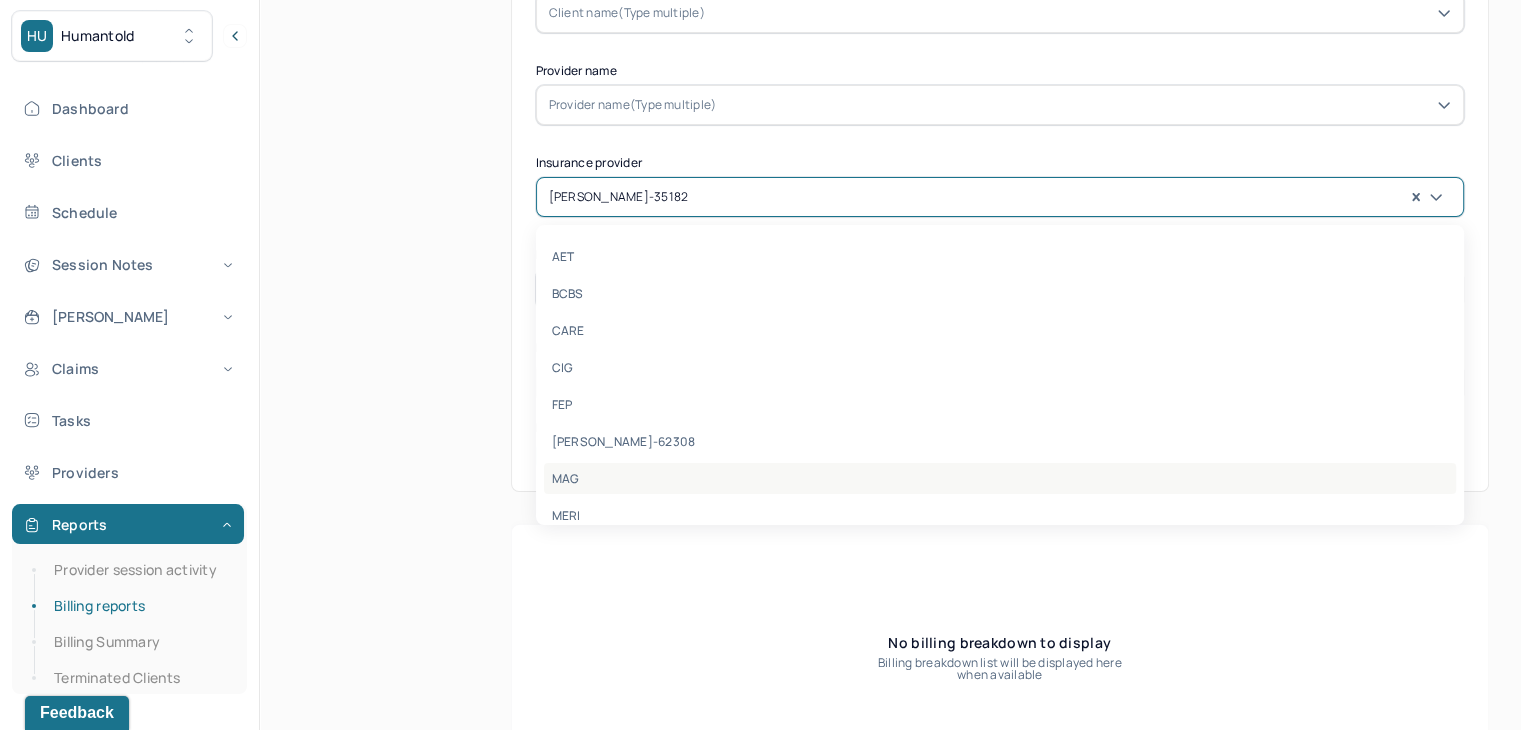 click on "MAG" at bounding box center [1000, 478] 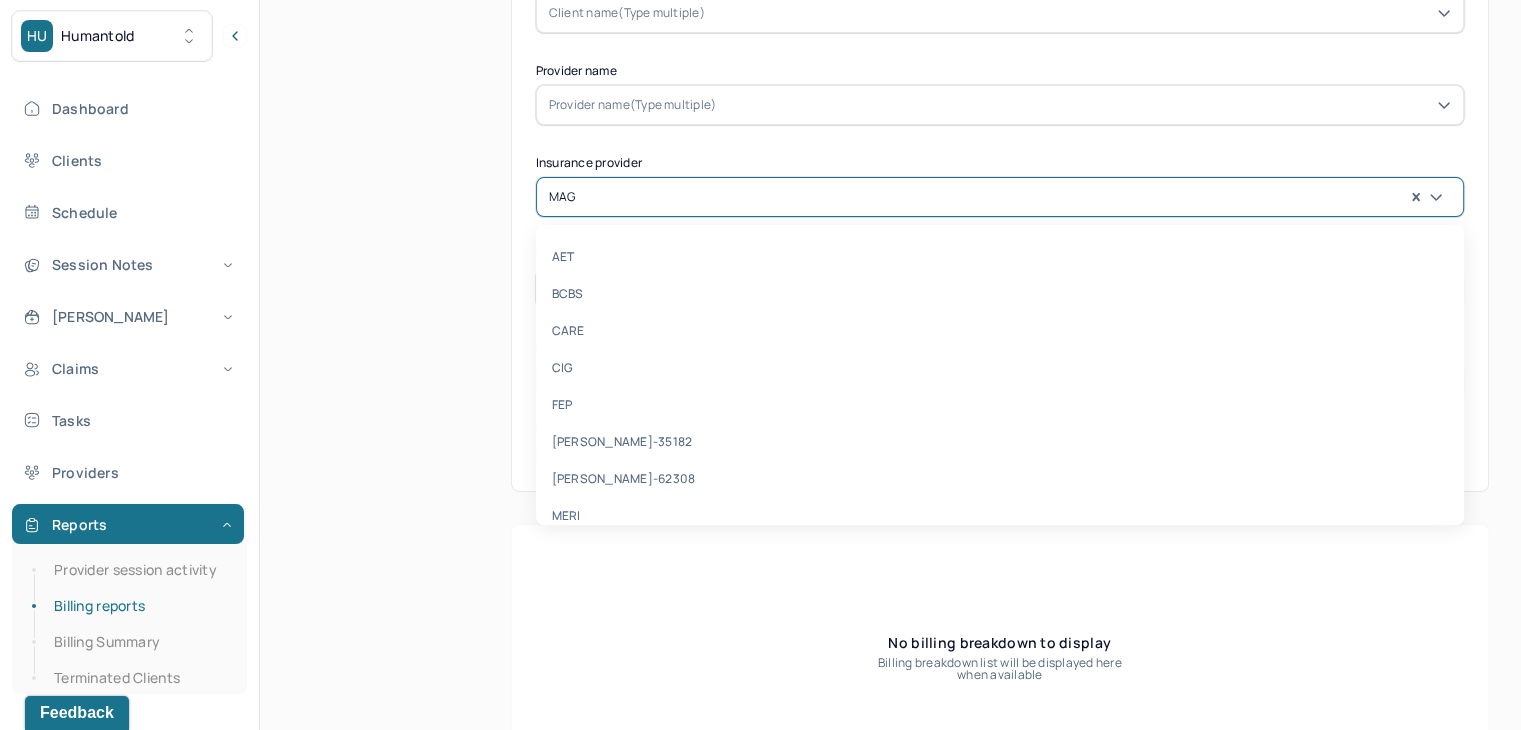click at bounding box center (582, 197) 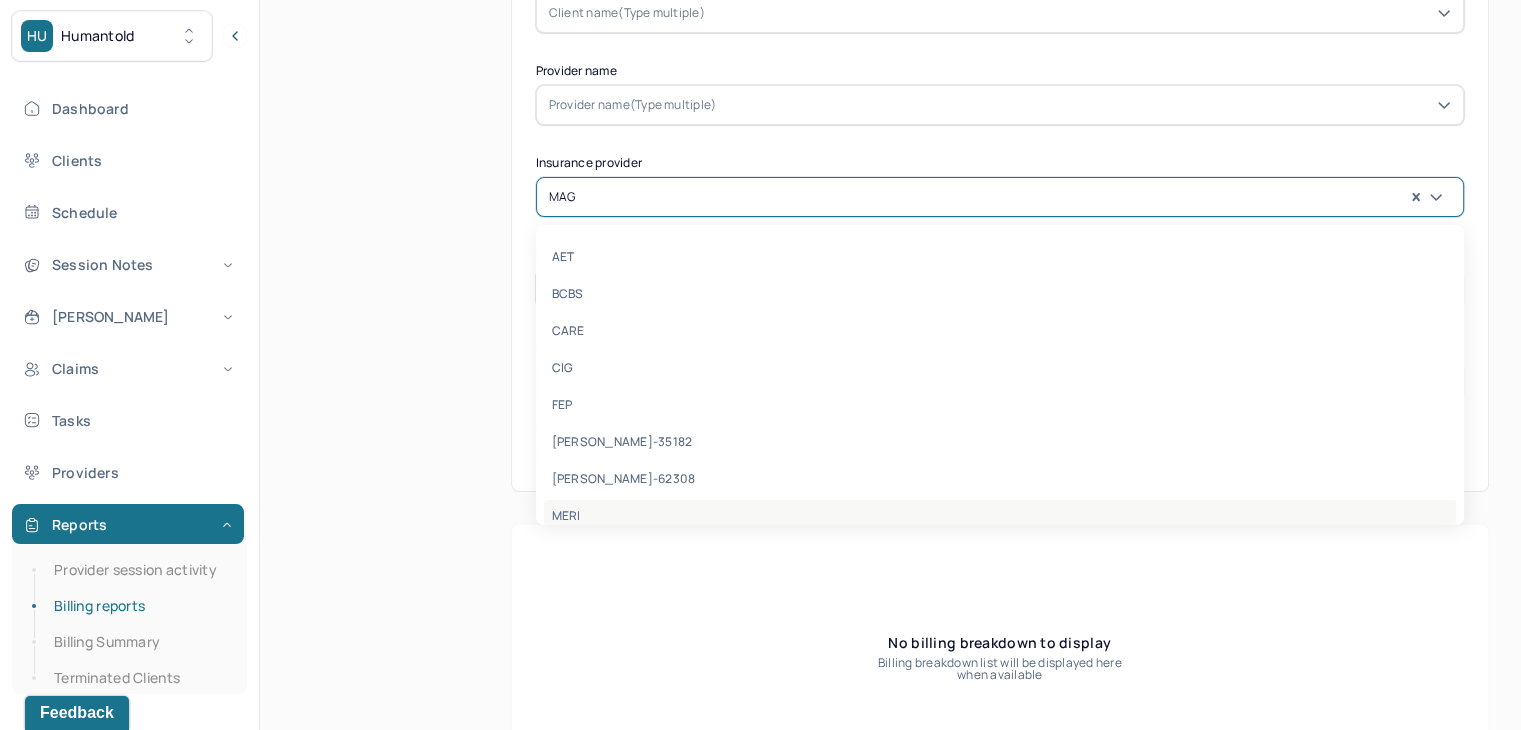 click on "MERI" at bounding box center (1000, 515) 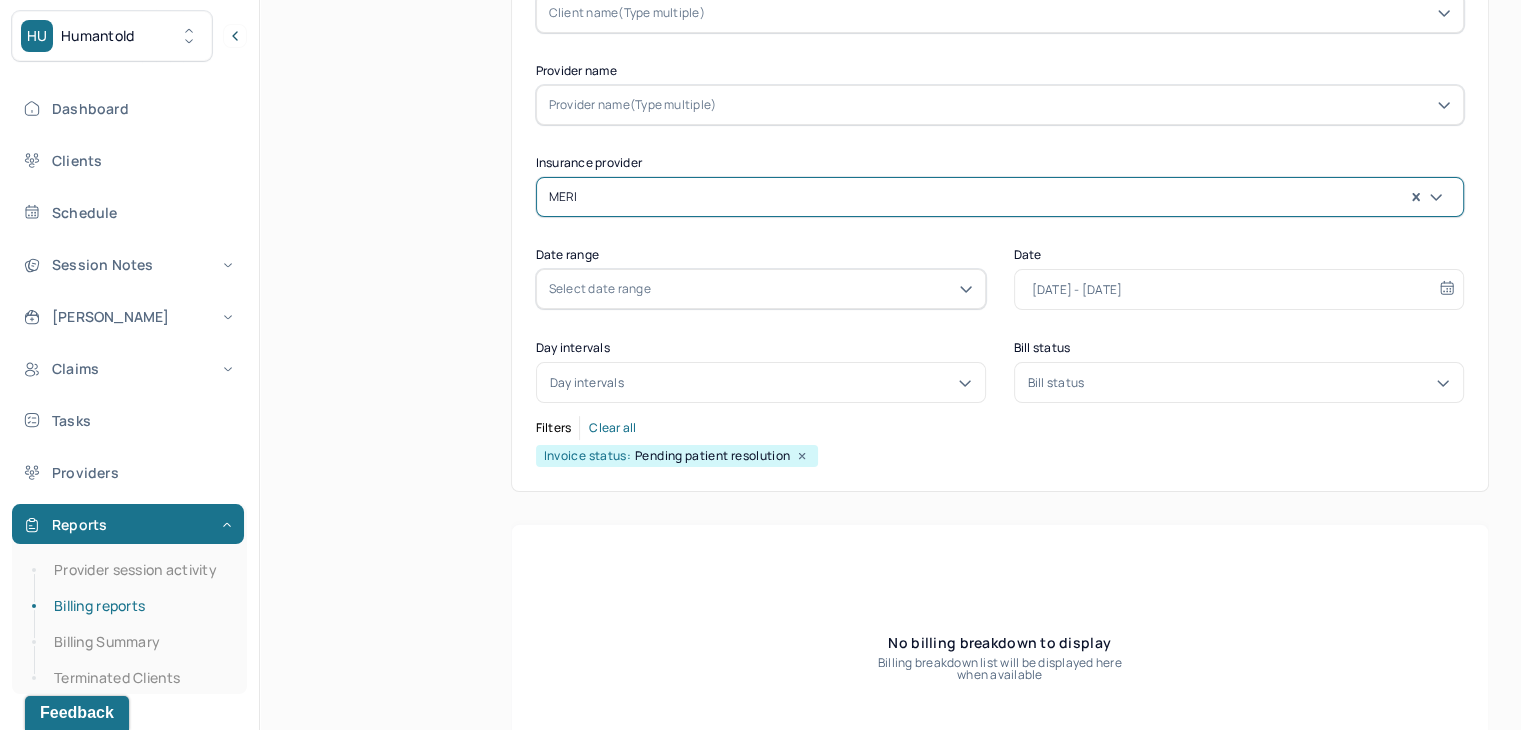 click at bounding box center (1016, 197) 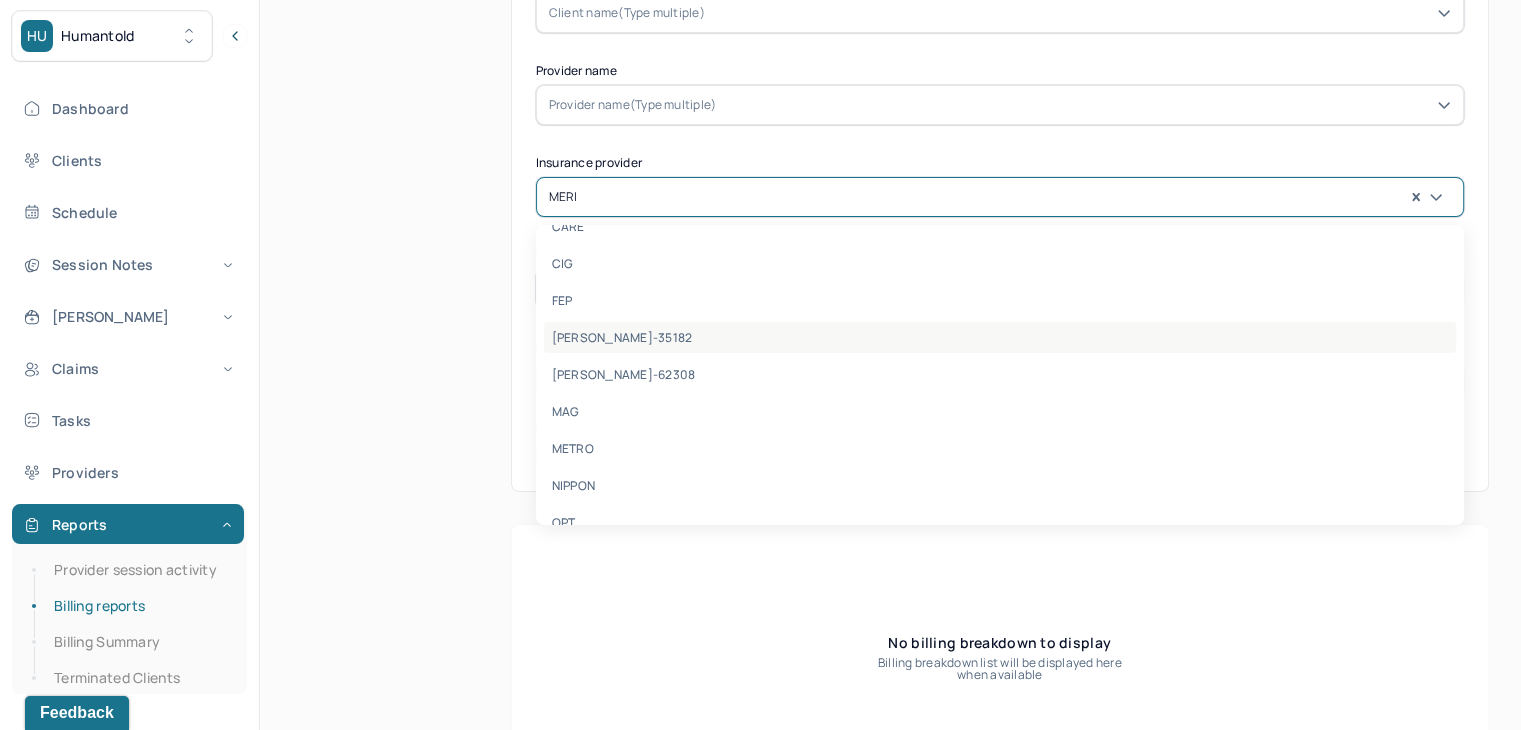 scroll, scrollTop: 200, scrollLeft: 0, axis: vertical 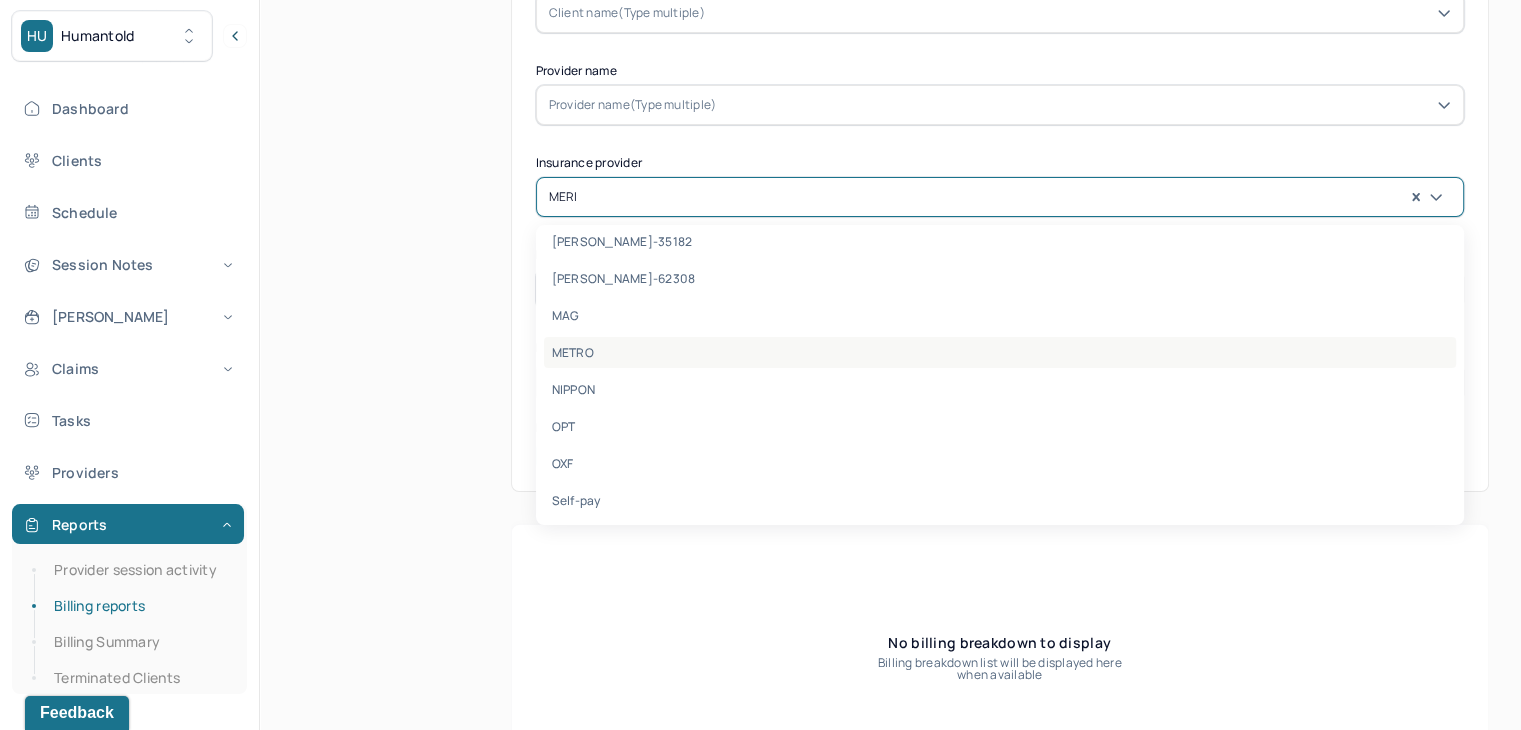 click on "METRO" at bounding box center [1000, 352] 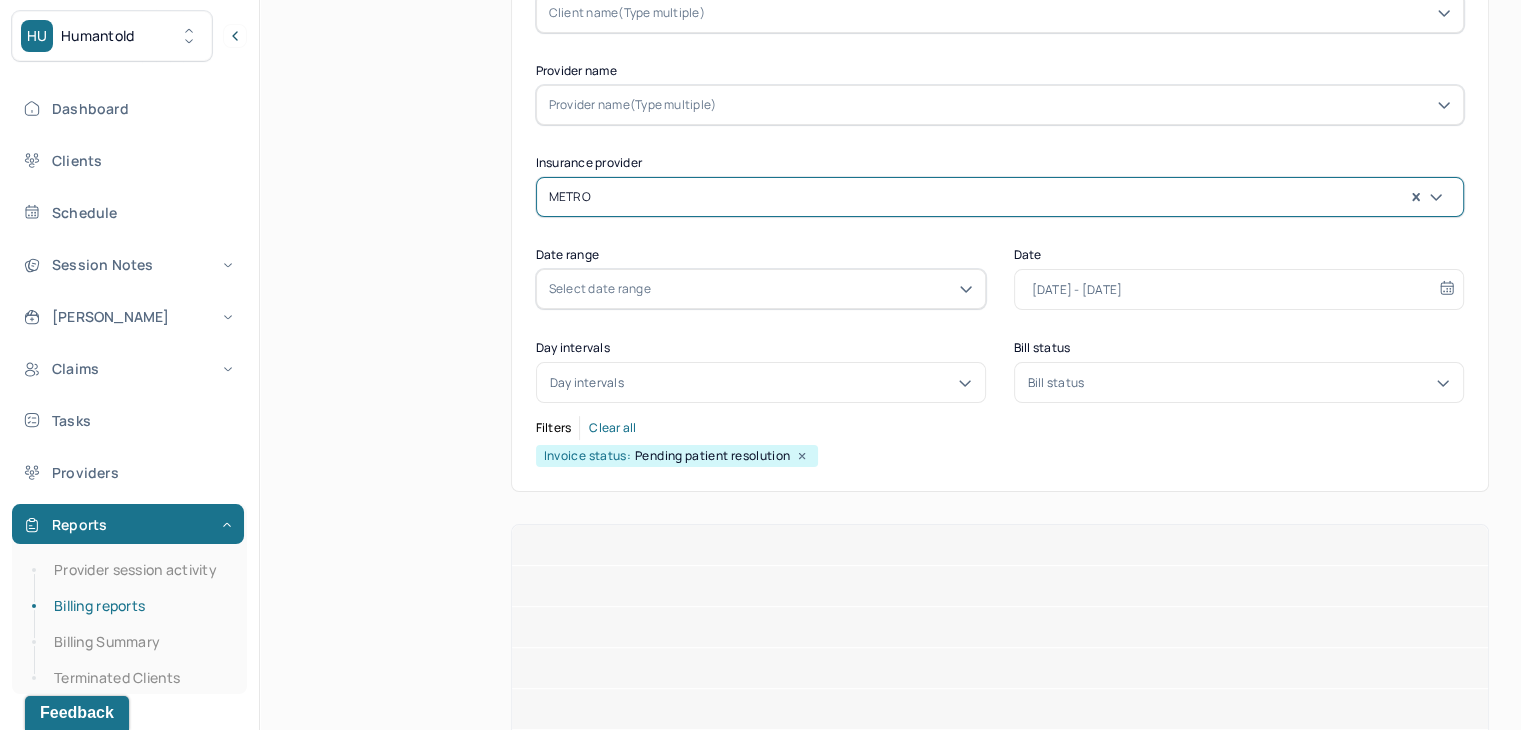 click at bounding box center [1023, 197] 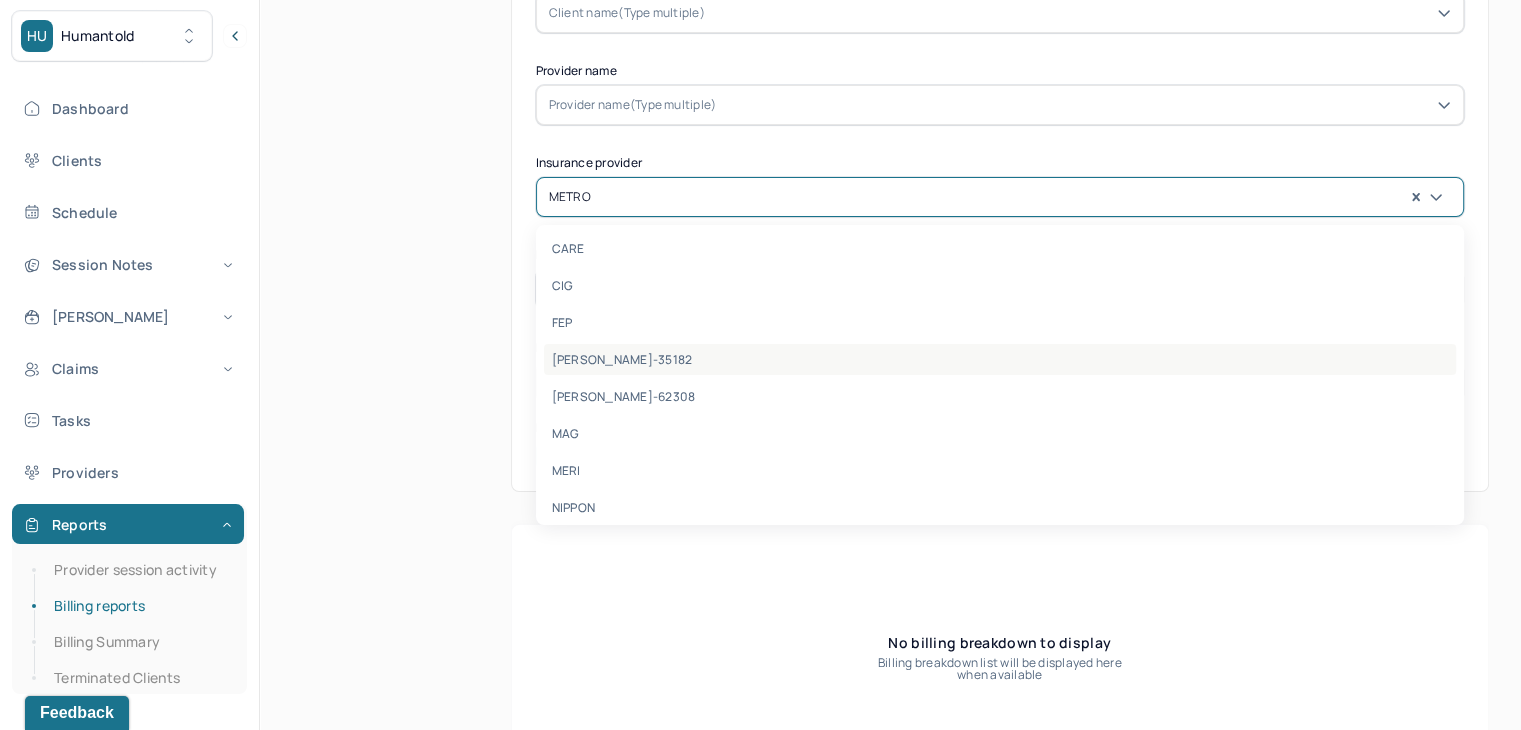 scroll, scrollTop: 200, scrollLeft: 0, axis: vertical 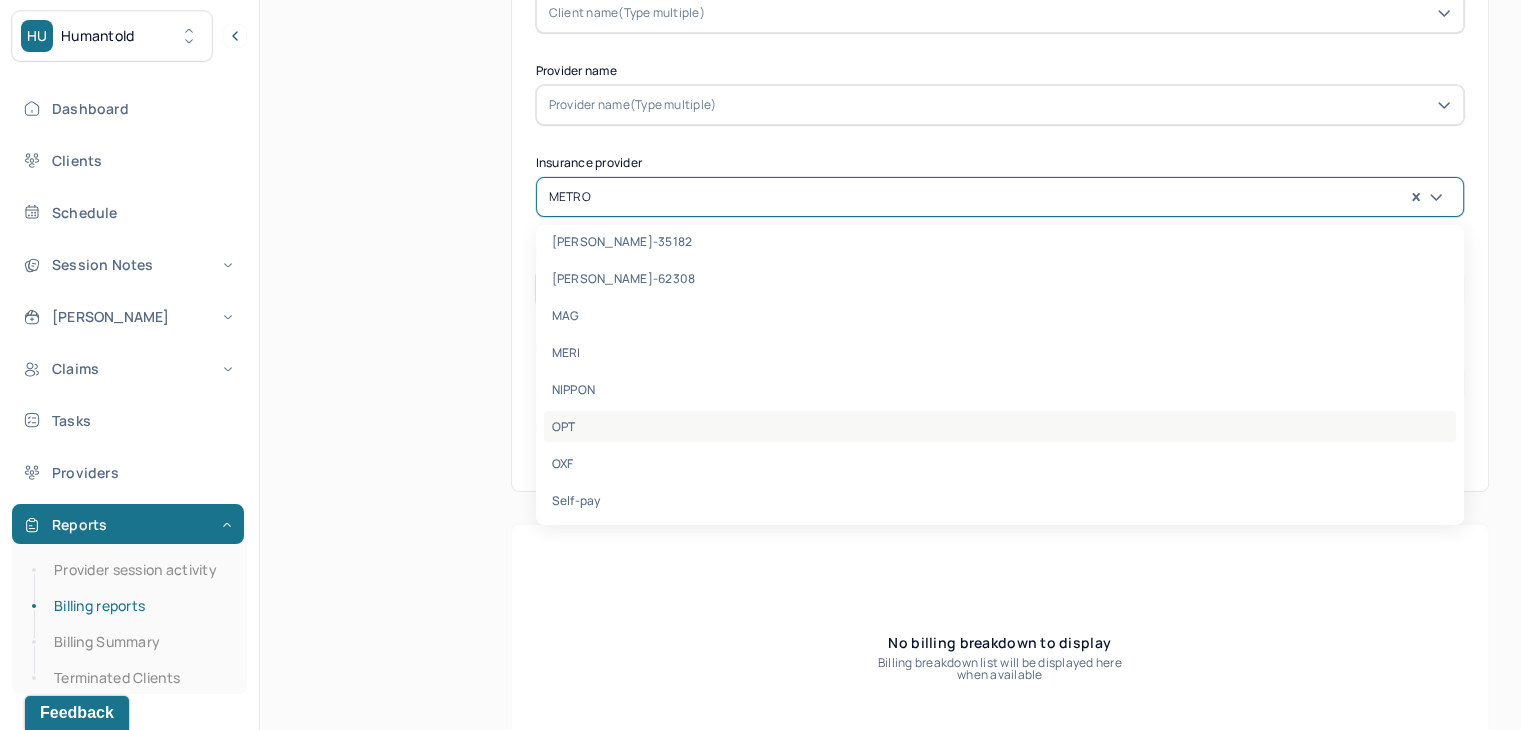 click on "OPT" at bounding box center [1000, 426] 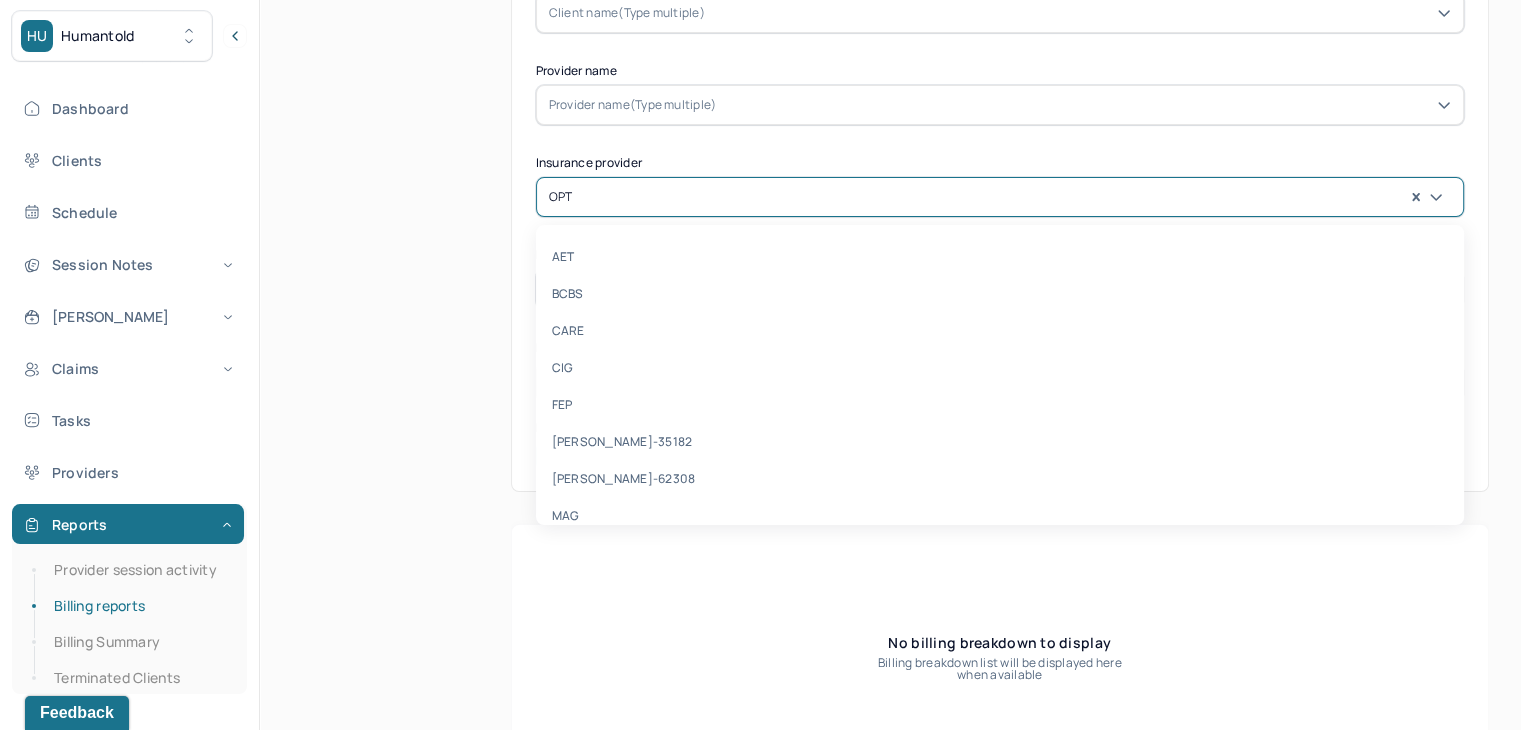 click at bounding box center [1013, 197] 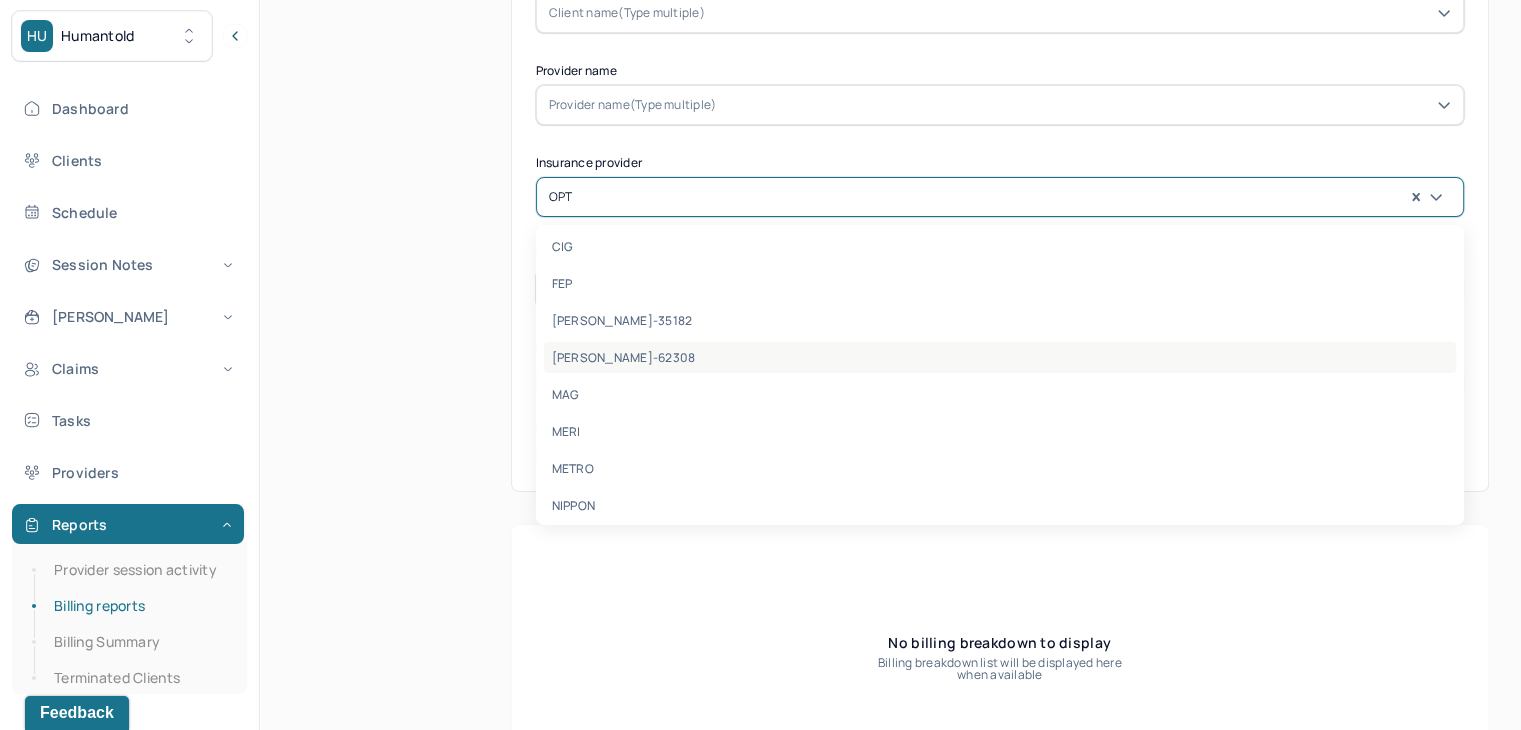 scroll, scrollTop: 200, scrollLeft: 0, axis: vertical 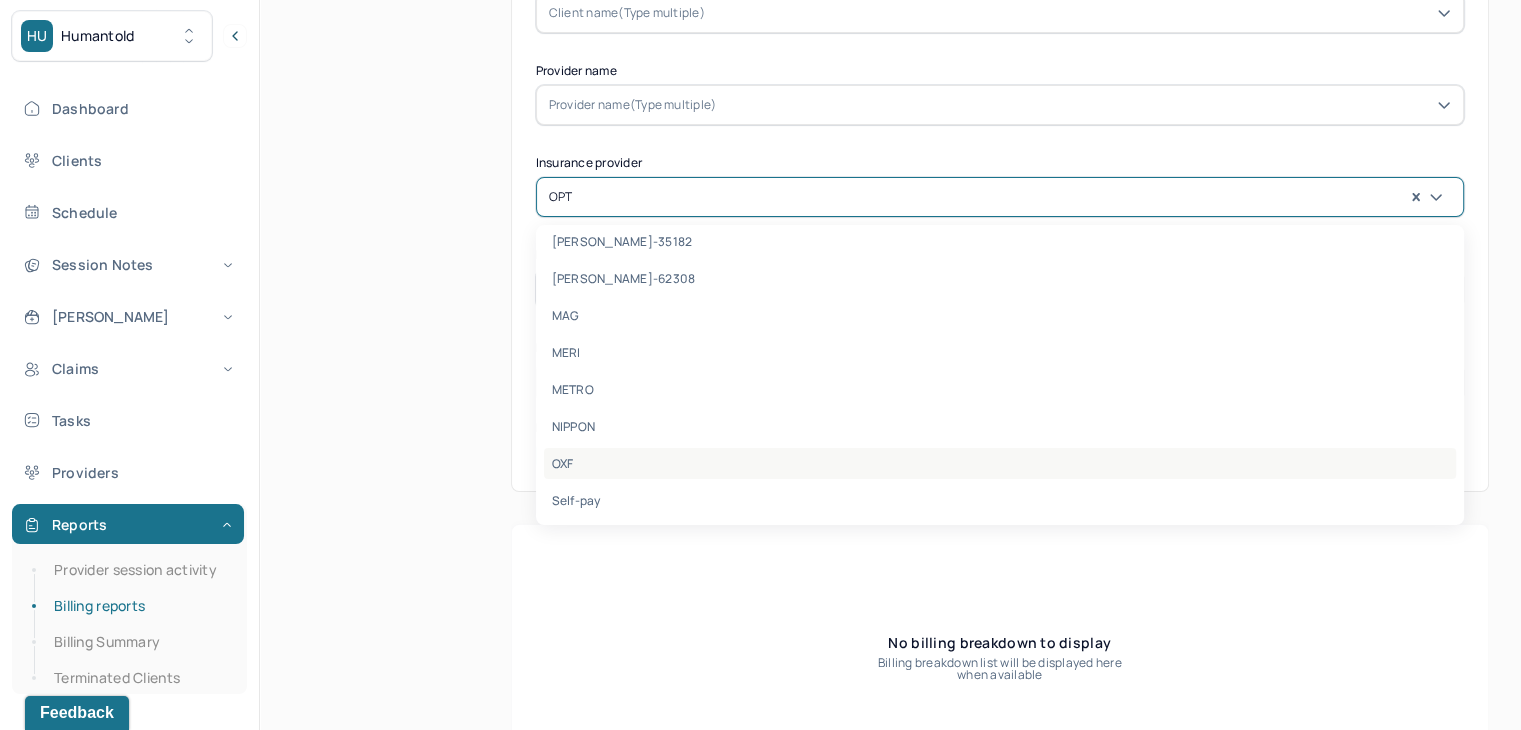 click on "OXF" at bounding box center [1000, 463] 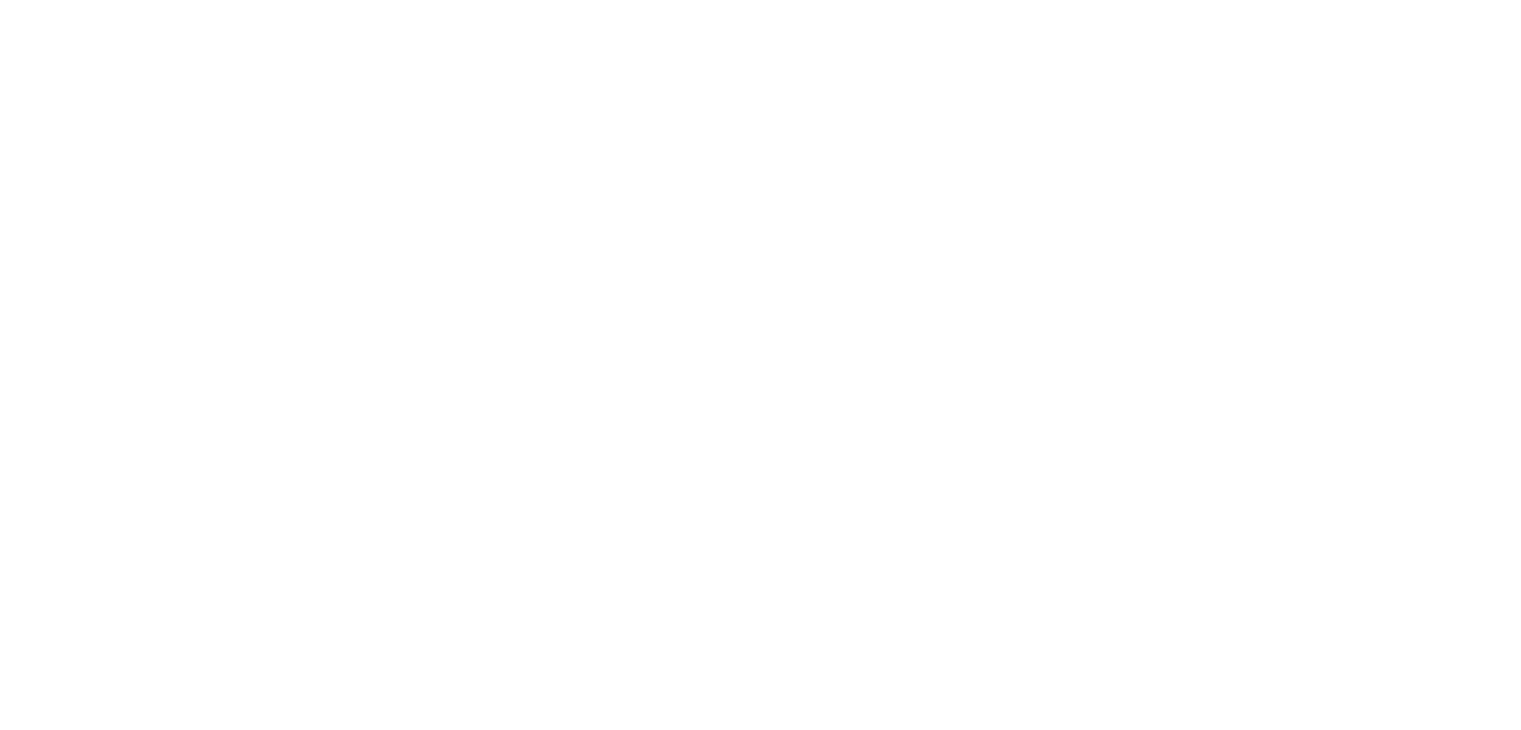 scroll, scrollTop: 0, scrollLeft: 0, axis: both 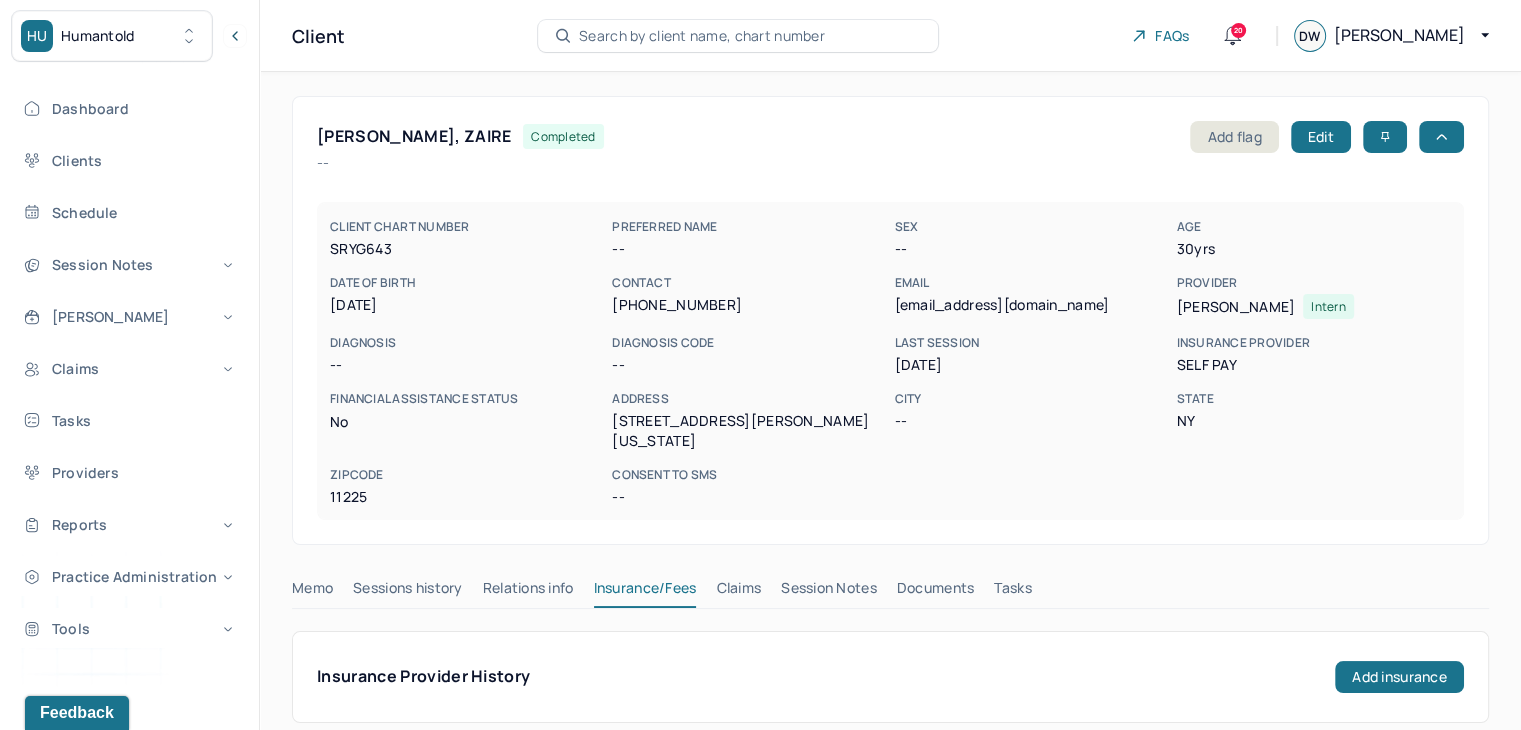 type 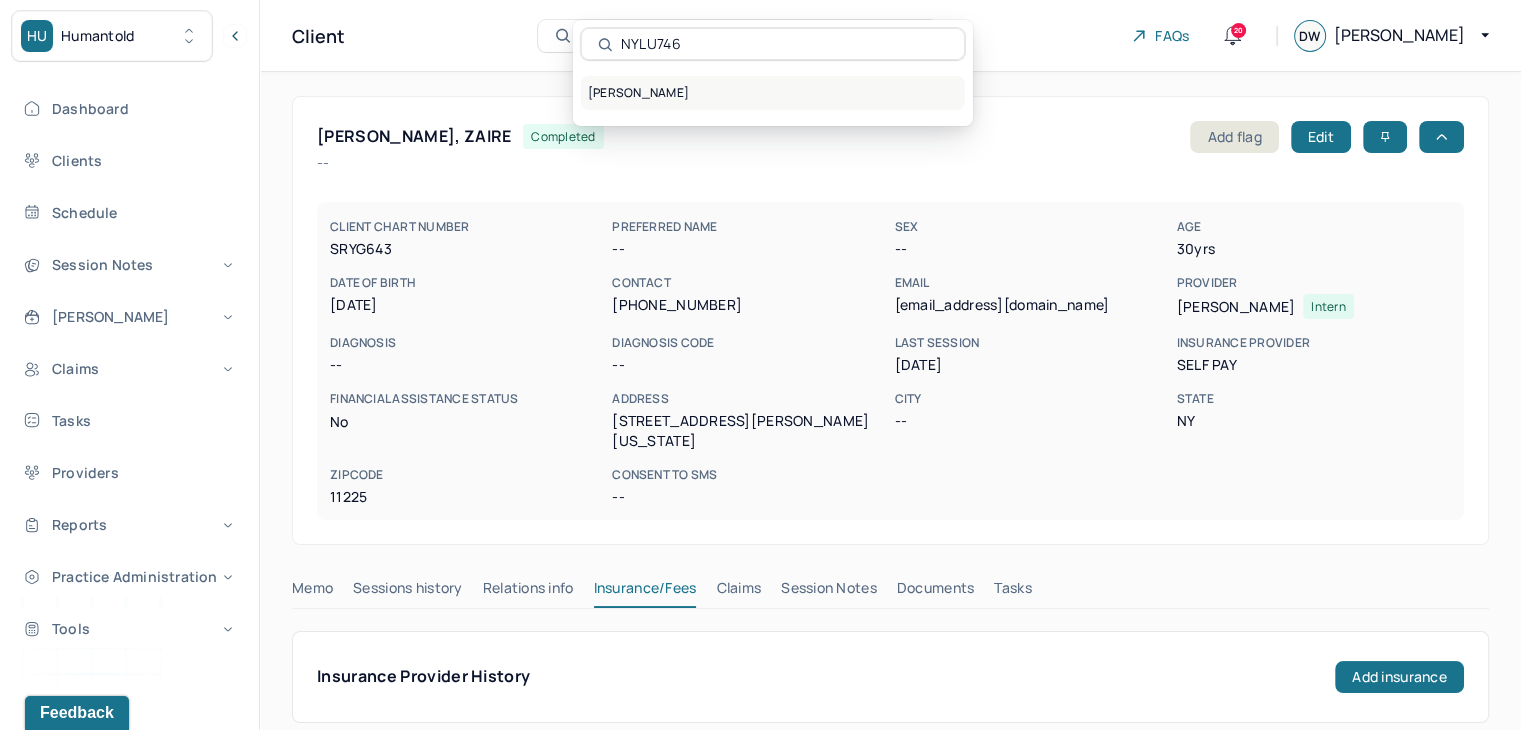 type on "NYLU746" 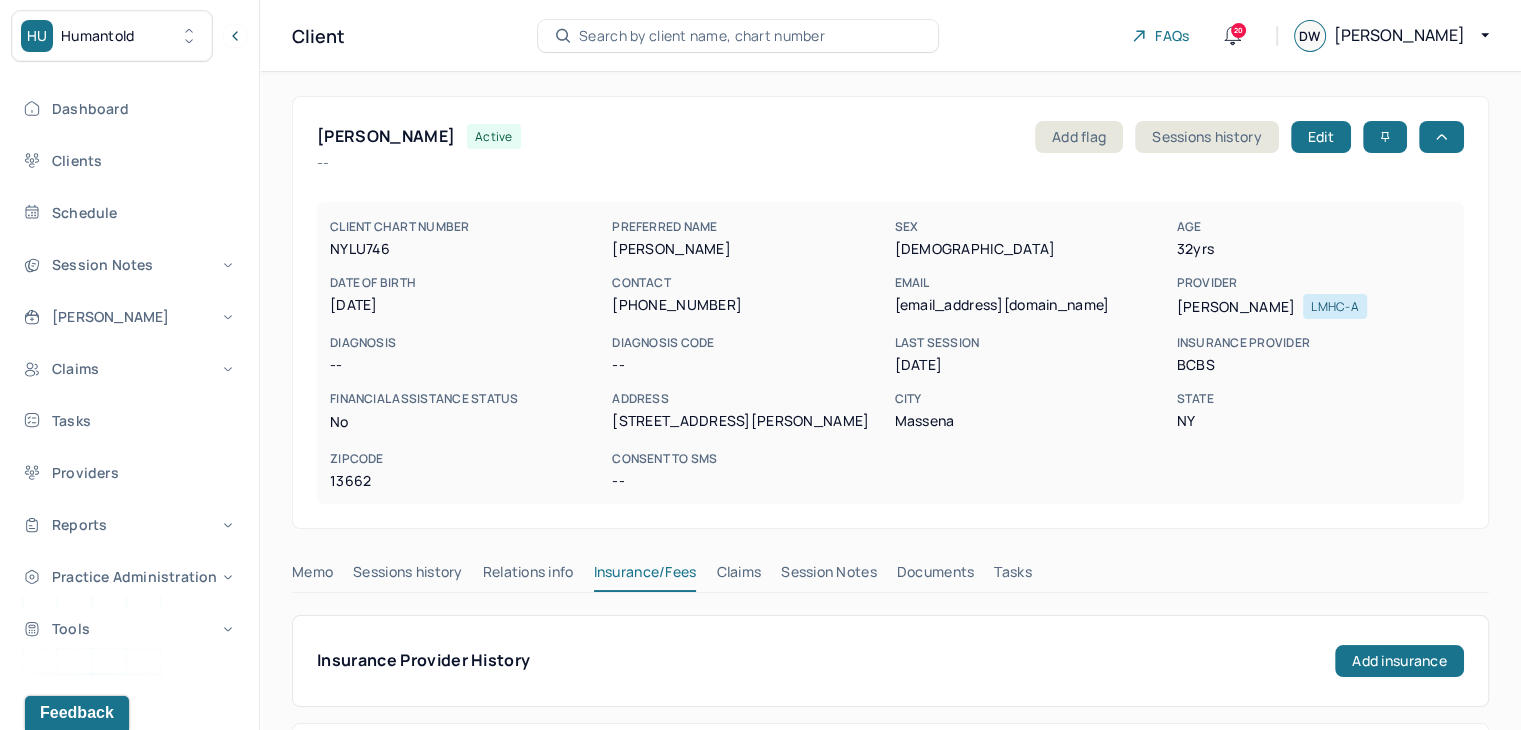 click on "Search by client name, chart number" at bounding box center (702, 36) 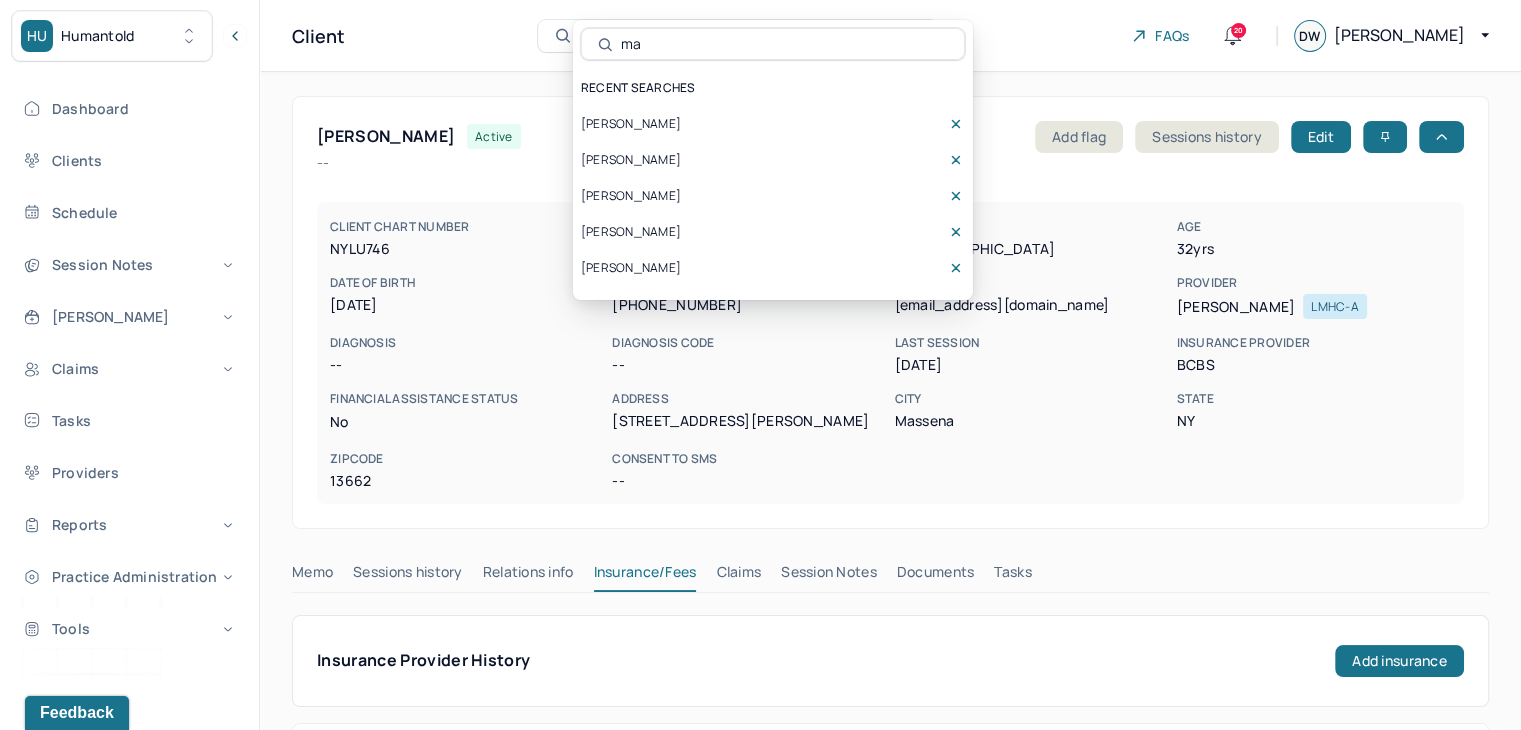 type on "m" 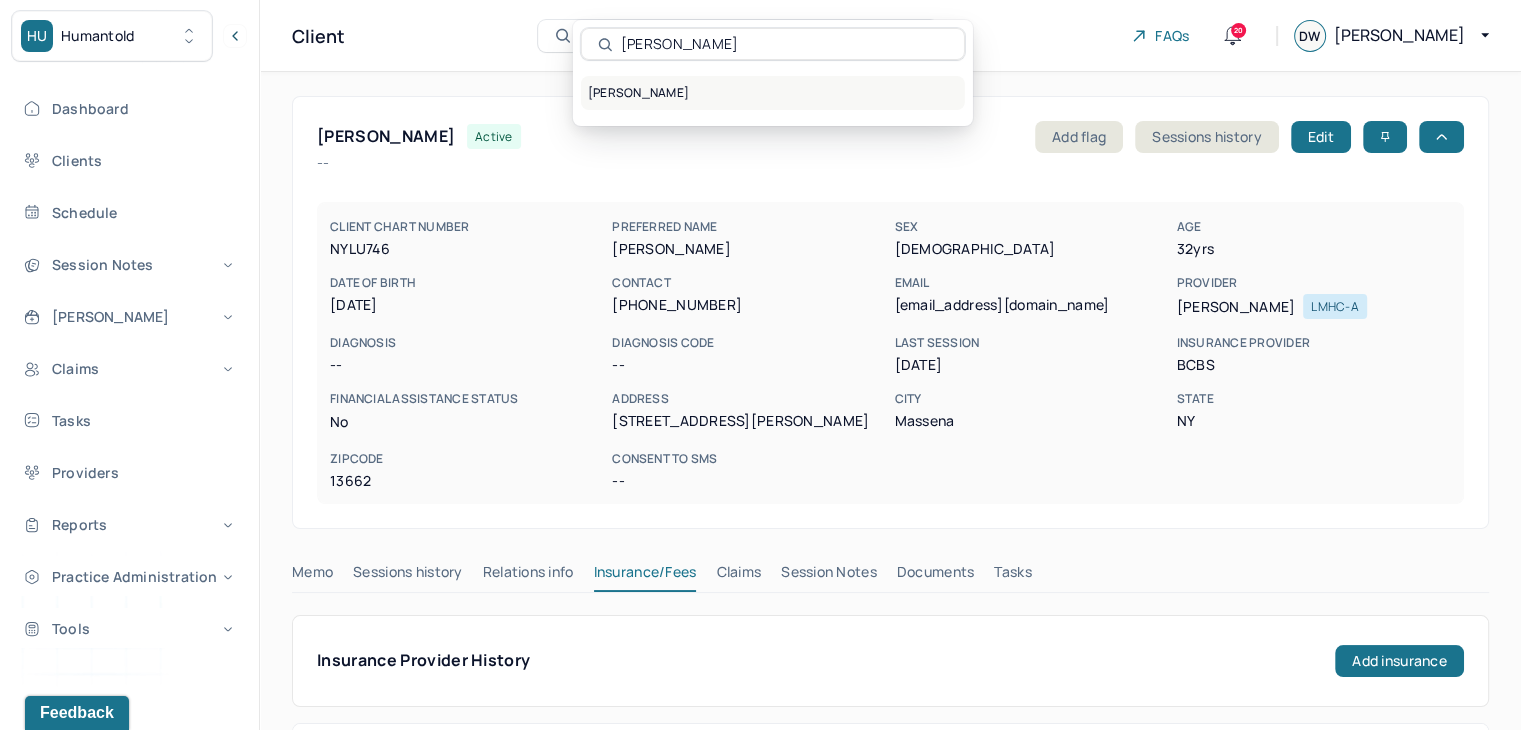 type on "[PERSON_NAME]" 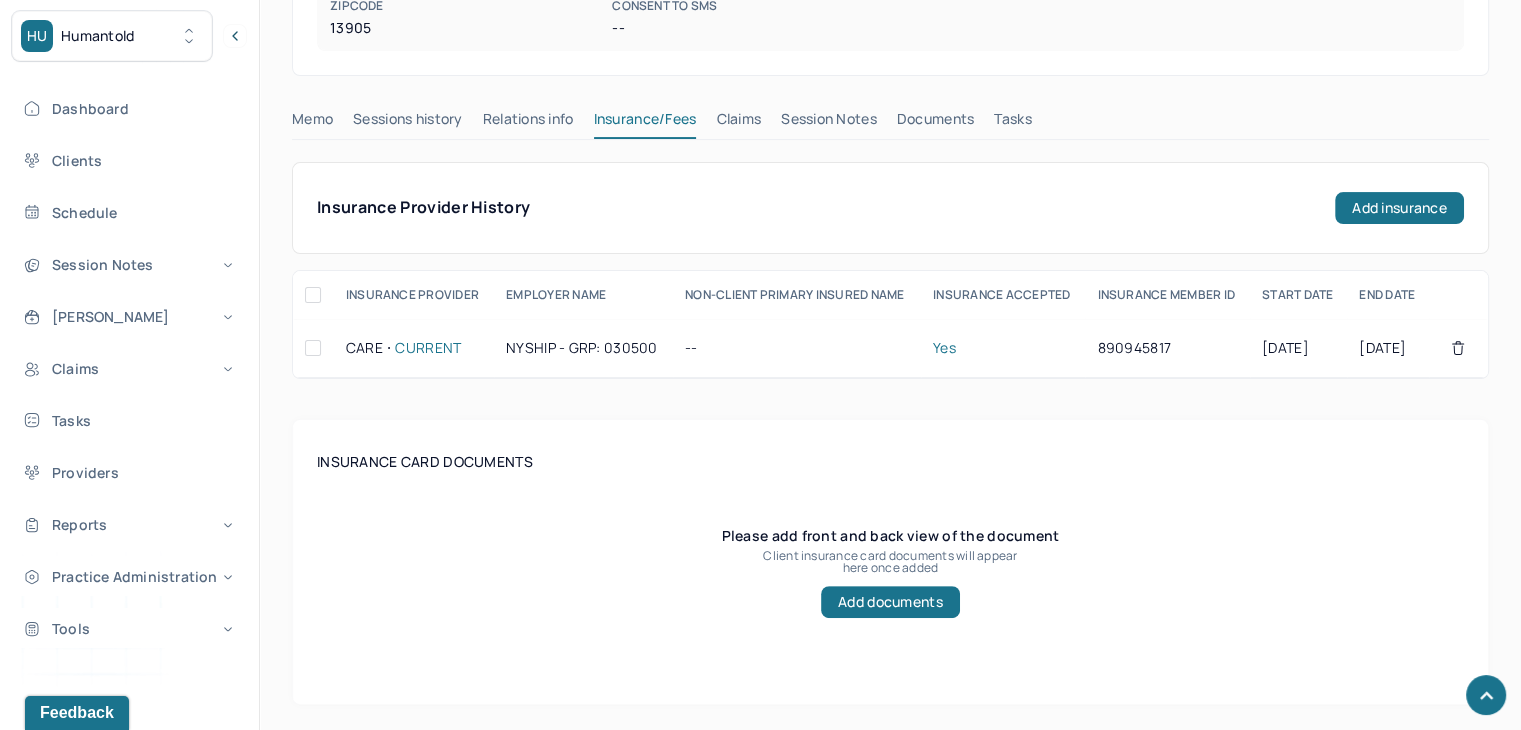 scroll, scrollTop: 200, scrollLeft: 0, axis: vertical 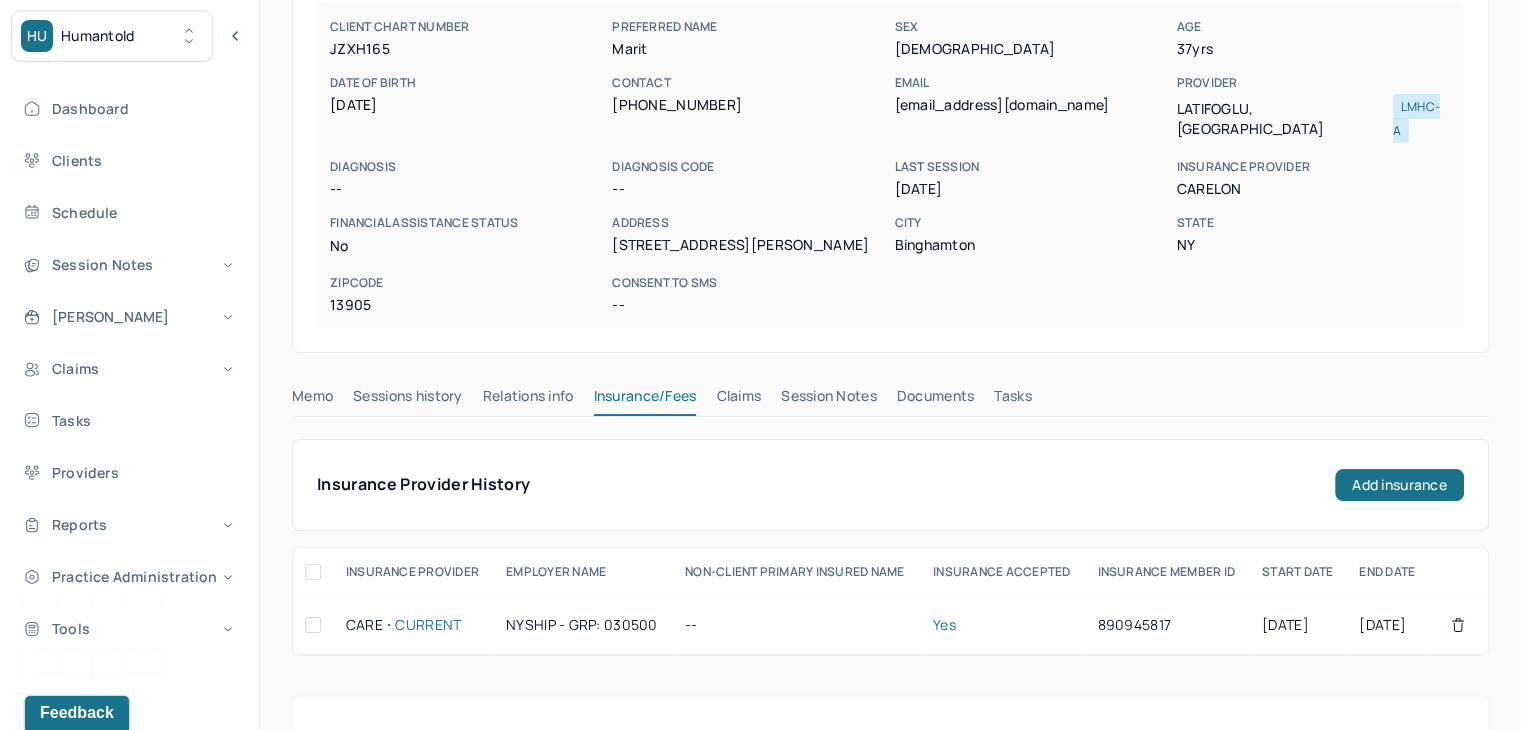click on "Claims" at bounding box center (738, 400) 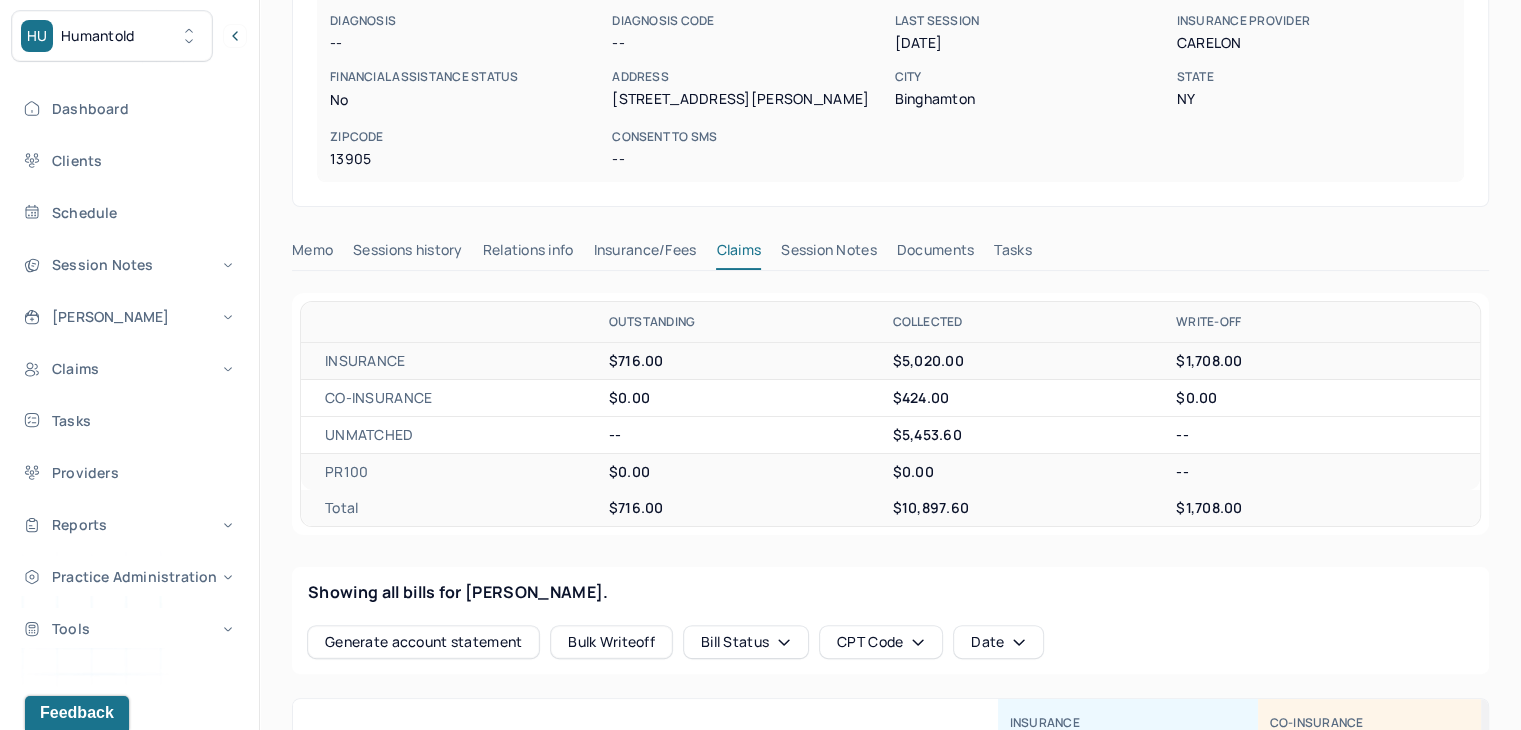 scroll, scrollTop: 300, scrollLeft: 0, axis: vertical 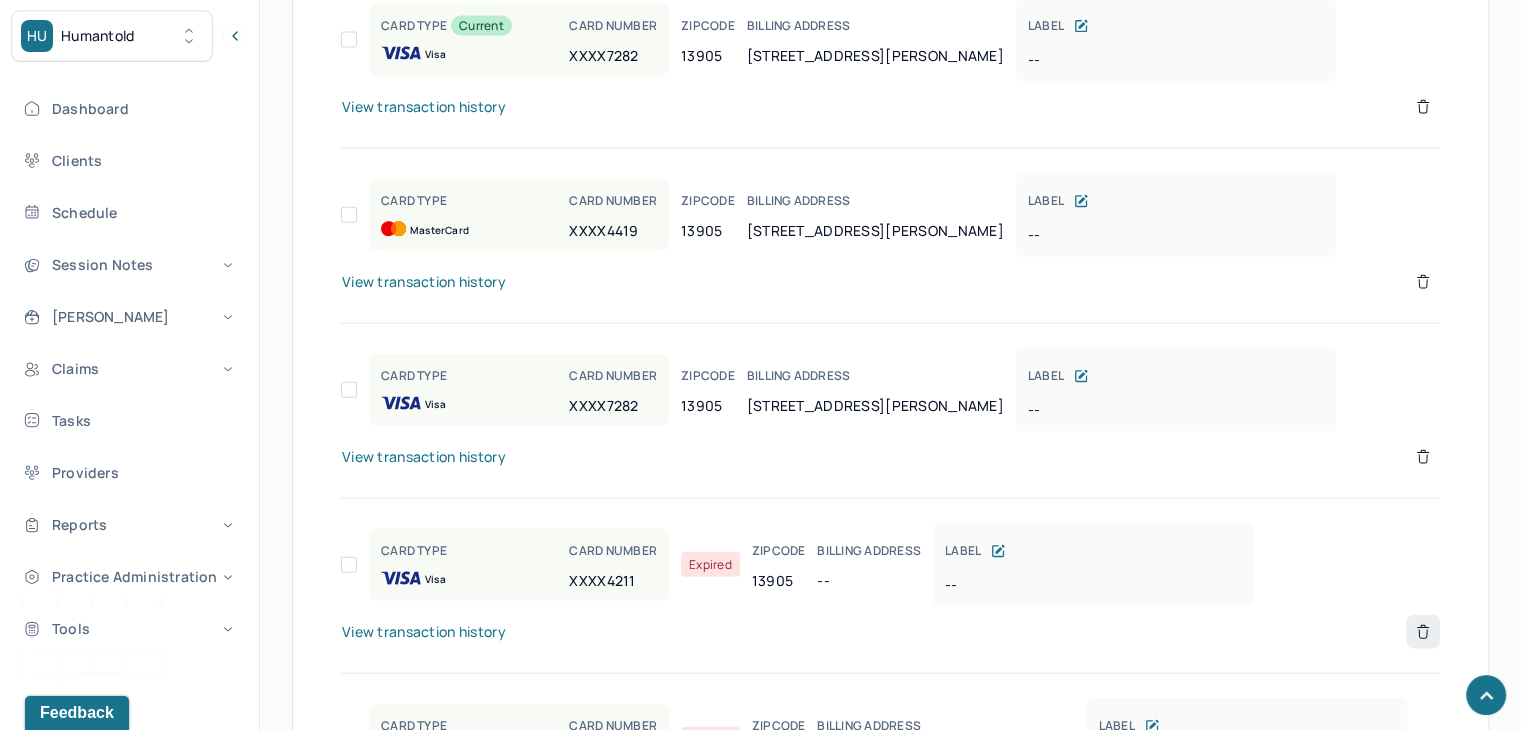 click 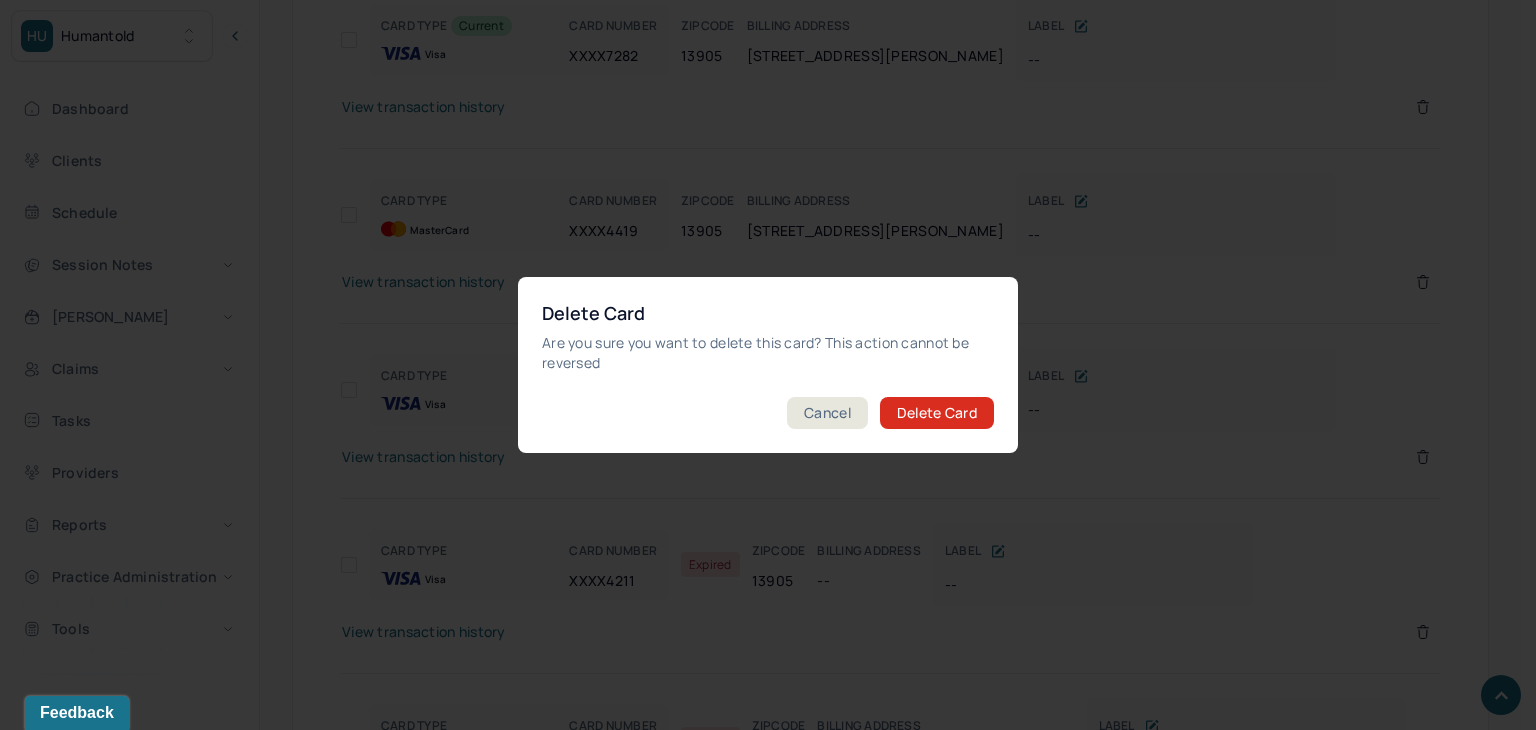 click on "Delete Card" at bounding box center (937, 413) 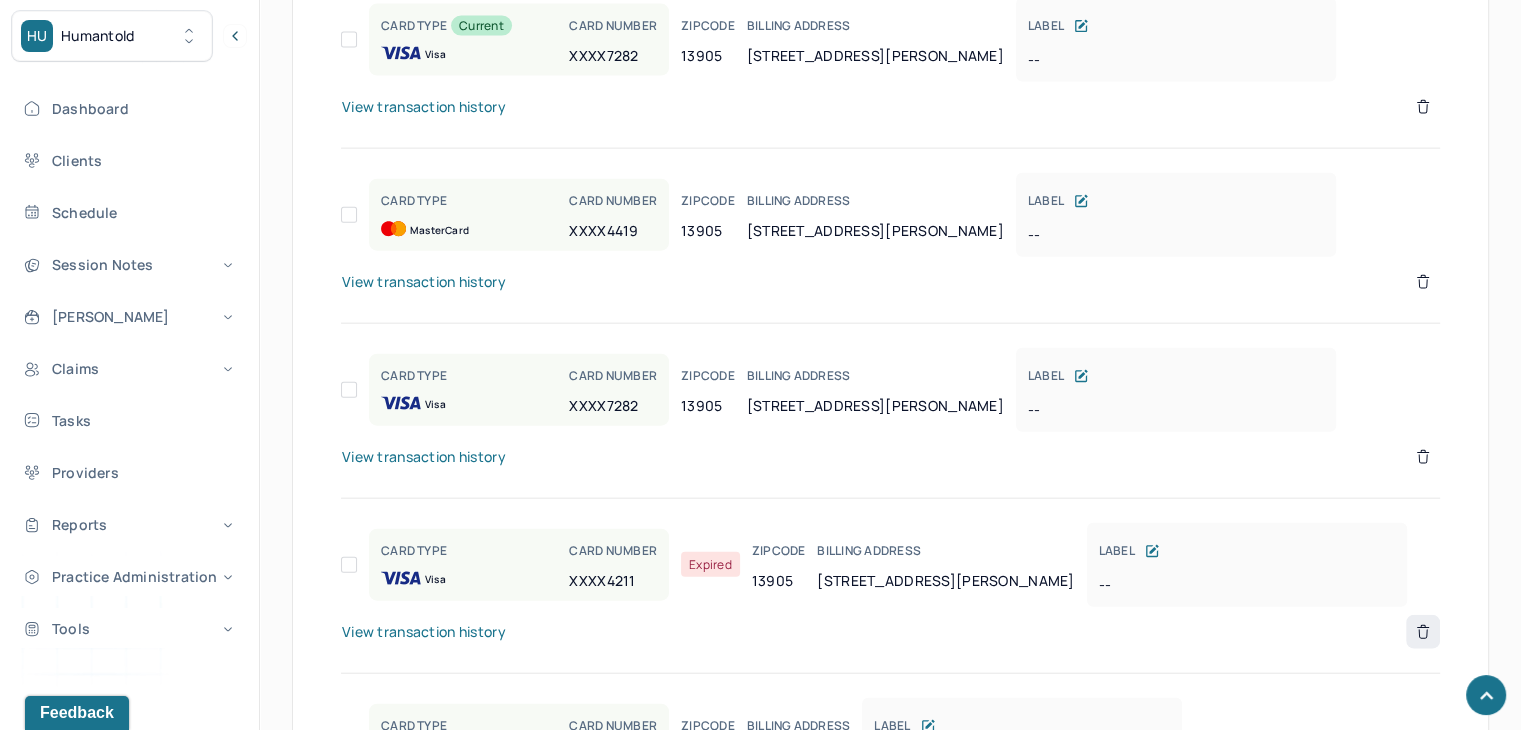 click at bounding box center [1423, 632] 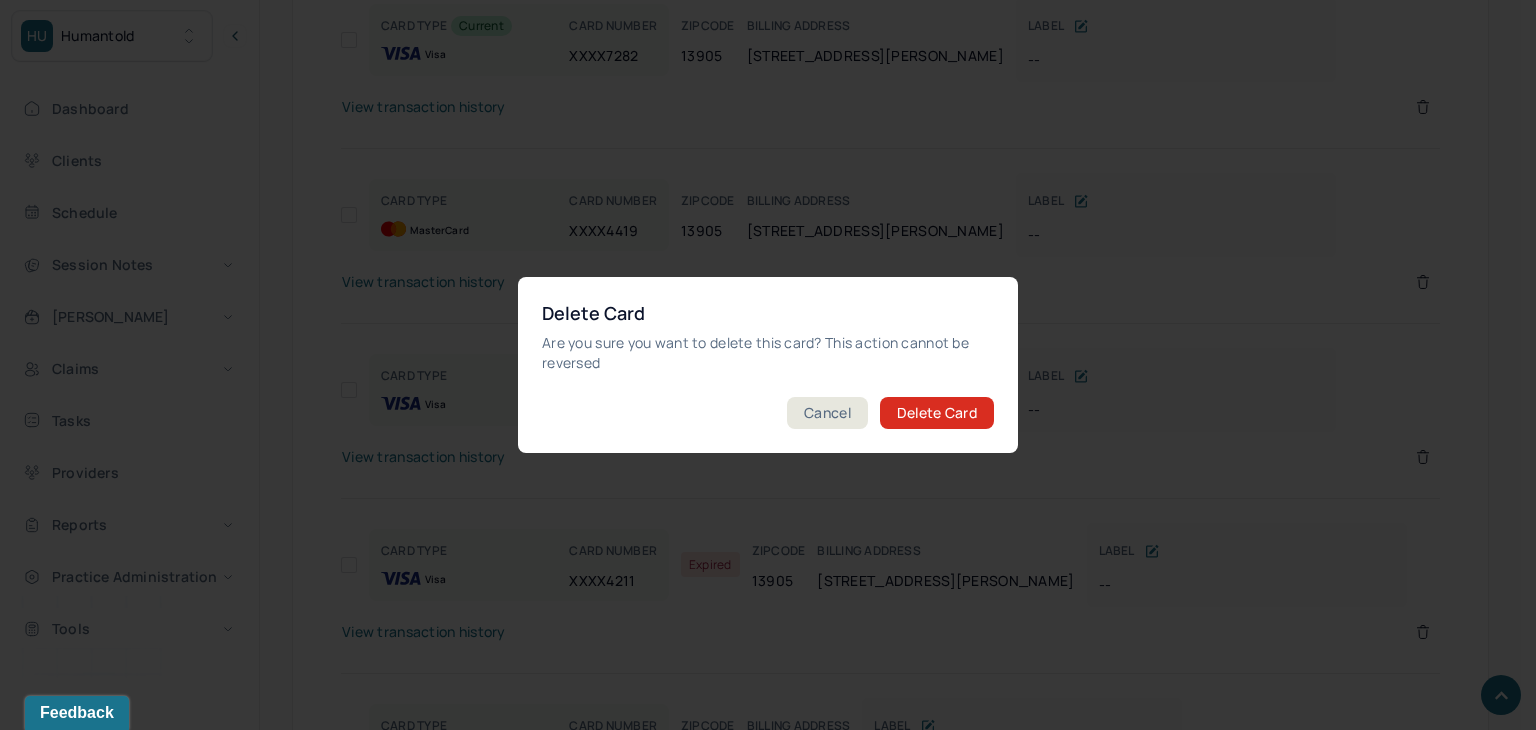 click on "Delete Card" at bounding box center [937, 413] 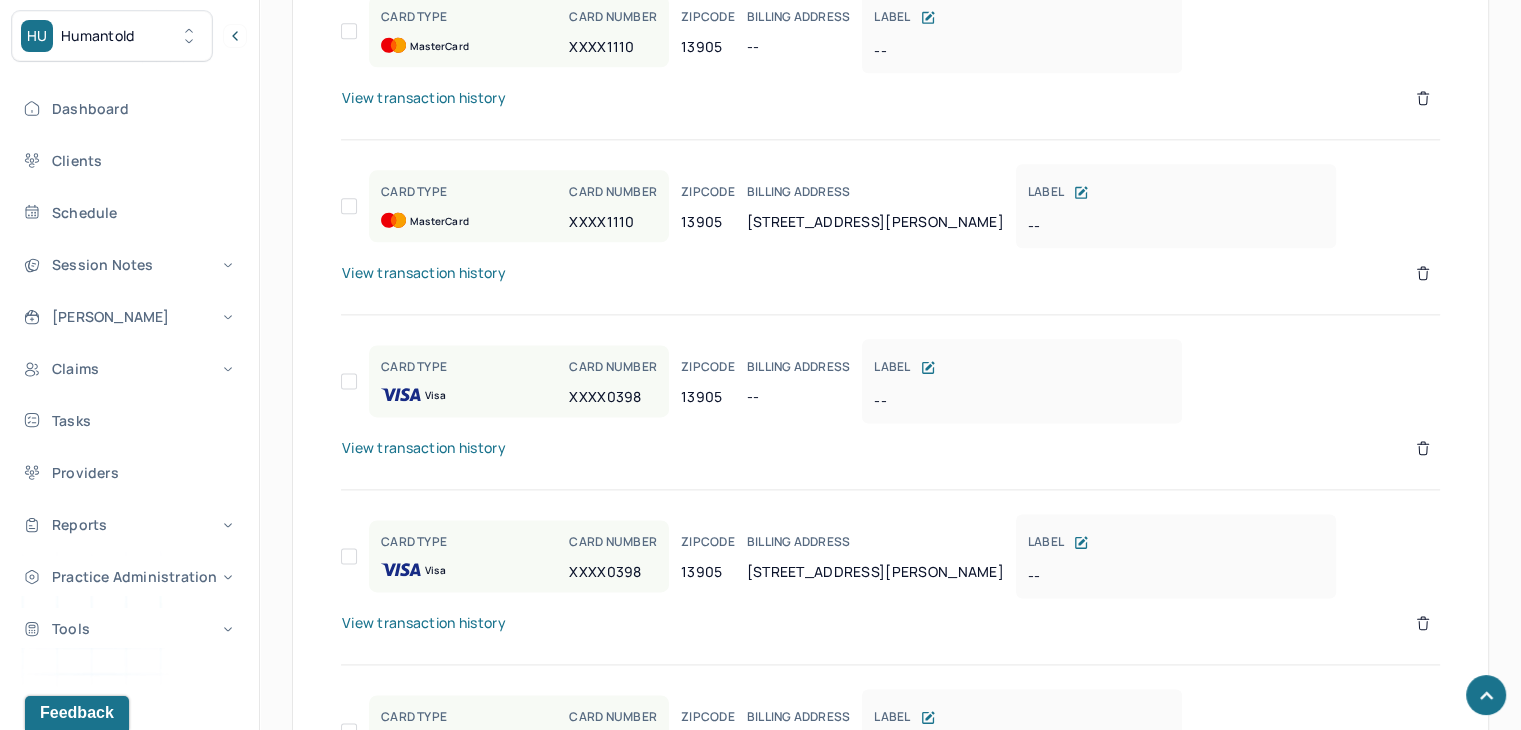 scroll, scrollTop: 2500, scrollLeft: 0, axis: vertical 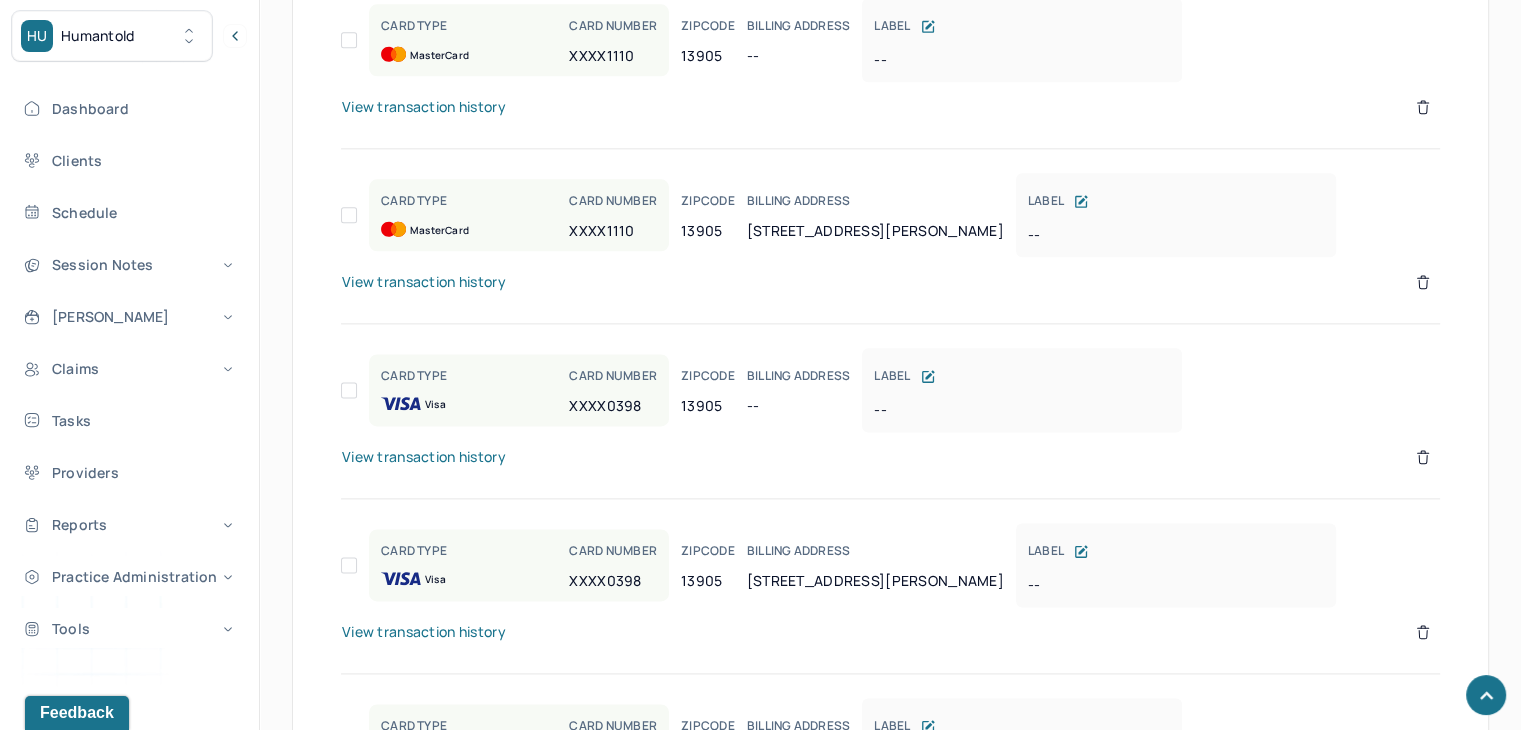 click on "Credit Card Info   [DOMAIN_NAME] Customer ID -     MPe6a4677e4f1ae382b7           Add card       CARD TYPE MasterCard CARD NUMBER XXXX1110 ZIPCODE 13905 BILLING ADDRESS -- LABEL     --   View transaction history       CARD TYPE MasterCard CARD NUMBER XXXX1110 ZIPCODE 13905 BILLING ADDRESS [STREET_ADDRESS][PERSON_NAME] LABEL     --   View transaction history       CARD TYPE Visa CARD NUMBER XXXX7282 ZIPCODE 13905 BILLING ADDRESS -- LABEL     --   View transaction history       CARD TYPE Visa CARD NUMBER XXXX7282 ZIPCODE 13905 BILLING ADDRESS [STREET_ADDRESS][PERSON_NAME] LABEL     --   View transaction history       CARD TYPE MasterCard CARD NUMBER XXXX1110 ZIPCODE 13905 BILLING ADDRESS -- LABEL     --   View transaction history       CARD TYPE MasterCard CARD NUMBER XXXX1110 ZIPCODE 13905 BILLING ADDRESS [STREET_ADDRESS][PERSON_NAME] LABEL     --   View transaction history       CARD TYPE Visa CARD NUMBER XXXX0398 ZIPCODE 13905 BILLING ADDRESS -- LABEL     --   View transaction history       CARD TYPE Visa CARD NUMBER XXXX0398 ZIPCODE 13905 LABEL     --" at bounding box center [890, 1421] 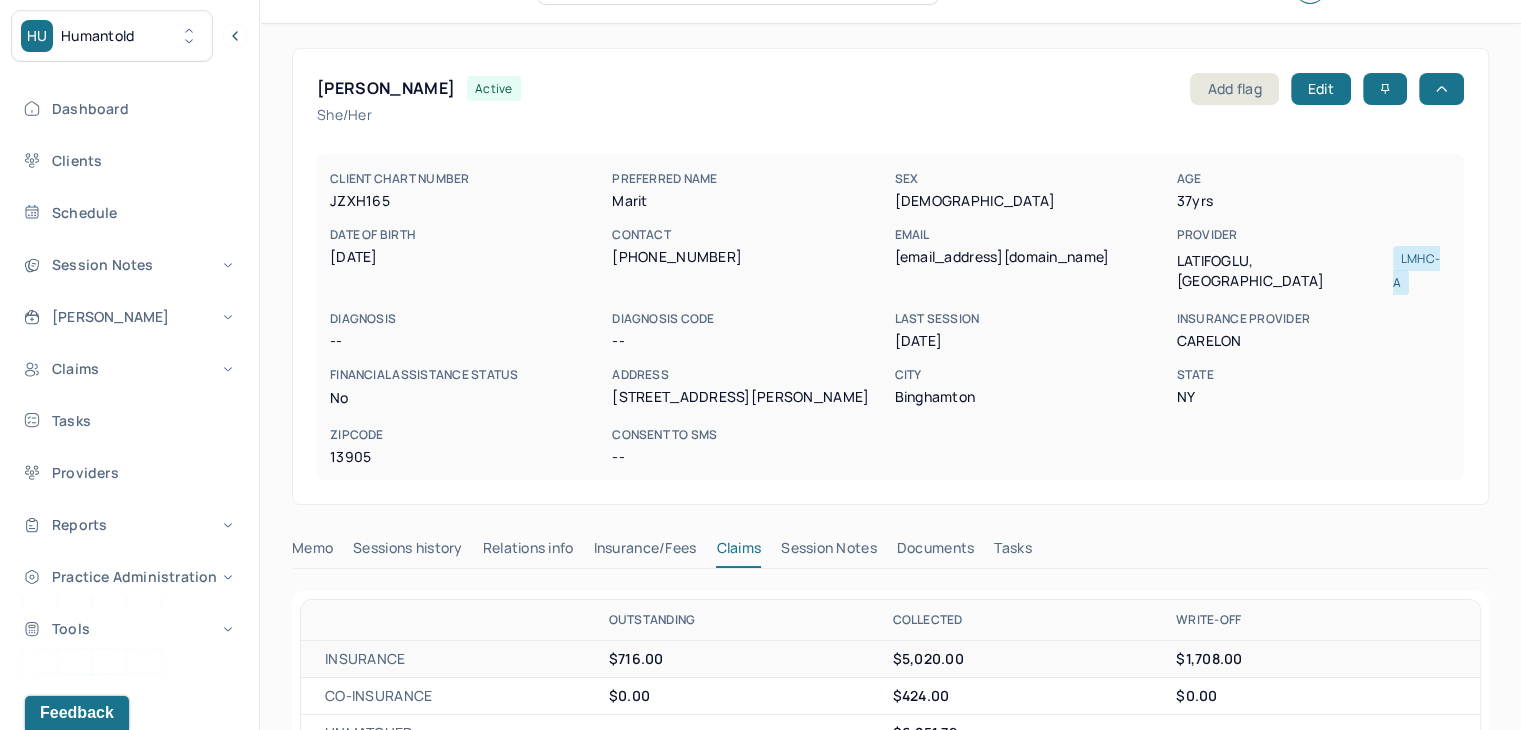 scroll, scrollTop: 0, scrollLeft: 0, axis: both 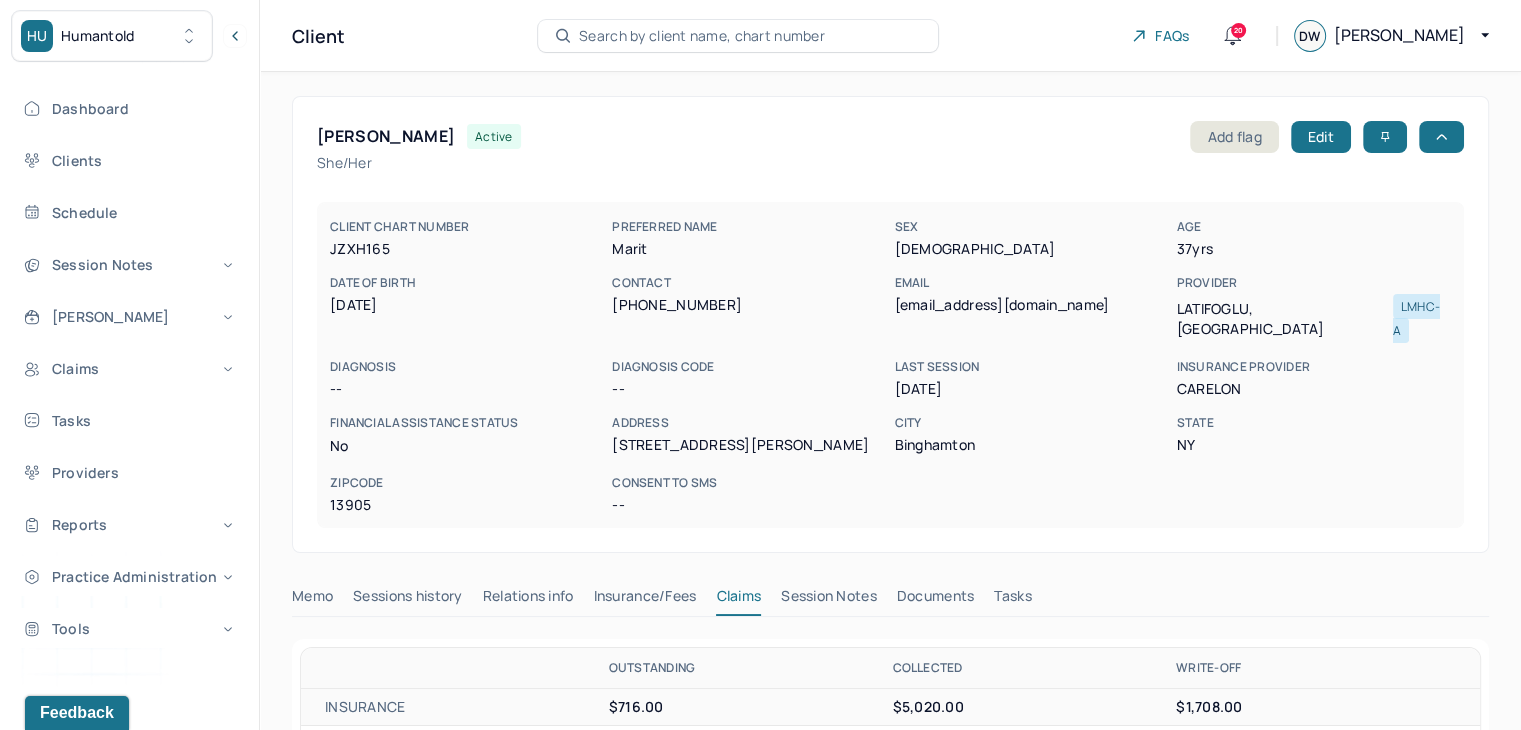 click on "Memo" at bounding box center (312, 600) 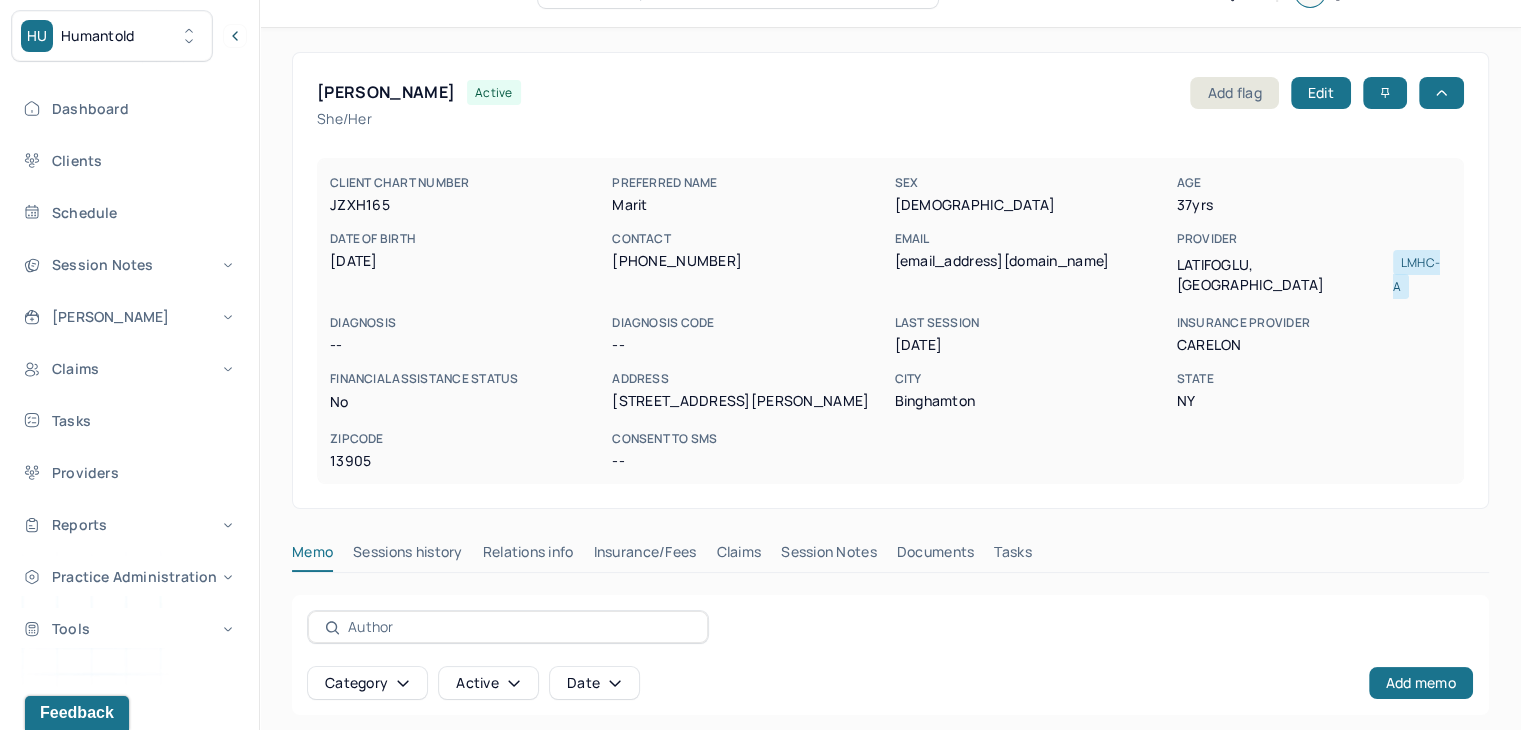 scroll, scrollTop: 0, scrollLeft: 0, axis: both 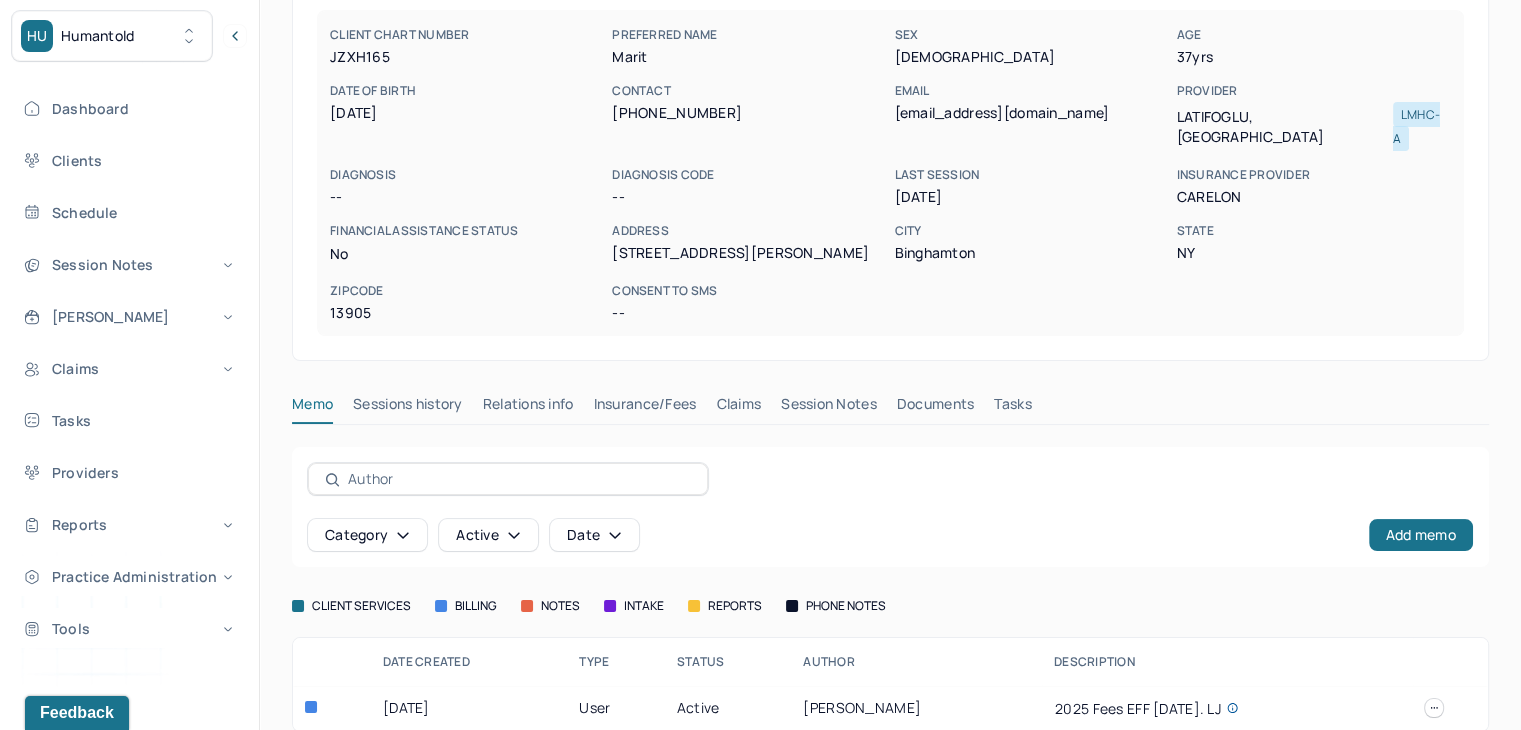 click on "Claims" at bounding box center [738, 408] 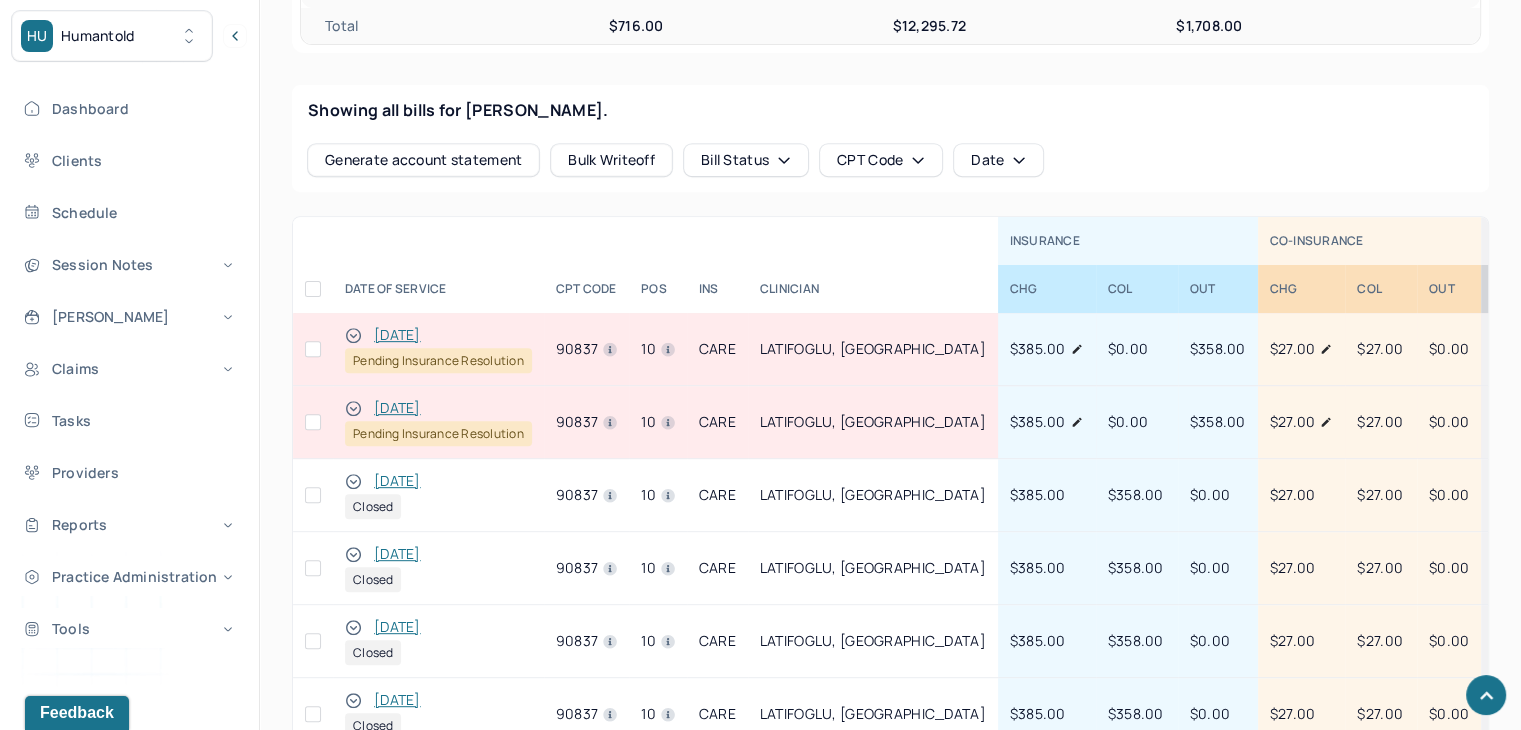 scroll, scrollTop: 792, scrollLeft: 0, axis: vertical 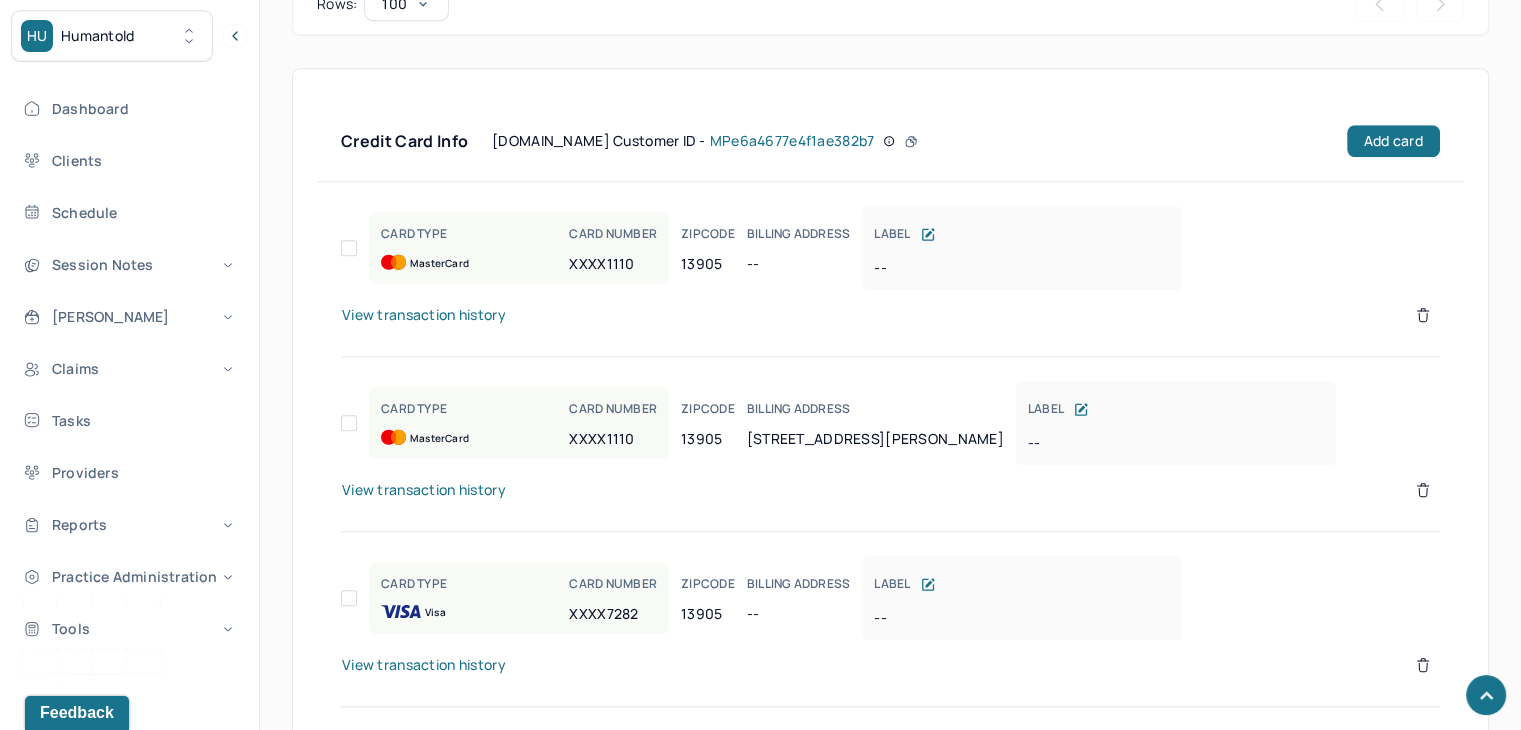 click 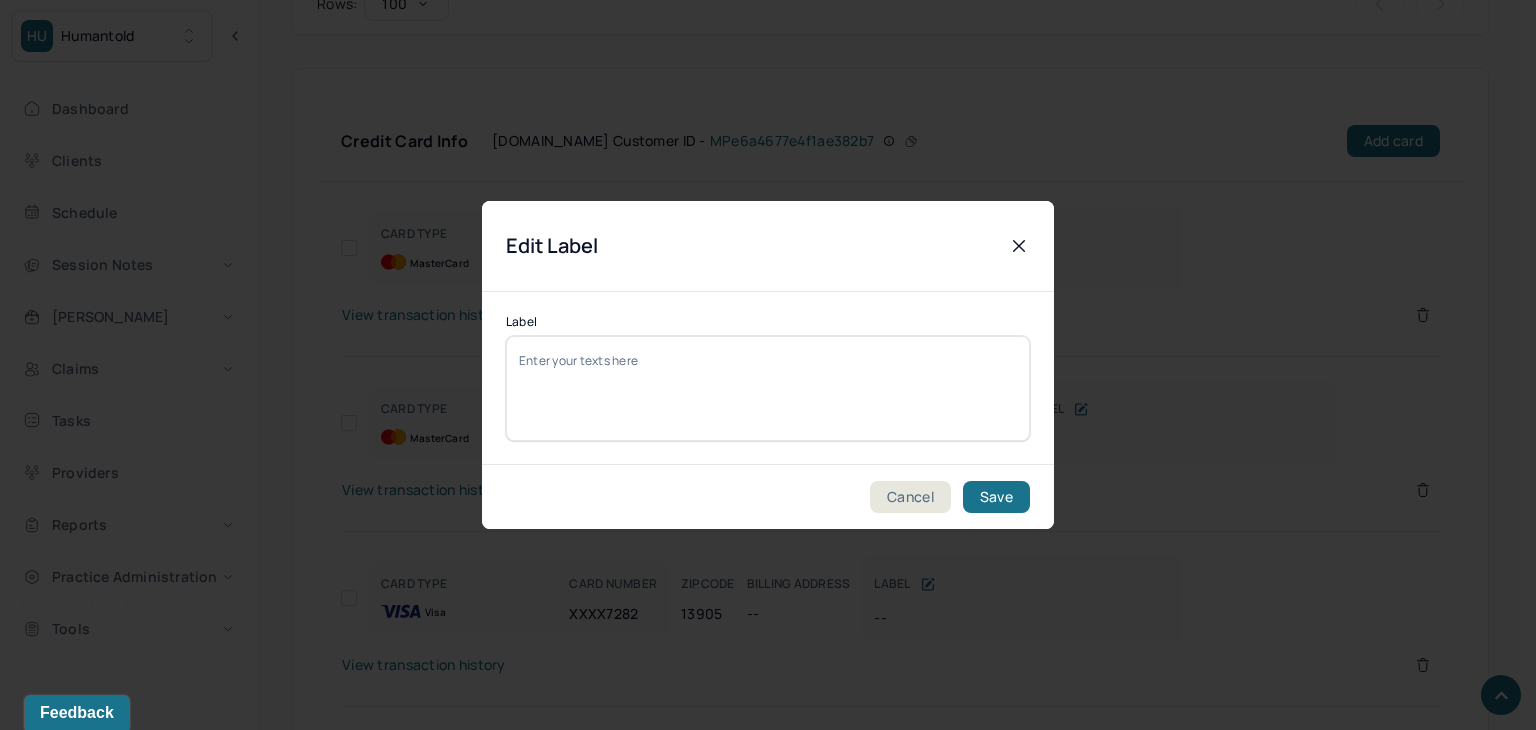 click on "Label" at bounding box center (768, 388) 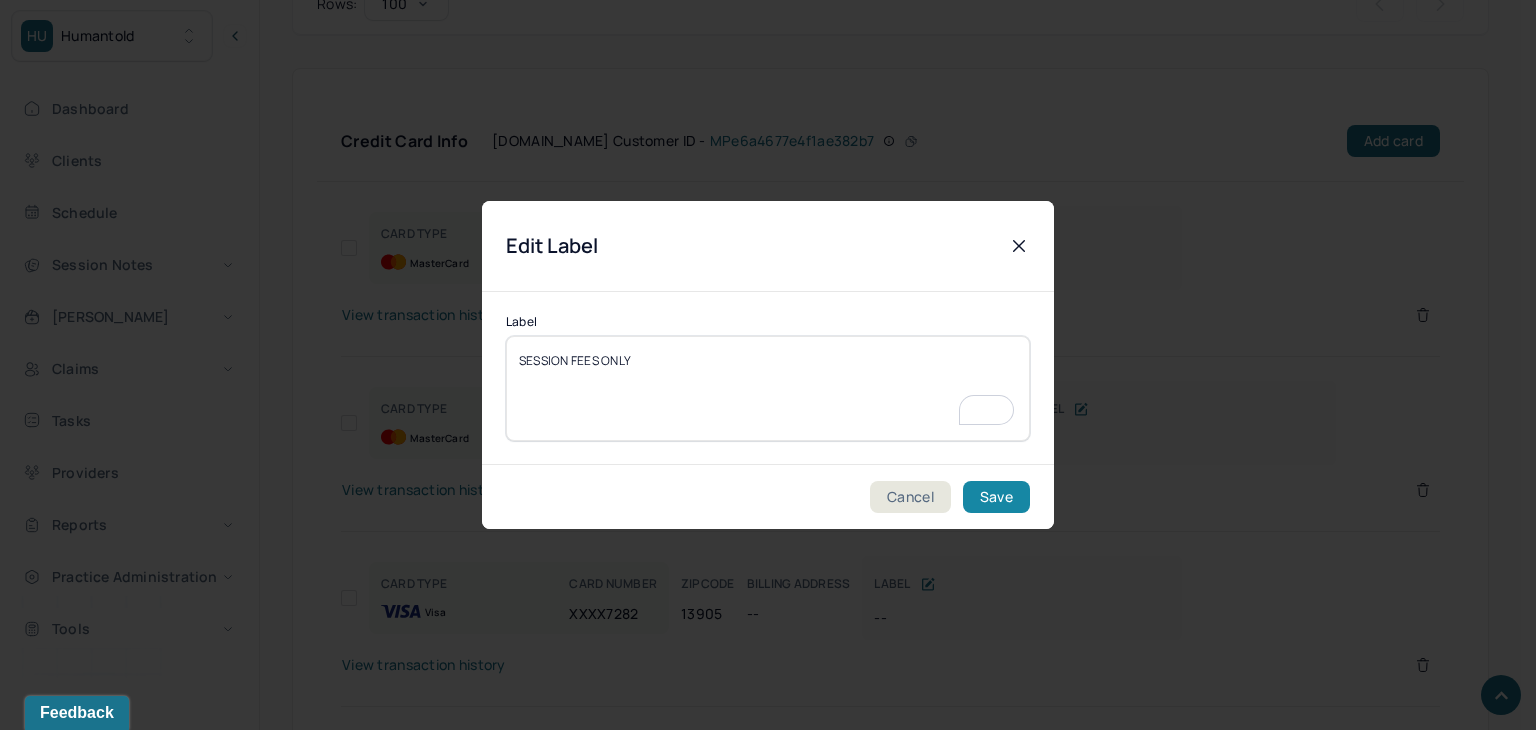 type on "SESSION FEES ONLY" 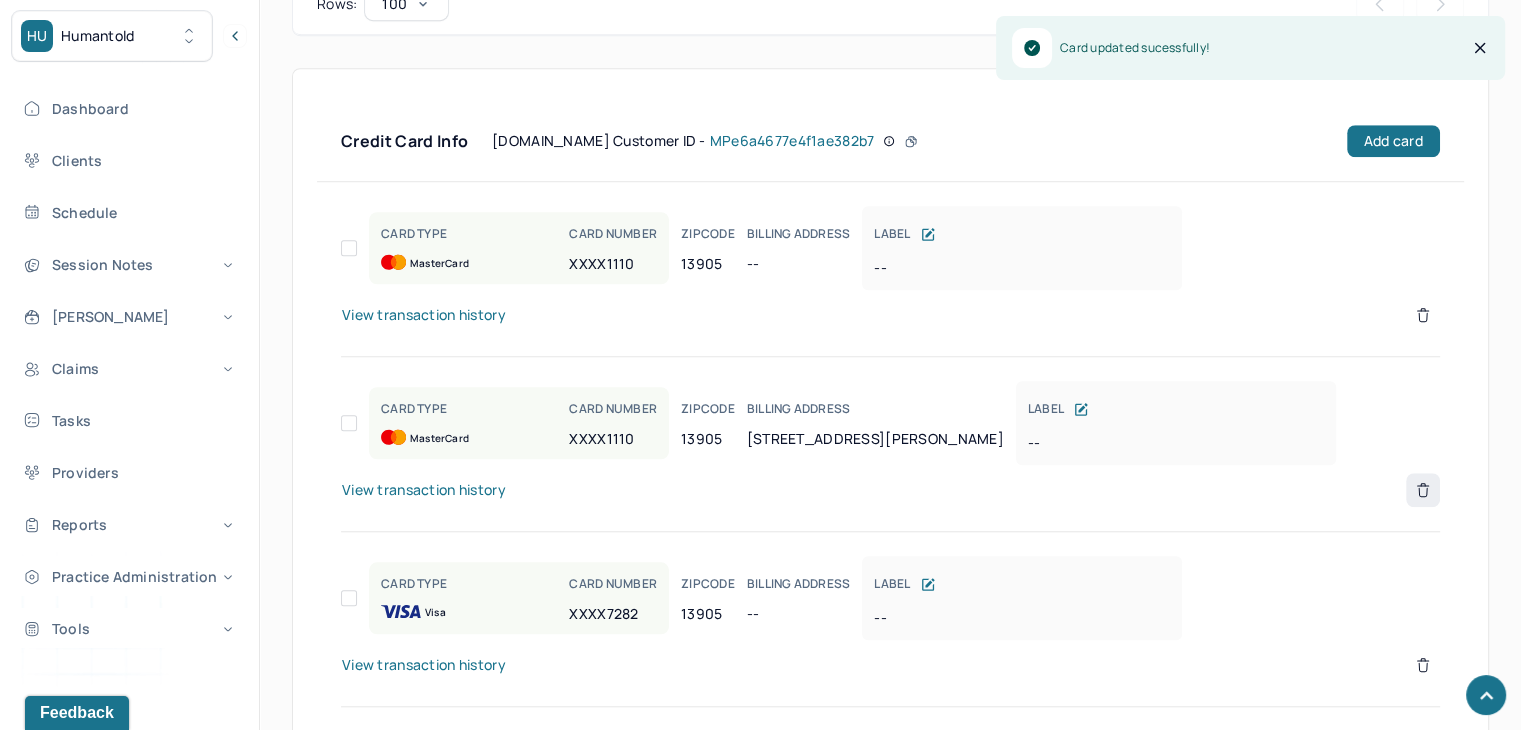 click at bounding box center [1423, 490] 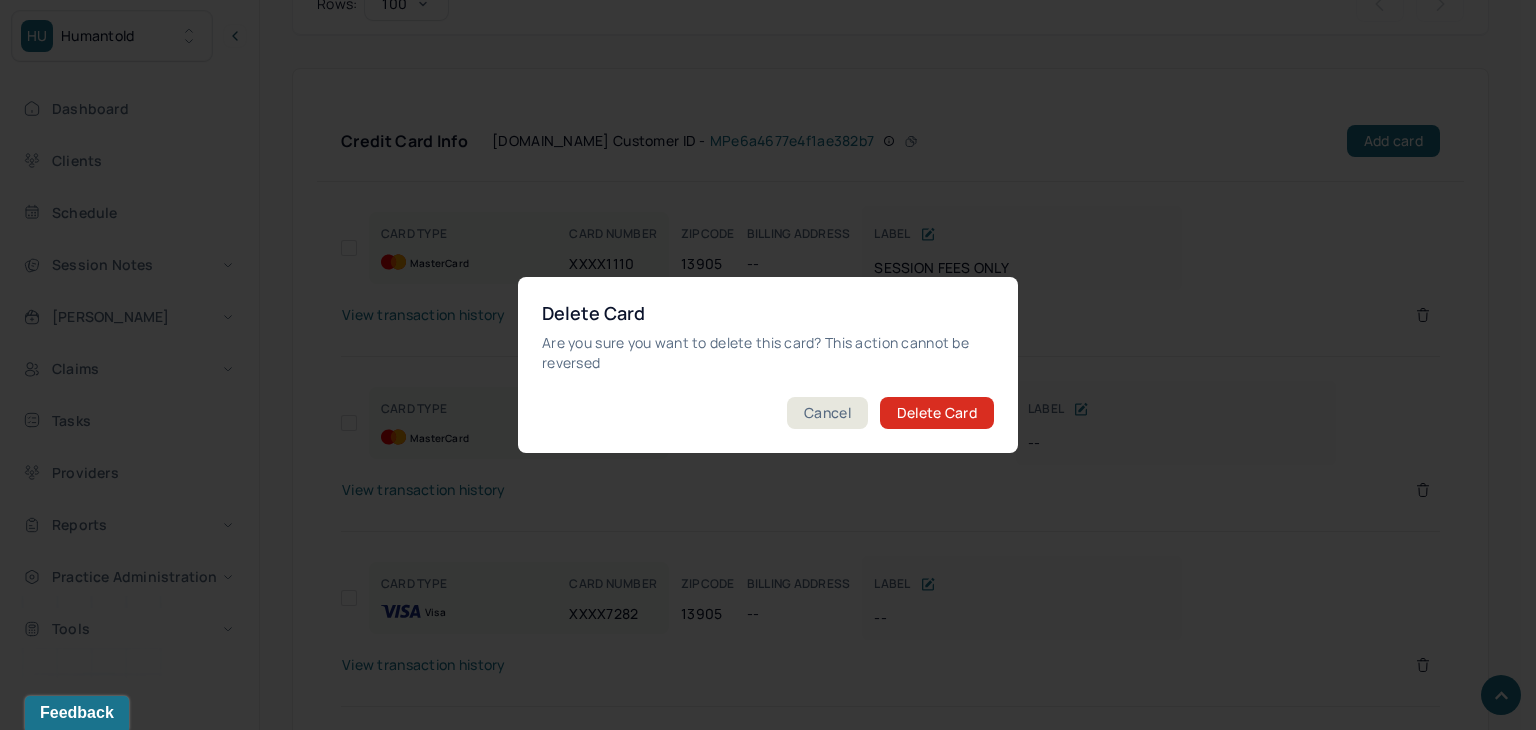 click on "Delete Card" at bounding box center (937, 413) 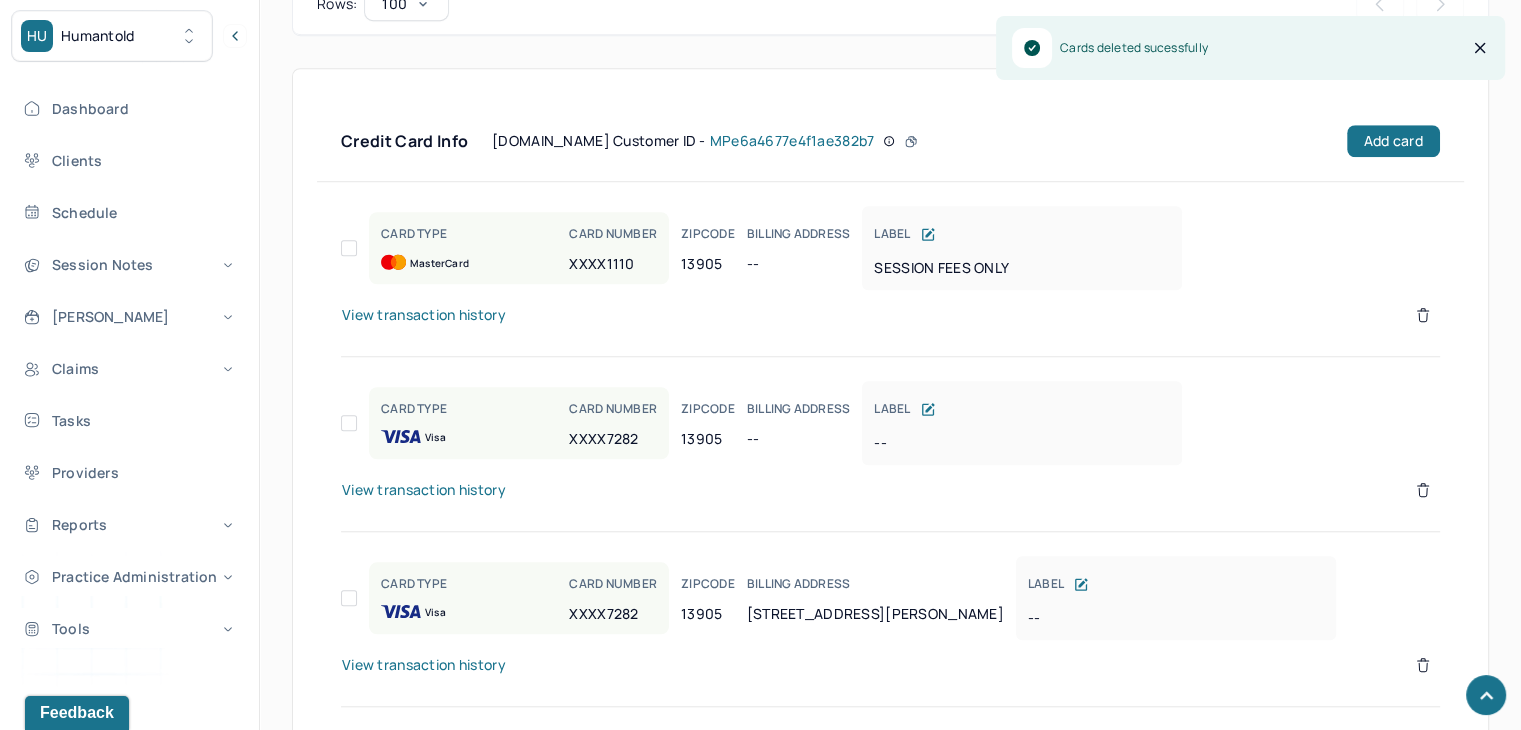 click 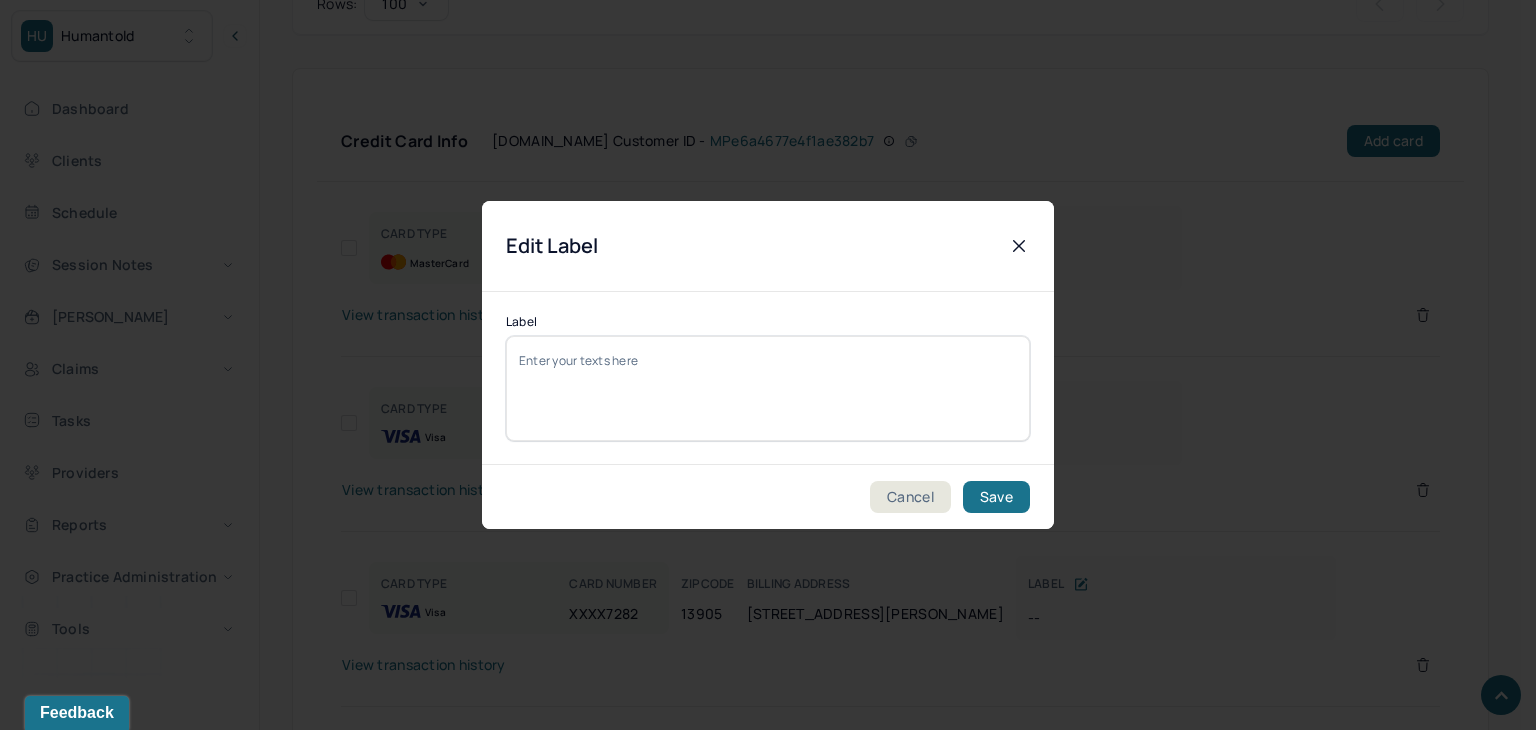 click 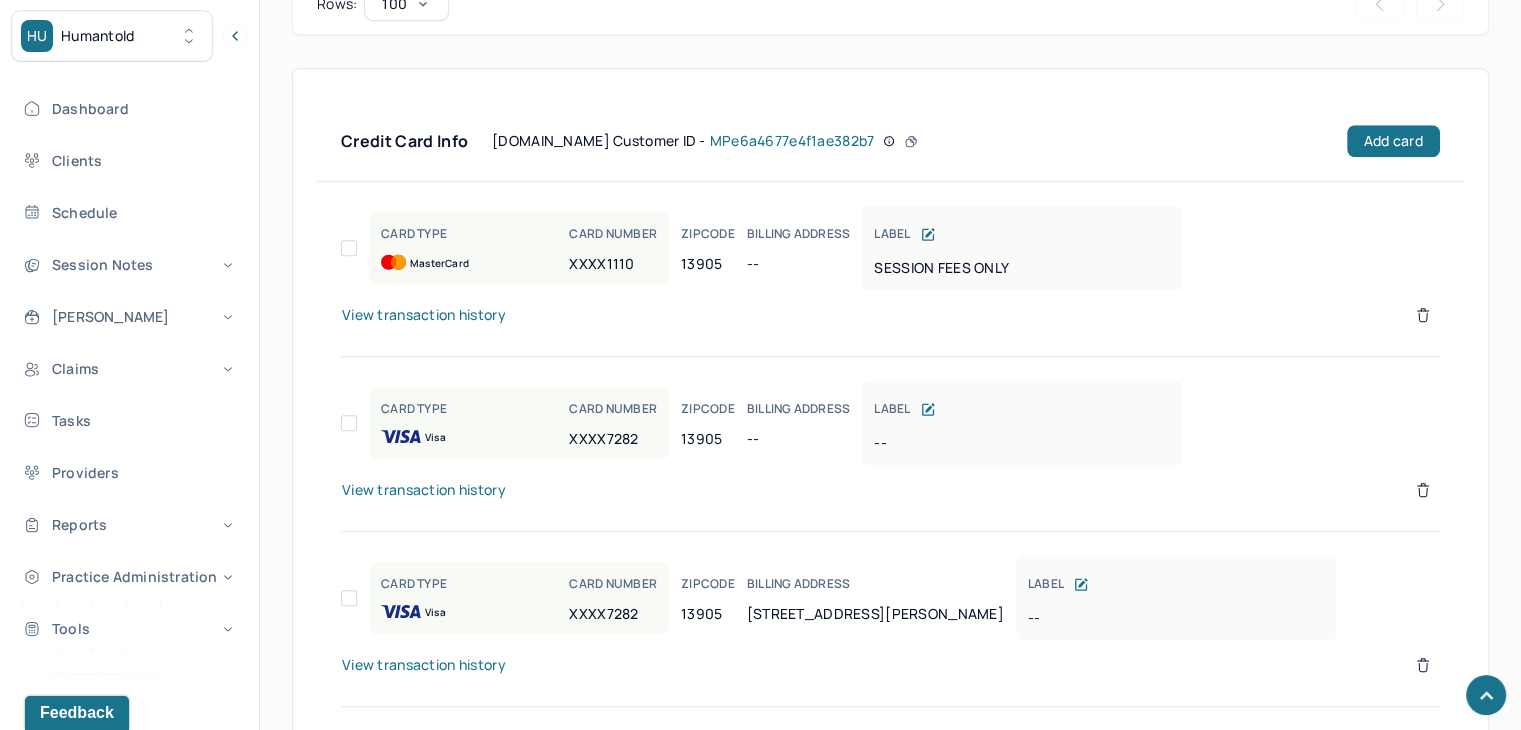 click 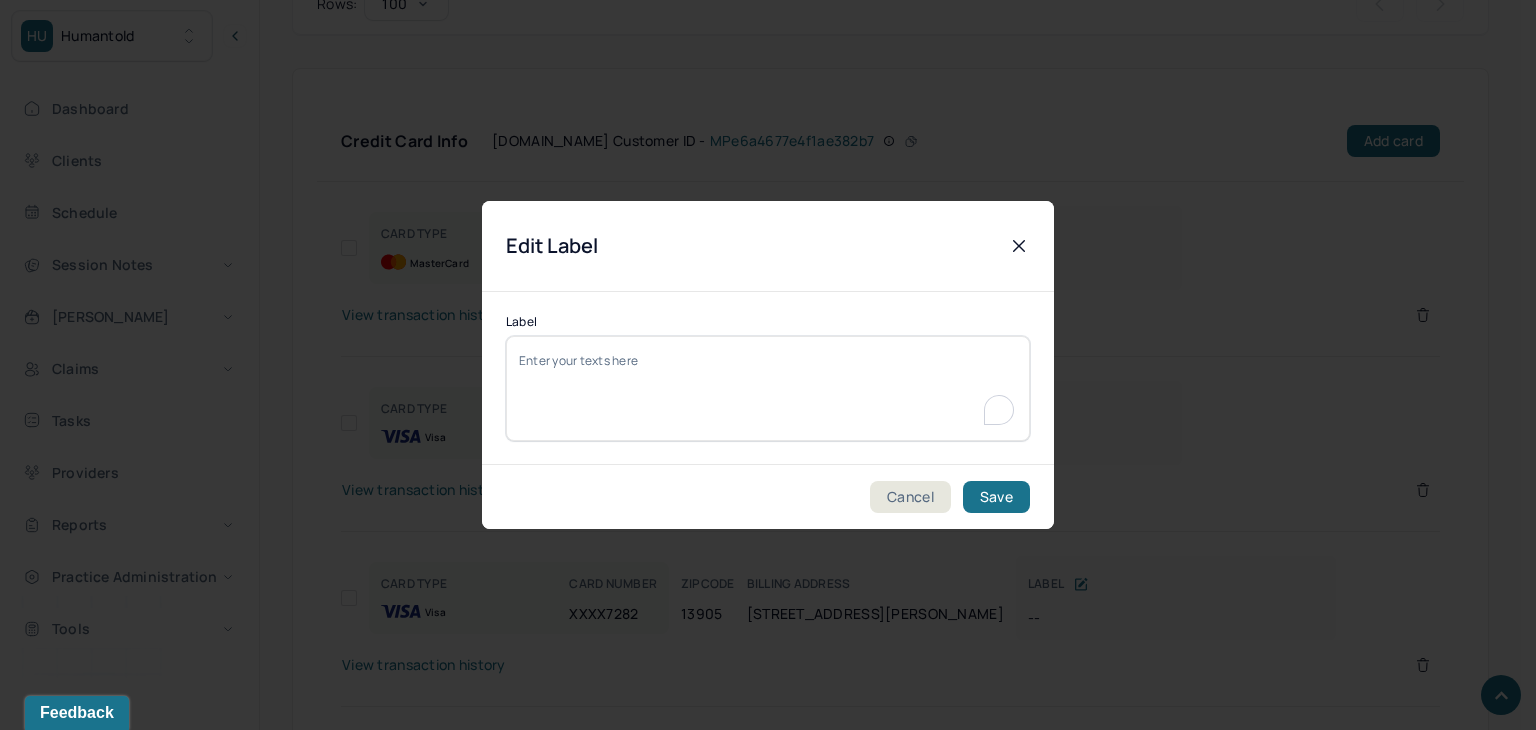 click on "Label" at bounding box center (768, 388) 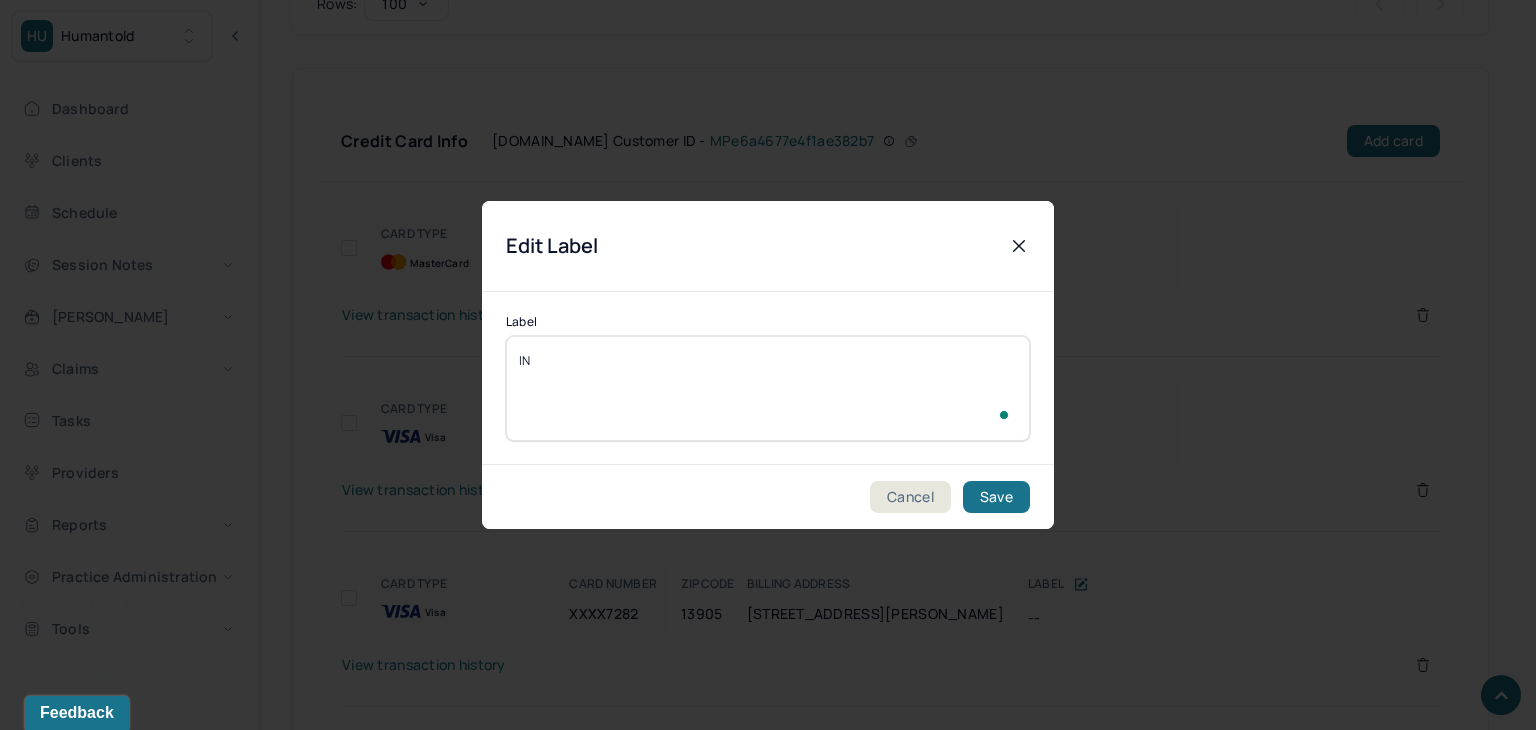 type on "I" 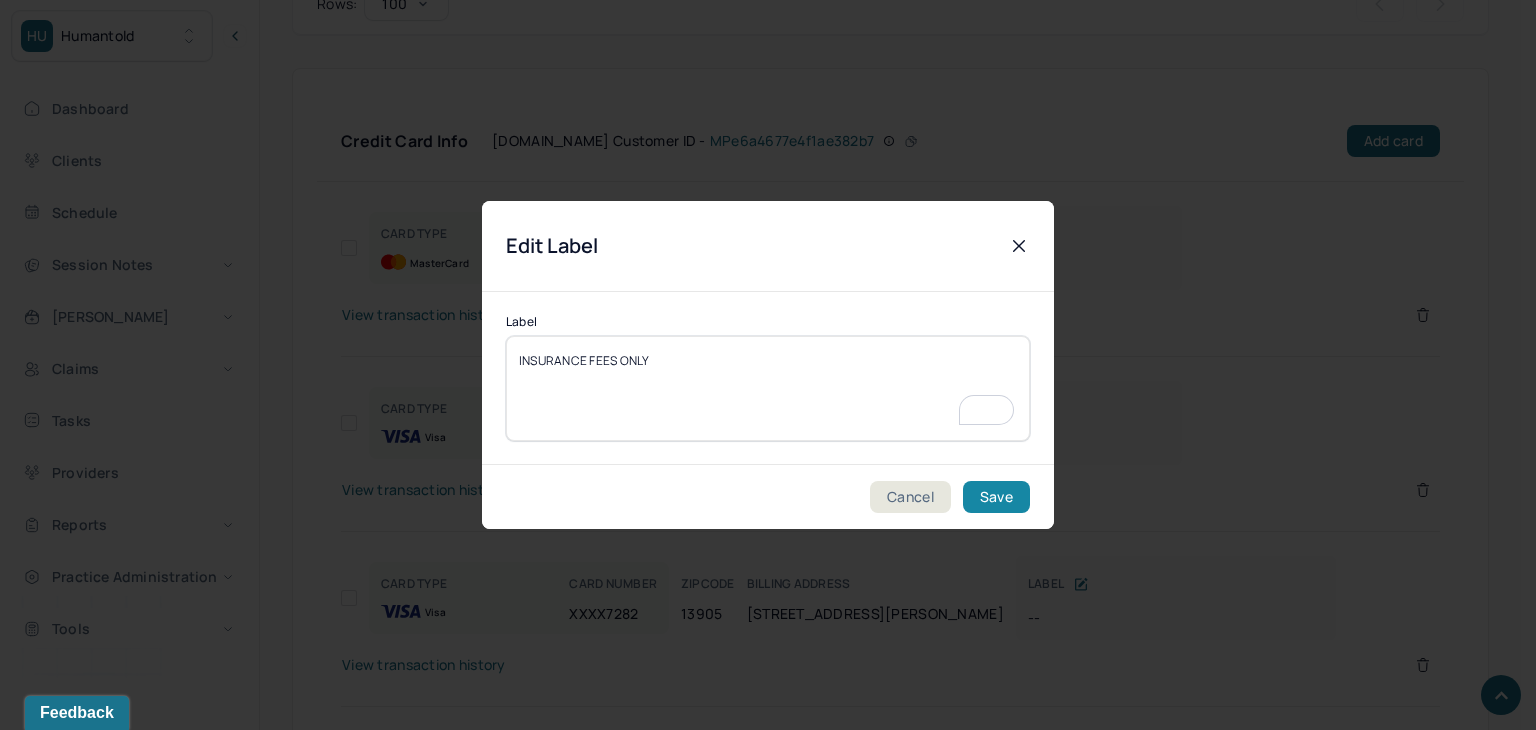 type on "INSURANCE FEES ONLY" 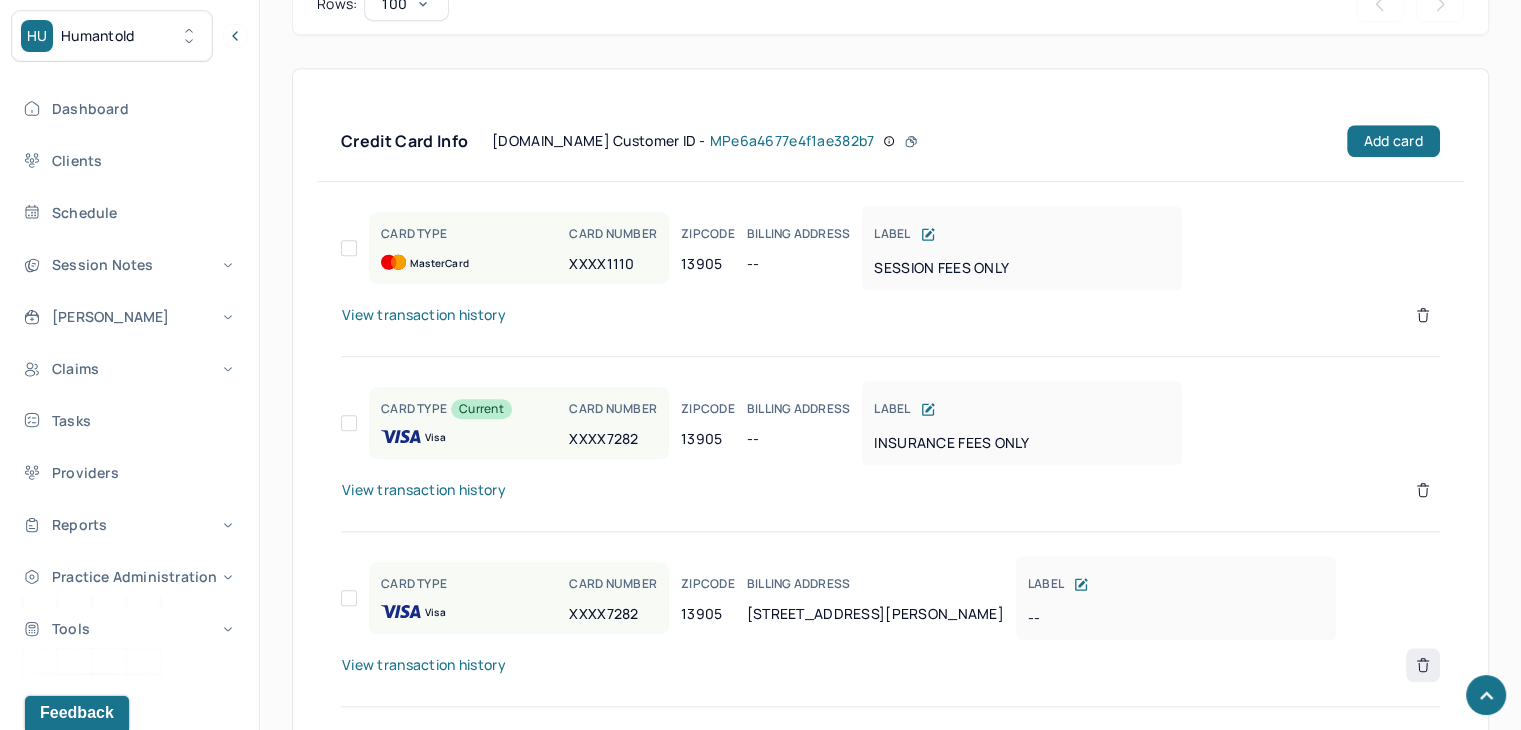 click 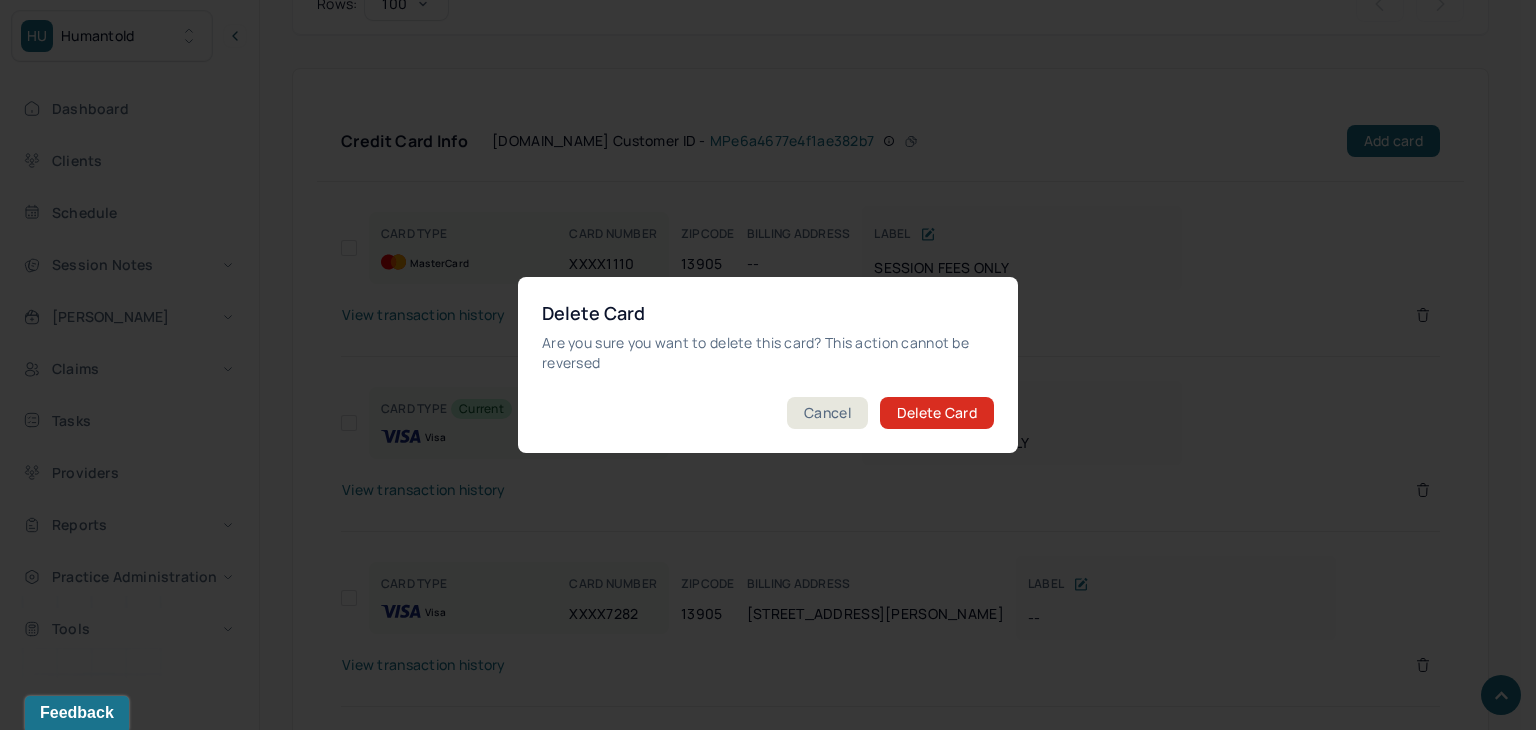 click on "Delete Card" at bounding box center [937, 413] 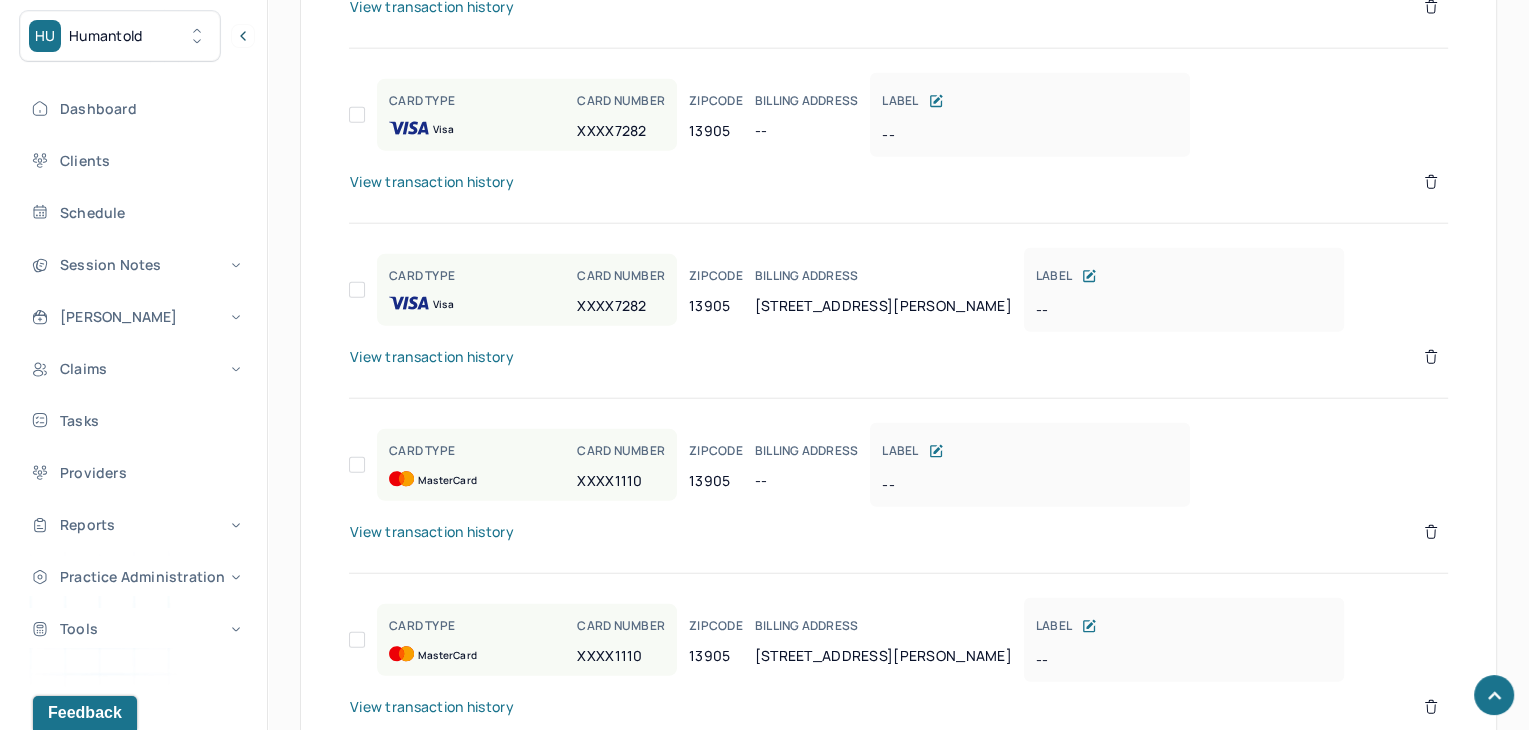 scroll, scrollTop: 5108, scrollLeft: 0, axis: vertical 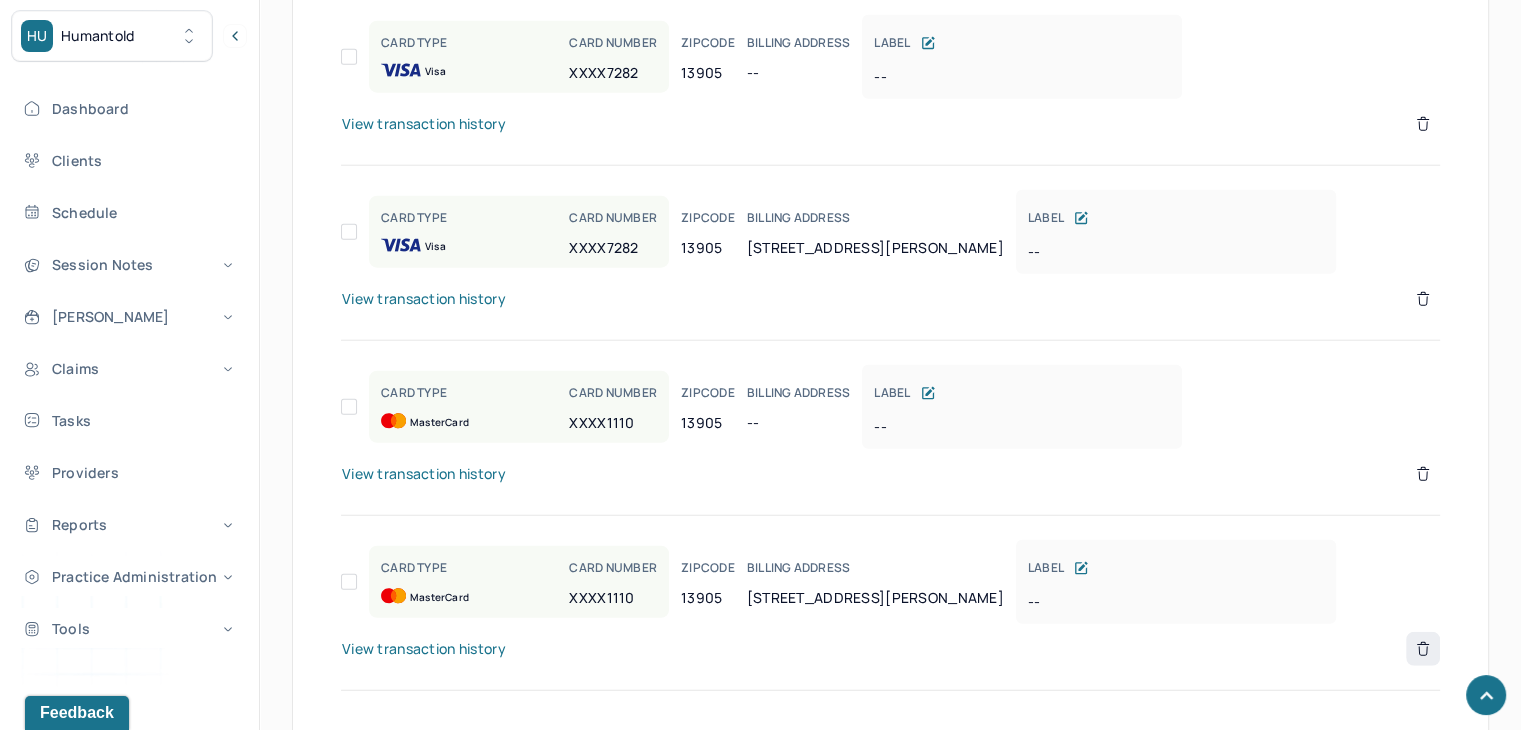 click 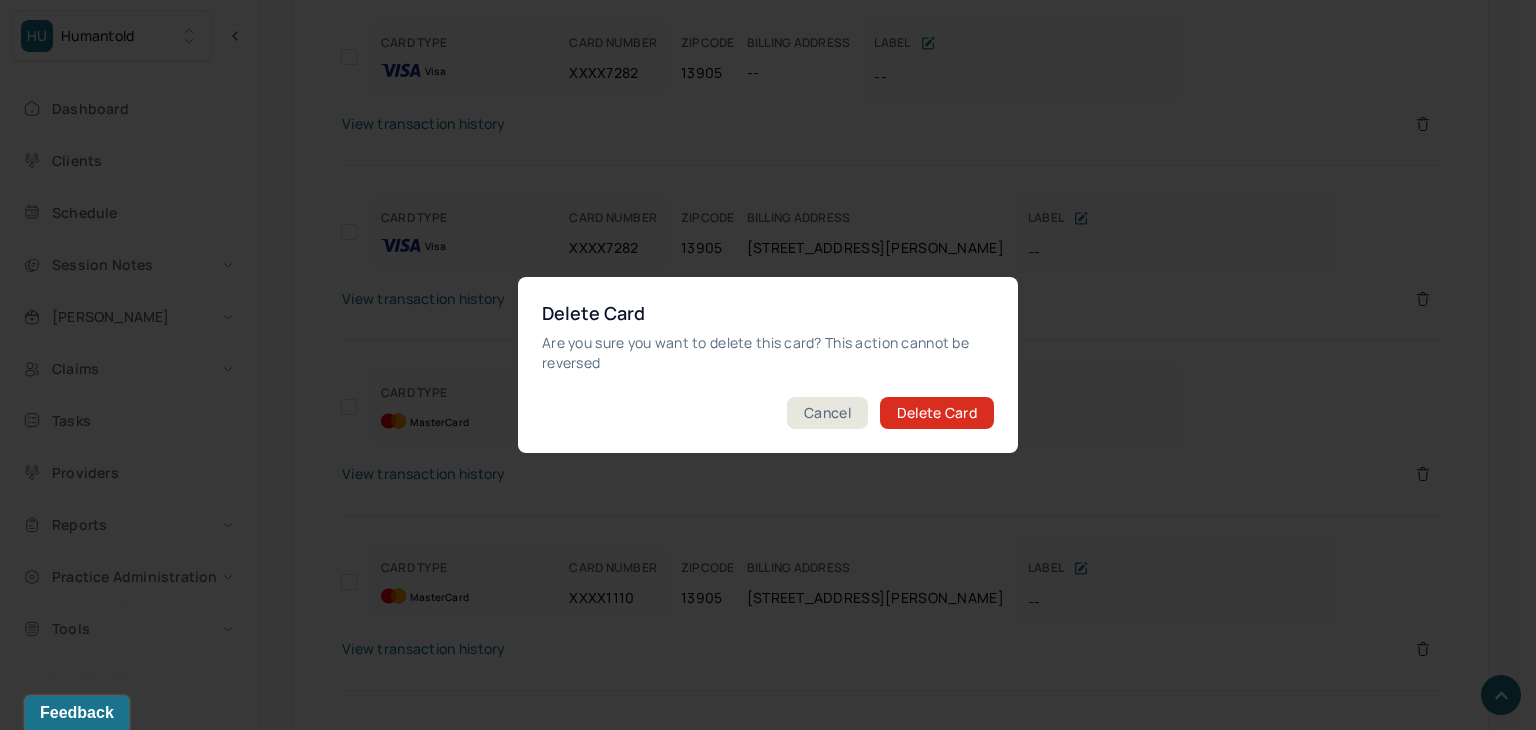click on "Delete Card" at bounding box center [937, 413] 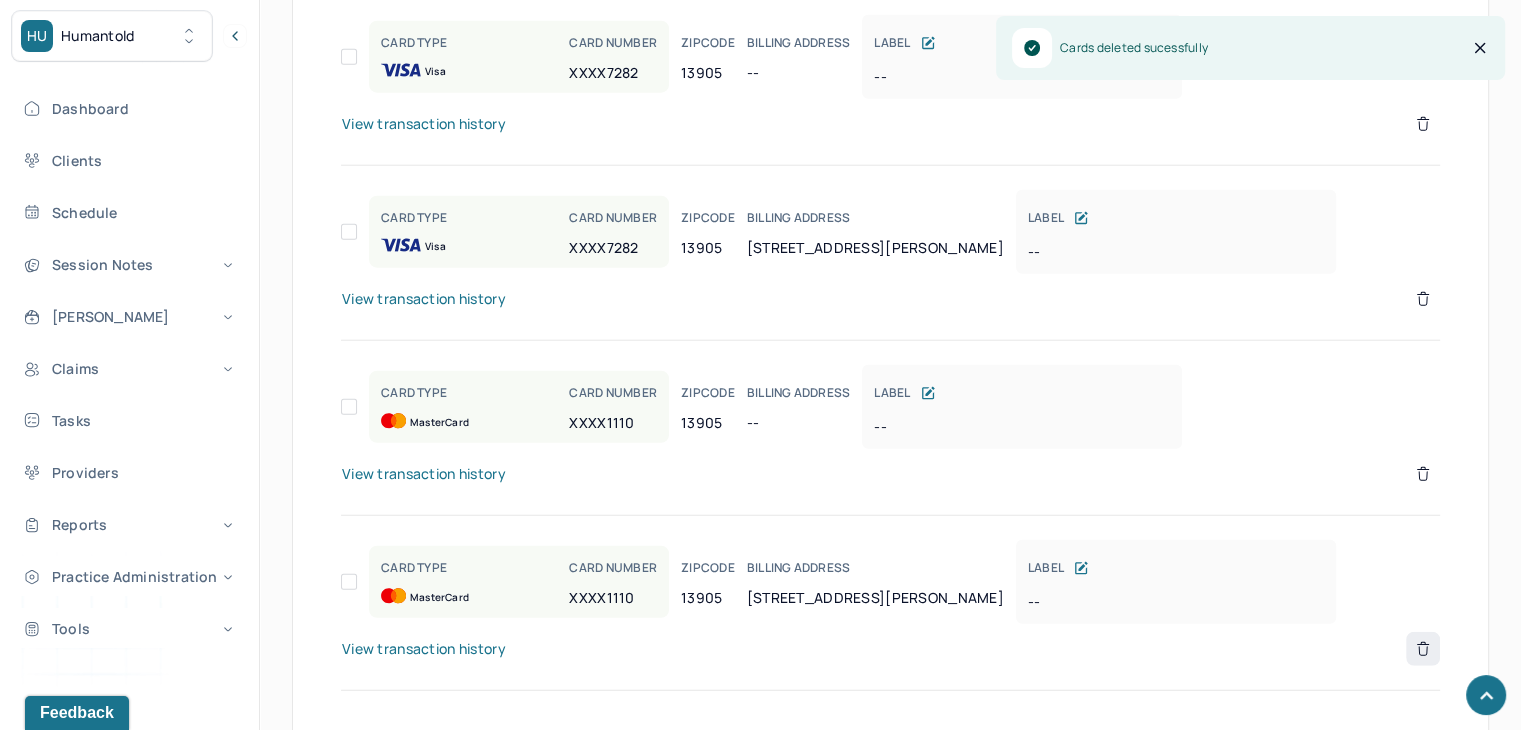 click 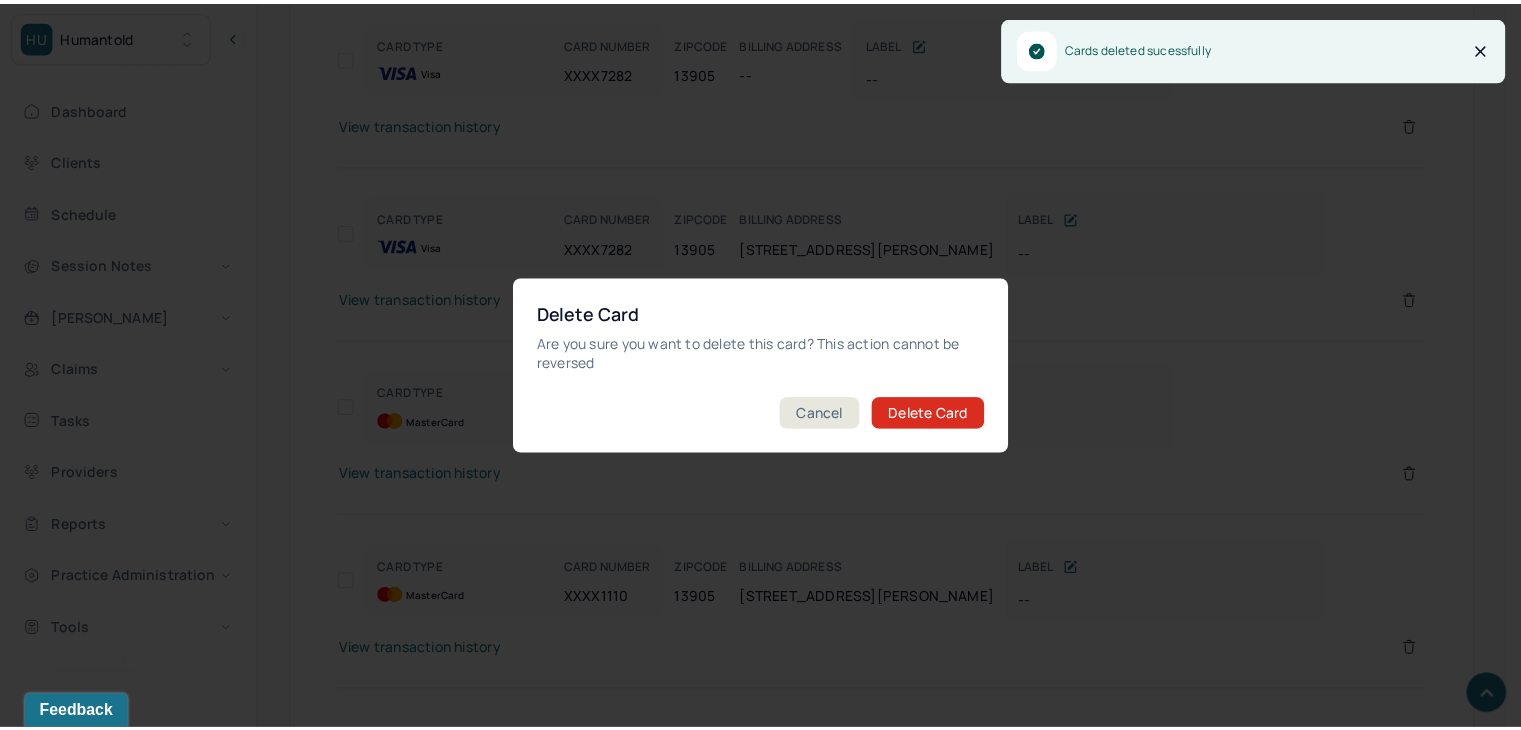 scroll, scrollTop: 4934, scrollLeft: 0, axis: vertical 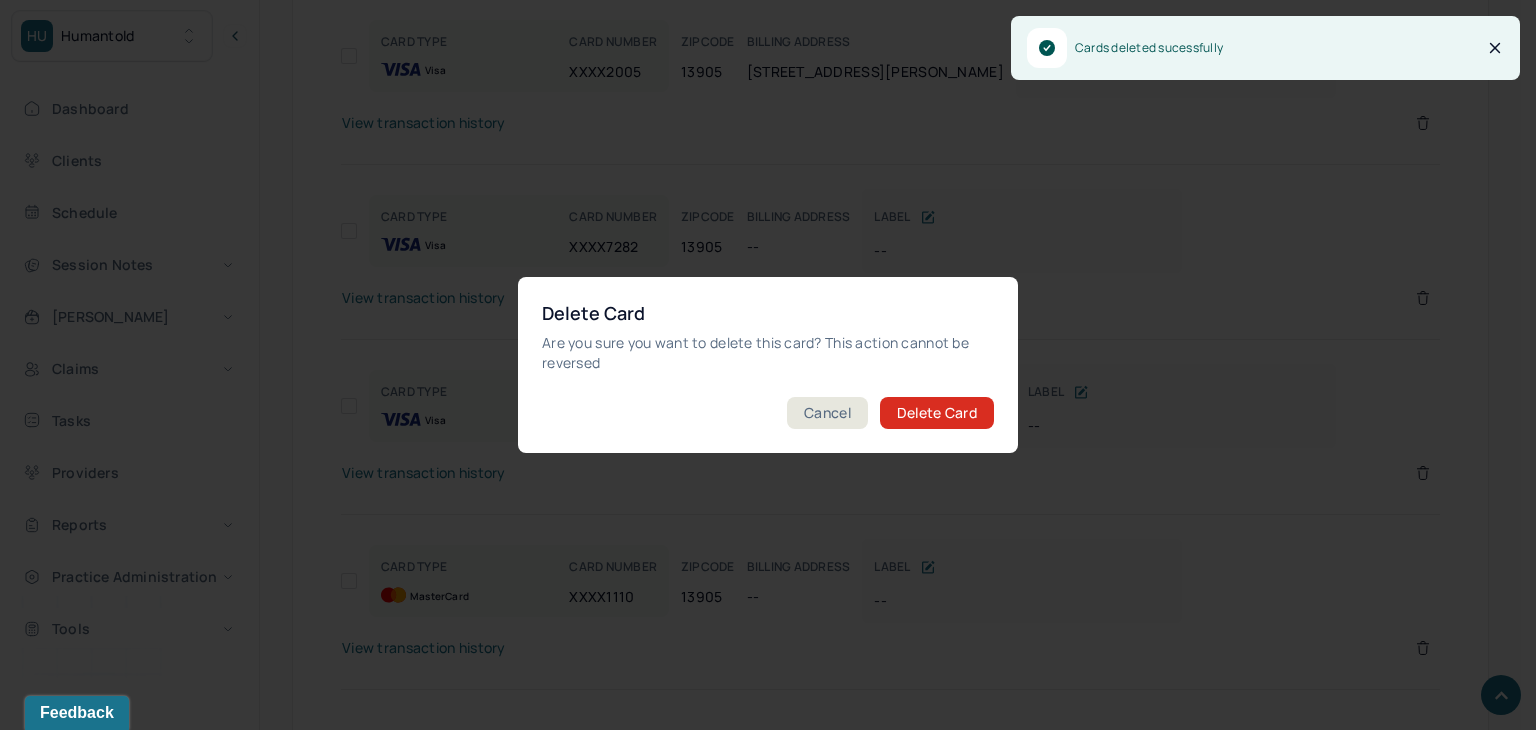 click on "Delete Card" at bounding box center (937, 413) 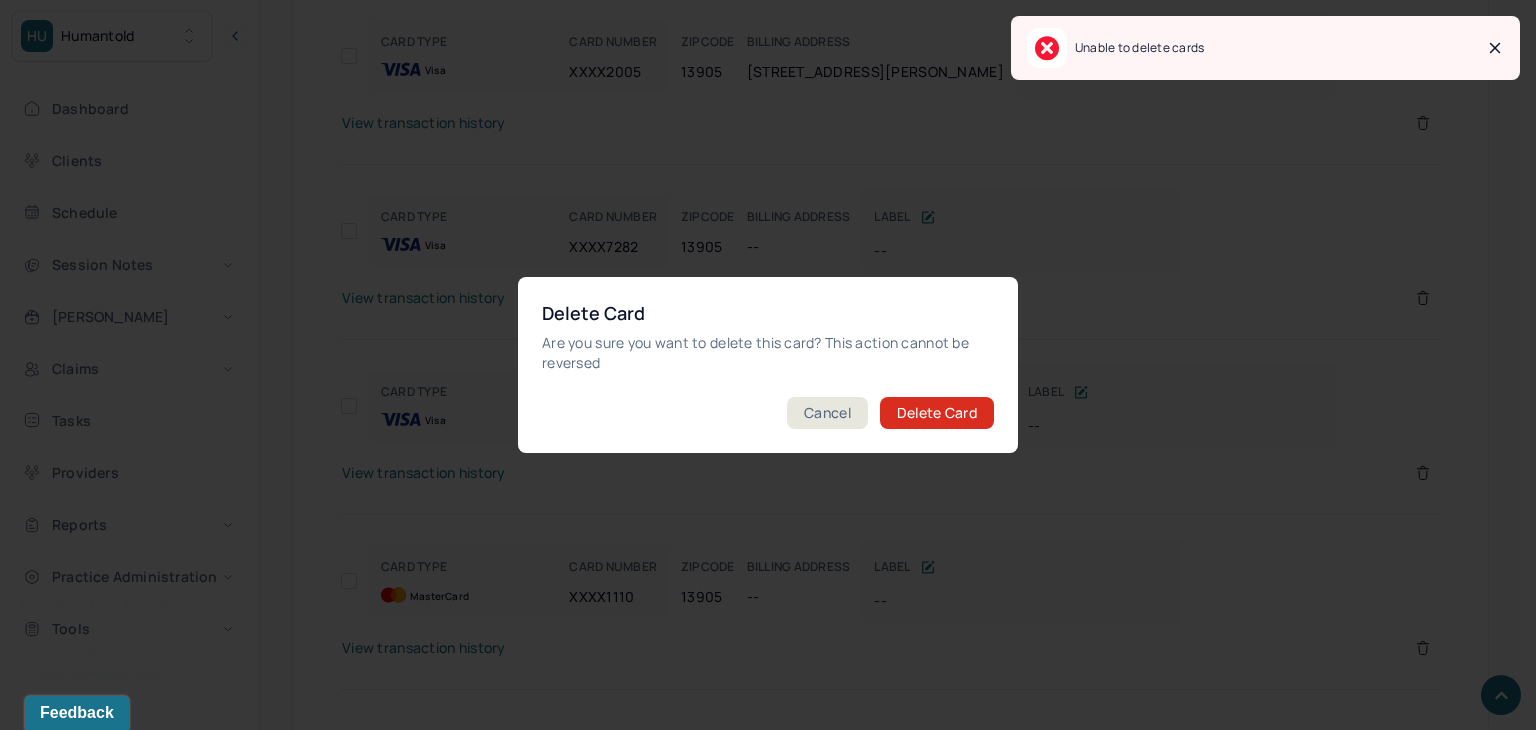 click on "Delete Card" at bounding box center [937, 413] 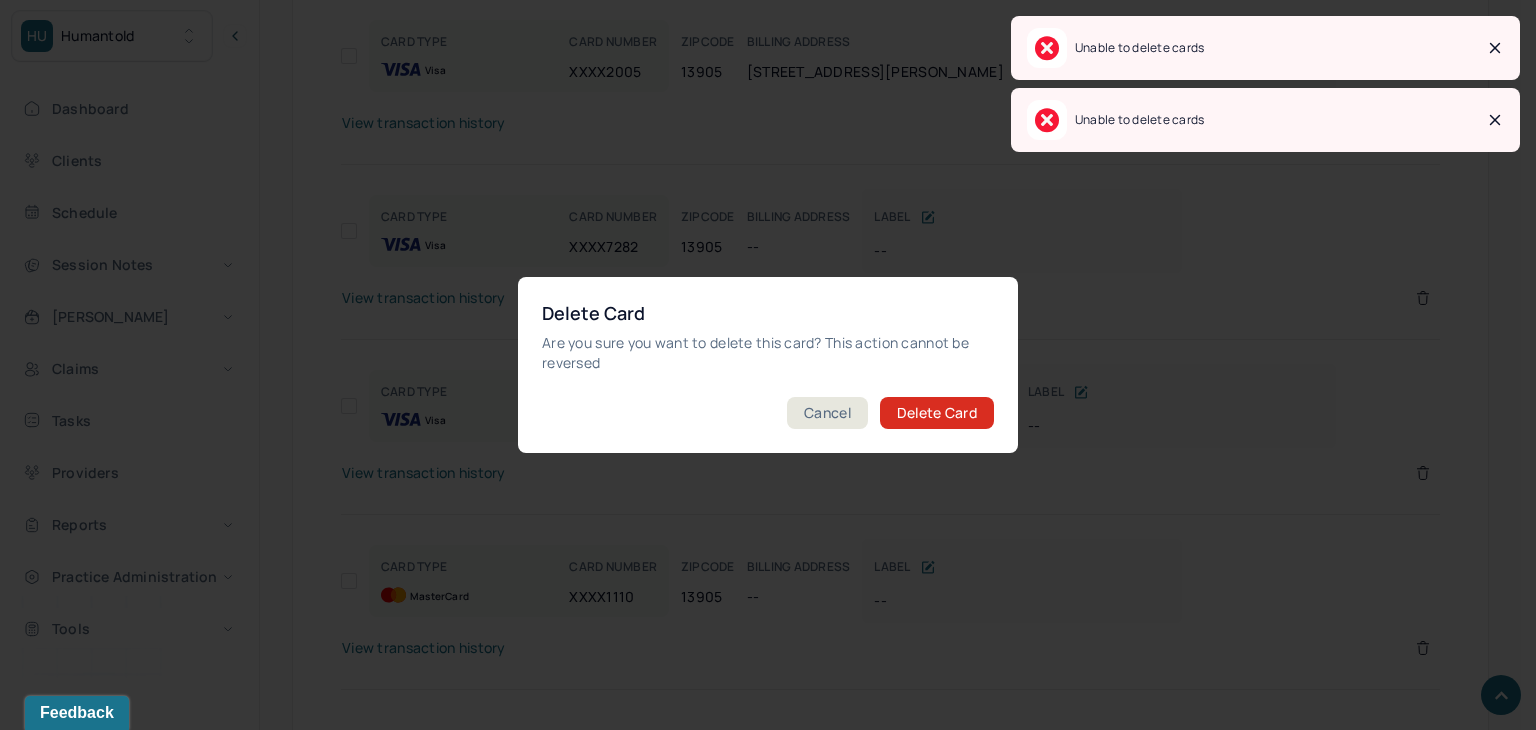 click on "Delete Card" at bounding box center [937, 413] 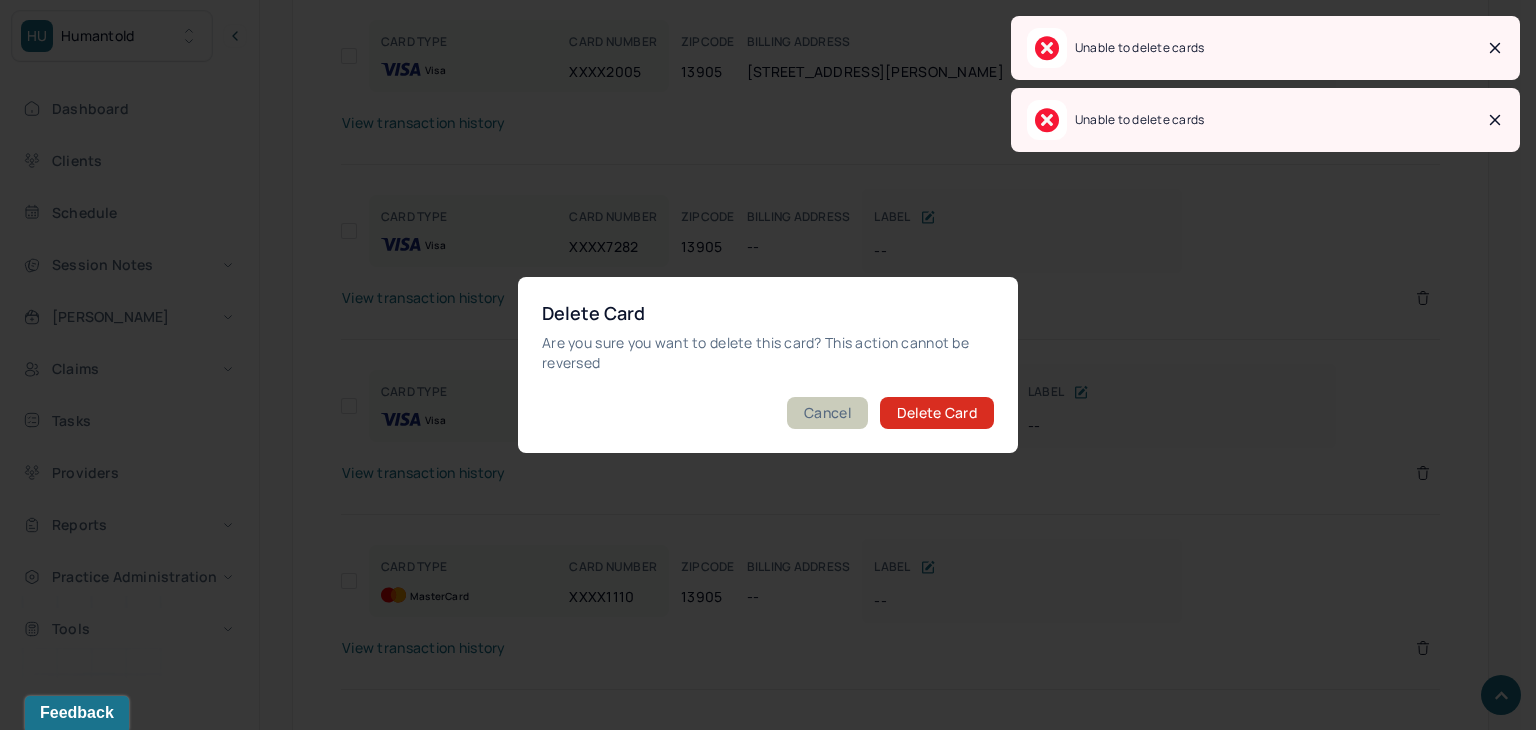 click on "Cancel" at bounding box center (827, 413) 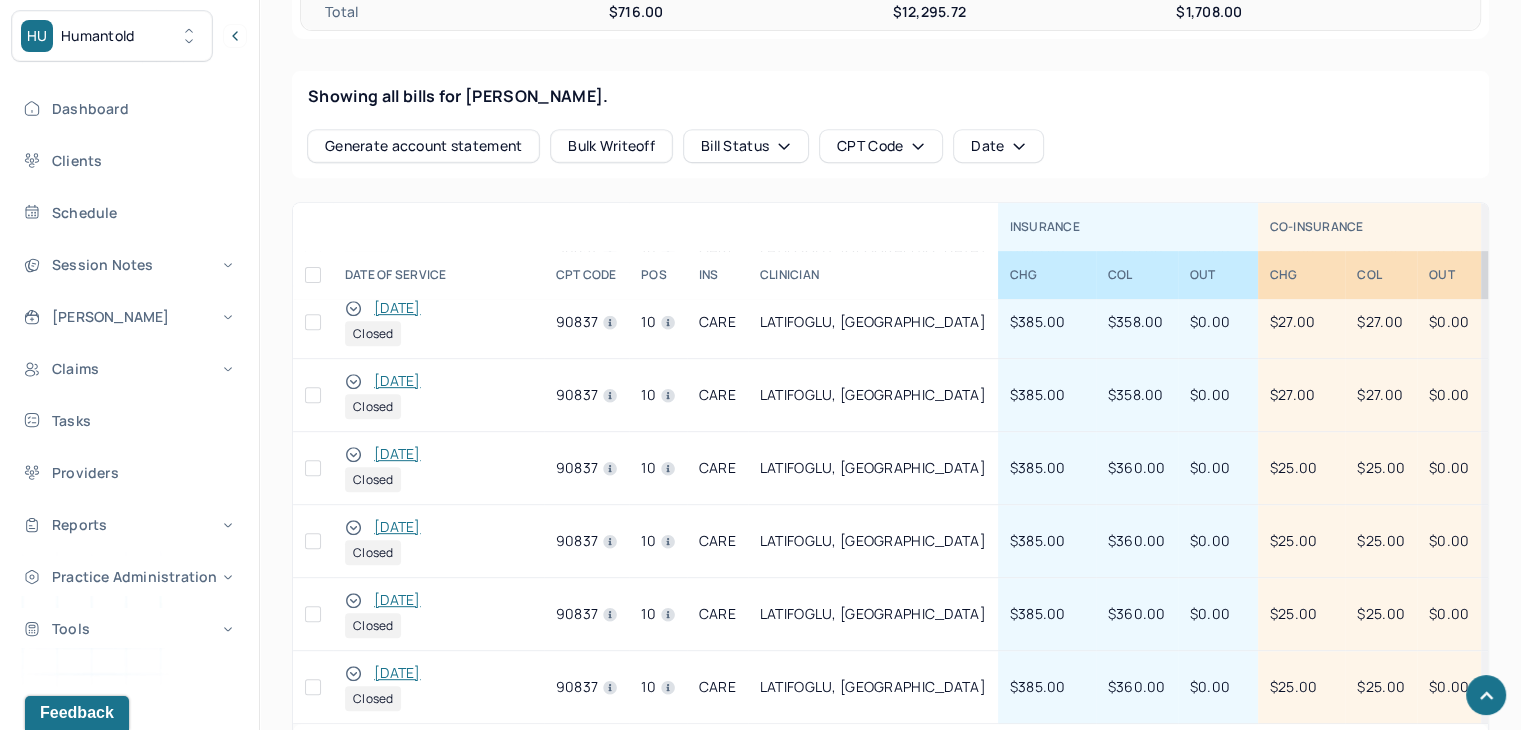 scroll, scrollTop: 834, scrollLeft: 0, axis: vertical 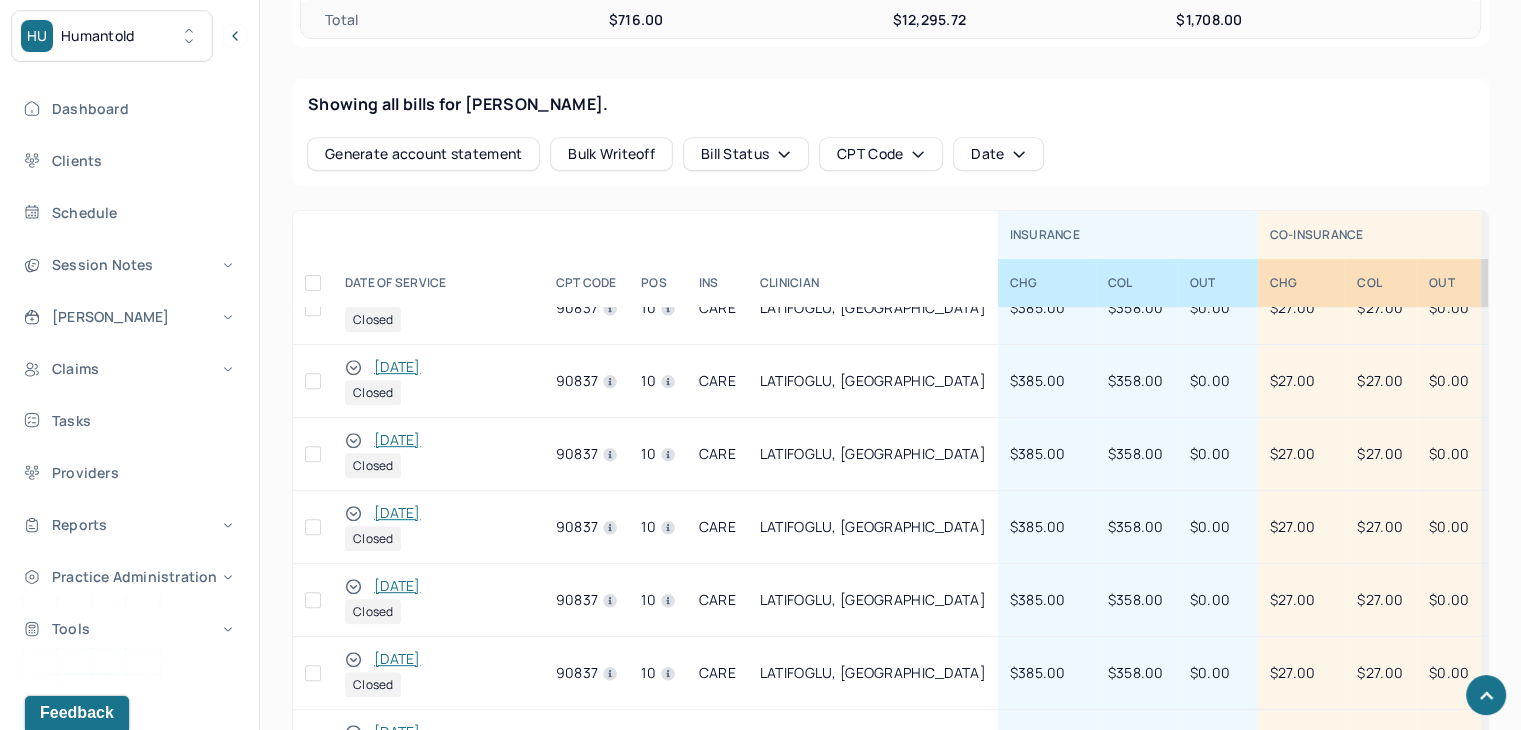 click on "Showing all bills for [PERSON_NAME].    Generate account statement     Bulk Writeoff     Bill Status     CPT Code     Date" at bounding box center [890, 132] 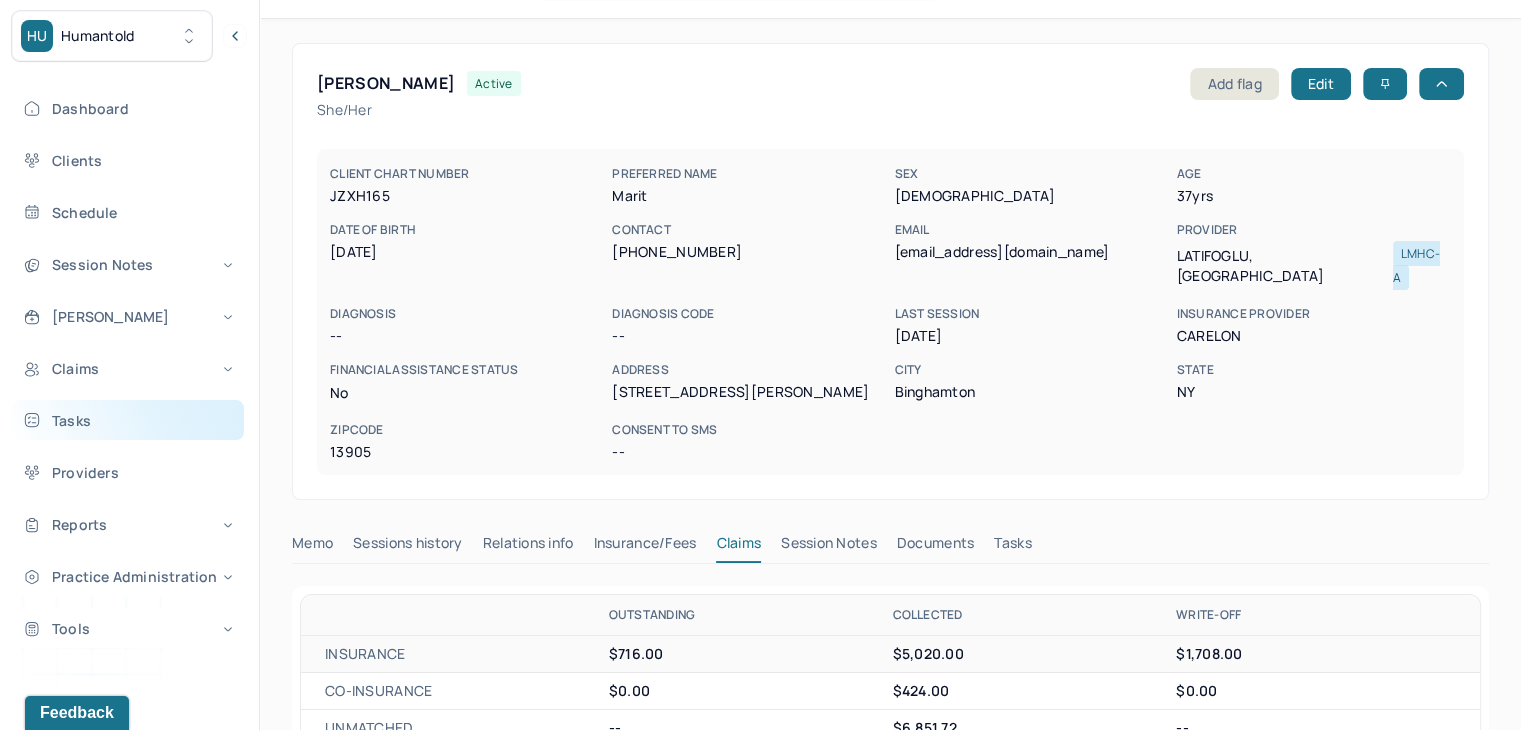 scroll, scrollTop: 0, scrollLeft: 0, axis: both 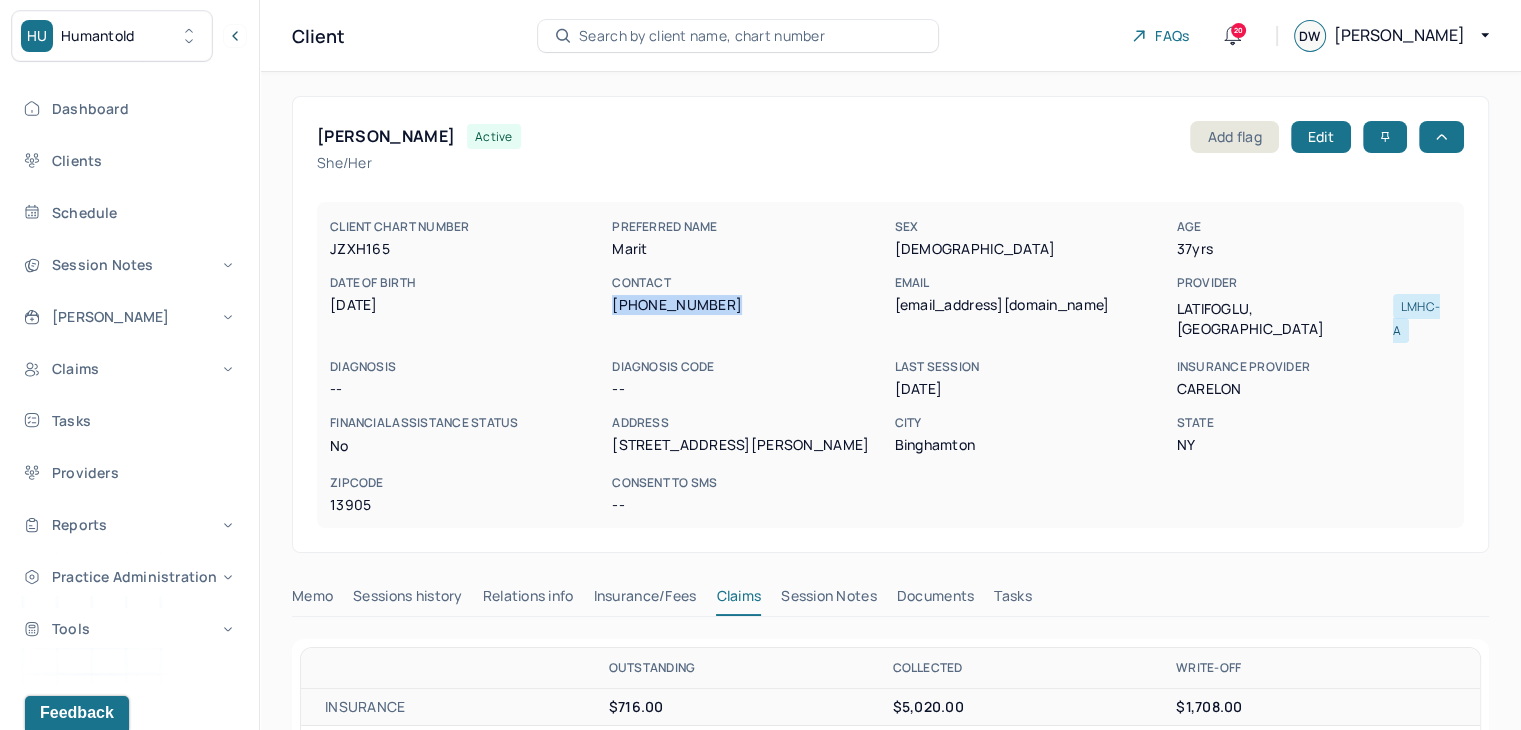 drag, startPoint x: 739, startPoint y: 301, endPoint x: 613, endPoint y: 312, distance: 126.47925 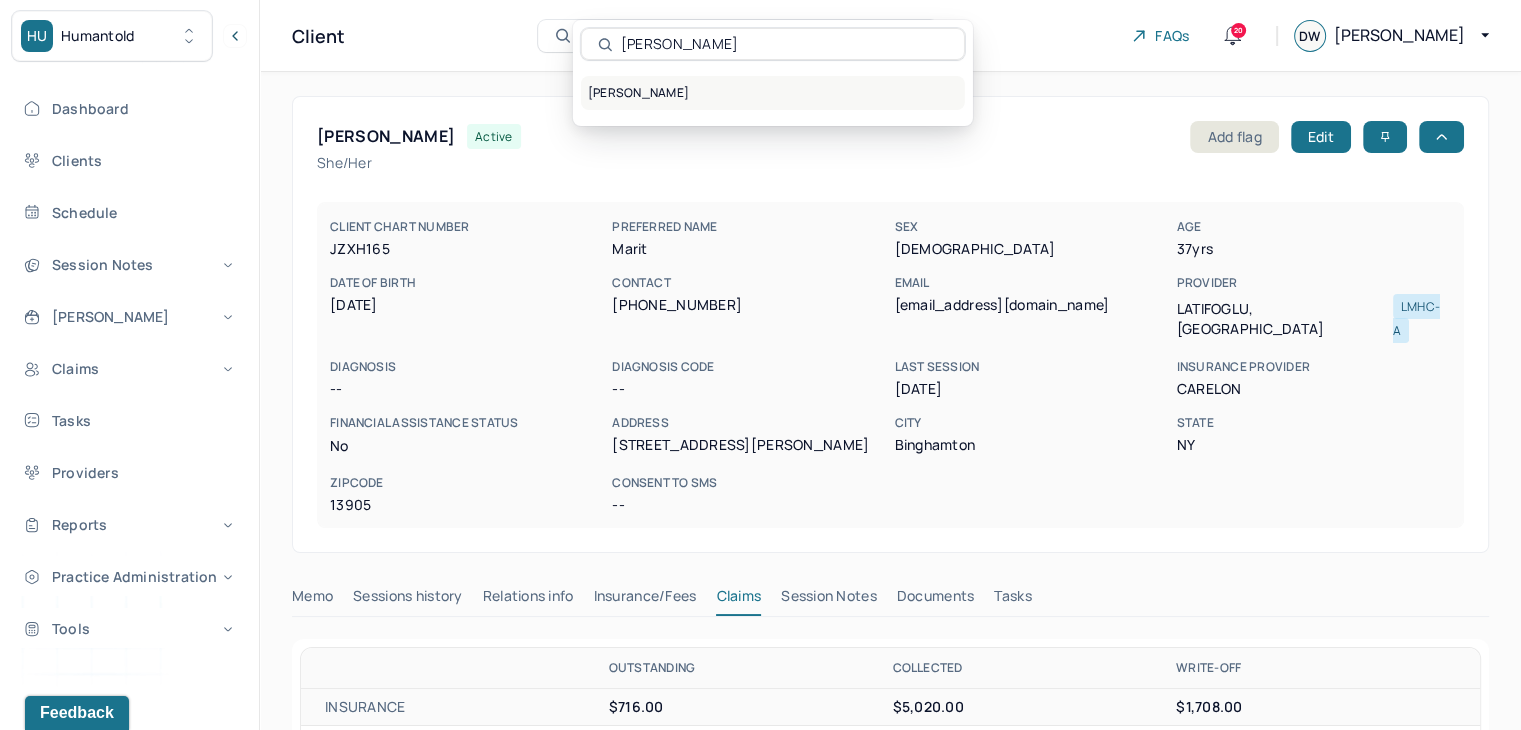 type on "[PERSON_NAME]" 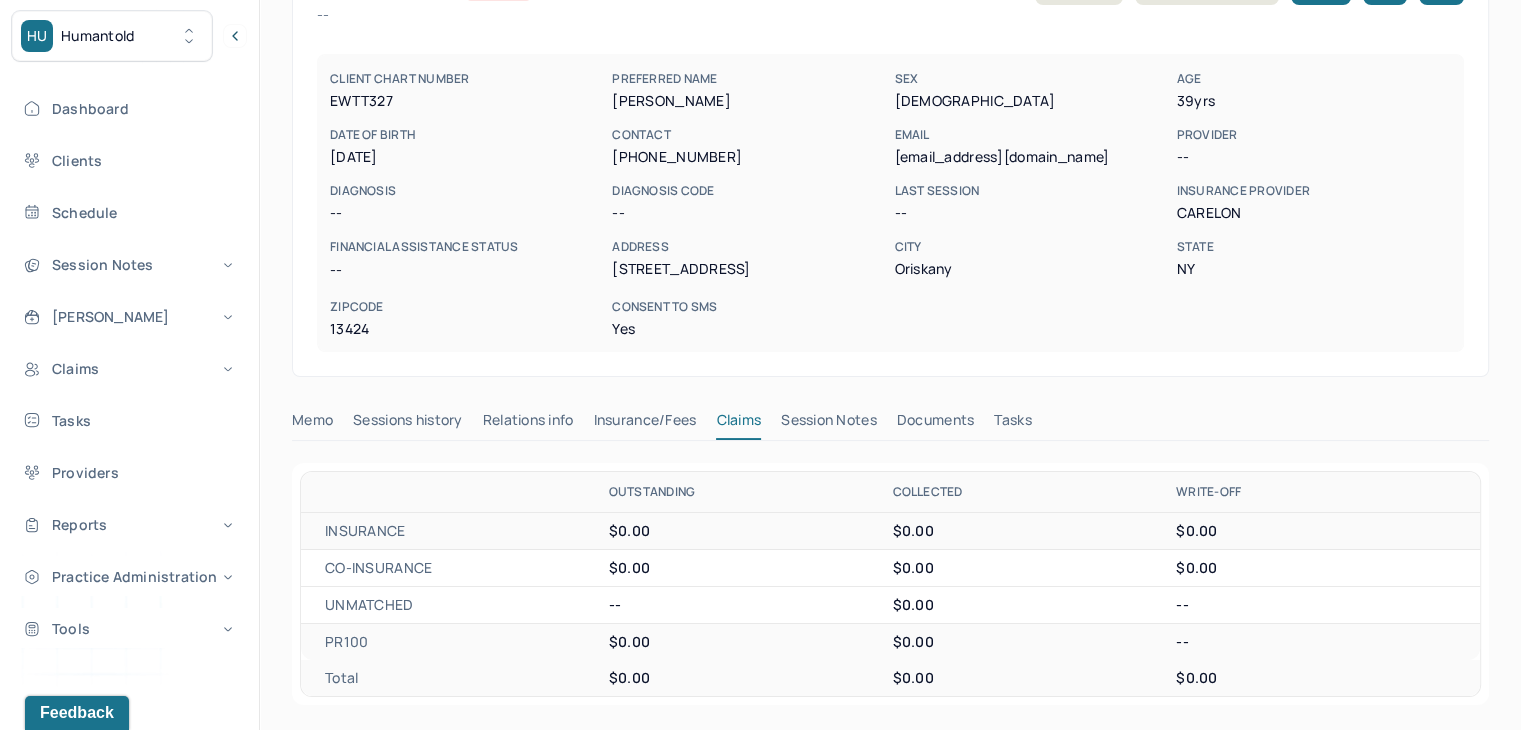 scroll, scrollTop: 50, scrollLeft: 0, axis: vertical 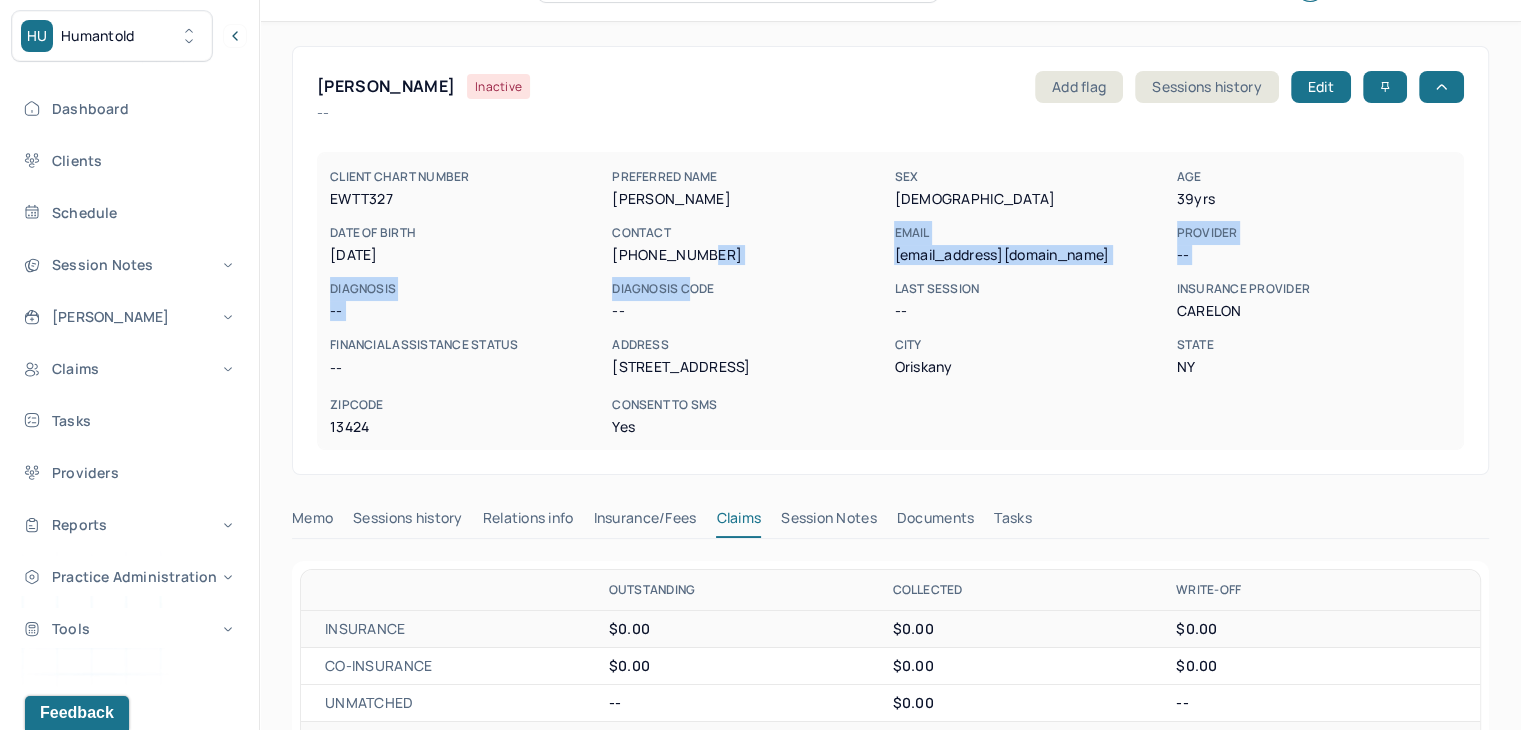 click on "CLIENT CHART NUMBER EWTT327 PREFERRED NAME [PERSON_NAME] SEX [DEMOGRAPHIC_DATA] AGE [DEMOGRAPHIC_DATA]  yrs DATE OF BIRTH [DEMOGRAPHIC_DATA]  CONTACT [PHONE_NUMBER] EMAIL [EMAIL_ADDRESS][DOMAIN_NAME] PROVIDER -- DIAGNOSIS -- DIAGNOSIS CODE -- LAST SESSION -- insurance provider CARELON FINANCIAL ASSISTANCE STATUS -- Address [STREET_ADDRESS][US_STATE] Consent to Sms Yes" at bounding box center [890, 301] 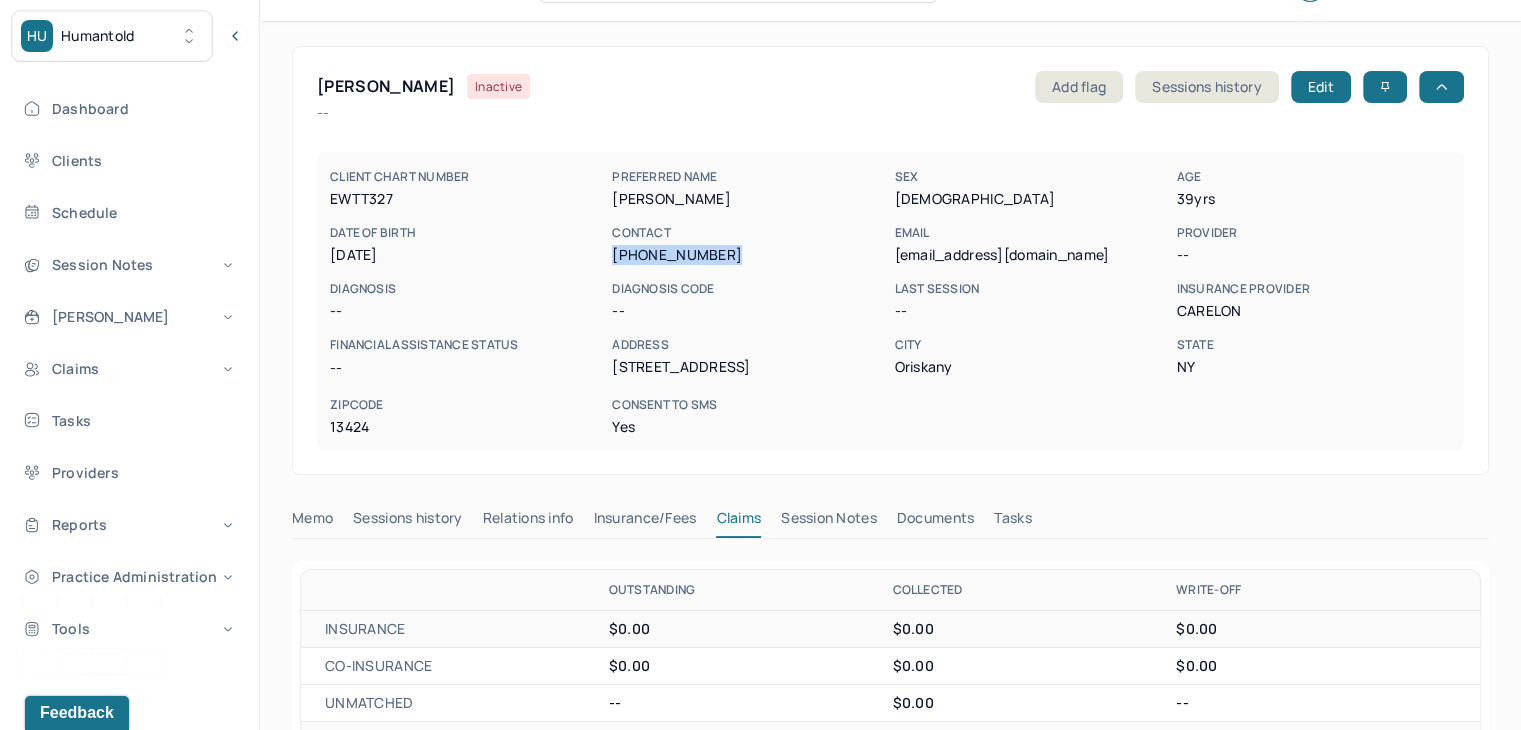 drag, startPoint x: 714, startPoint y: 255, endPoint x: 614, endPoint y: 266, distance: 100.60318 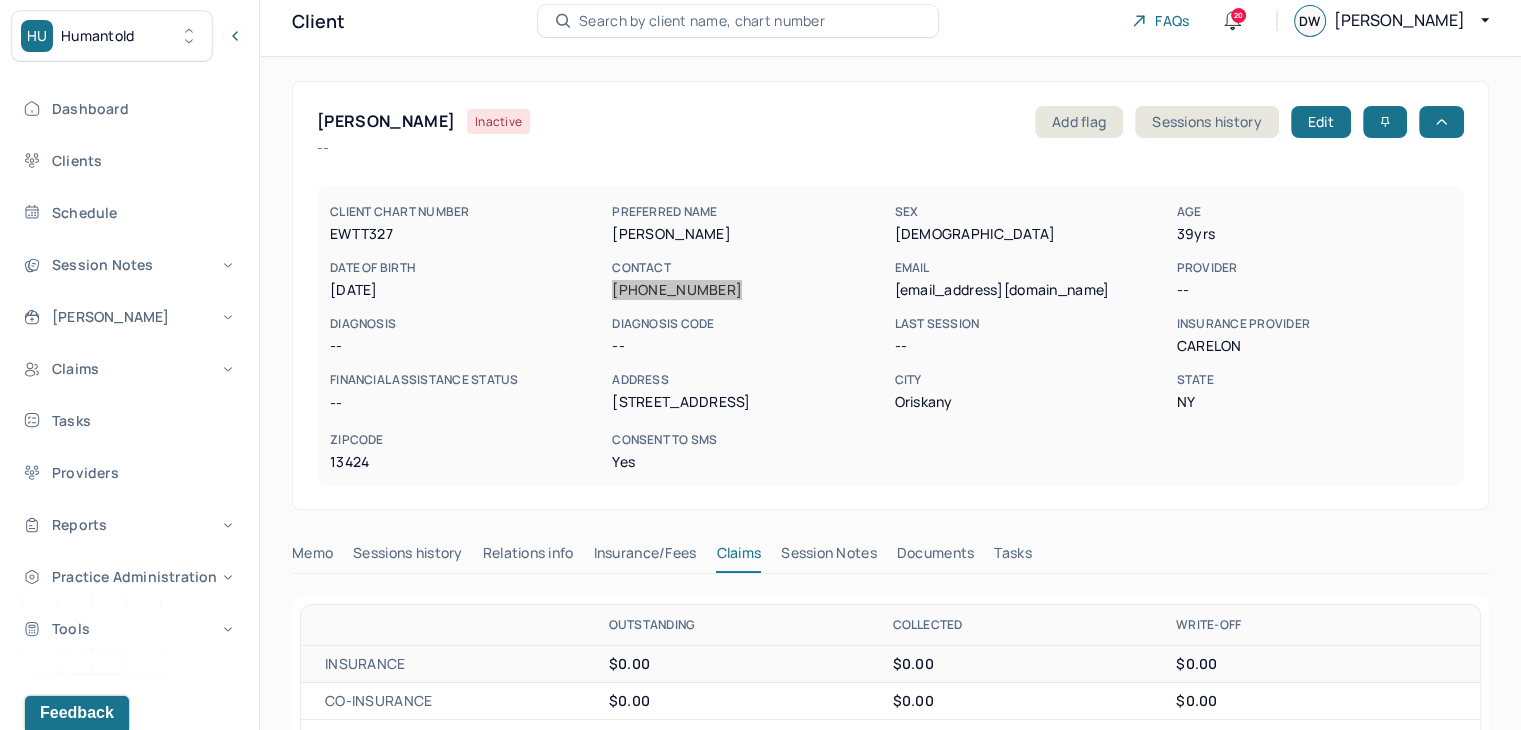 scroll, scrollTop: 0, scrollLeft: 0, axis: both 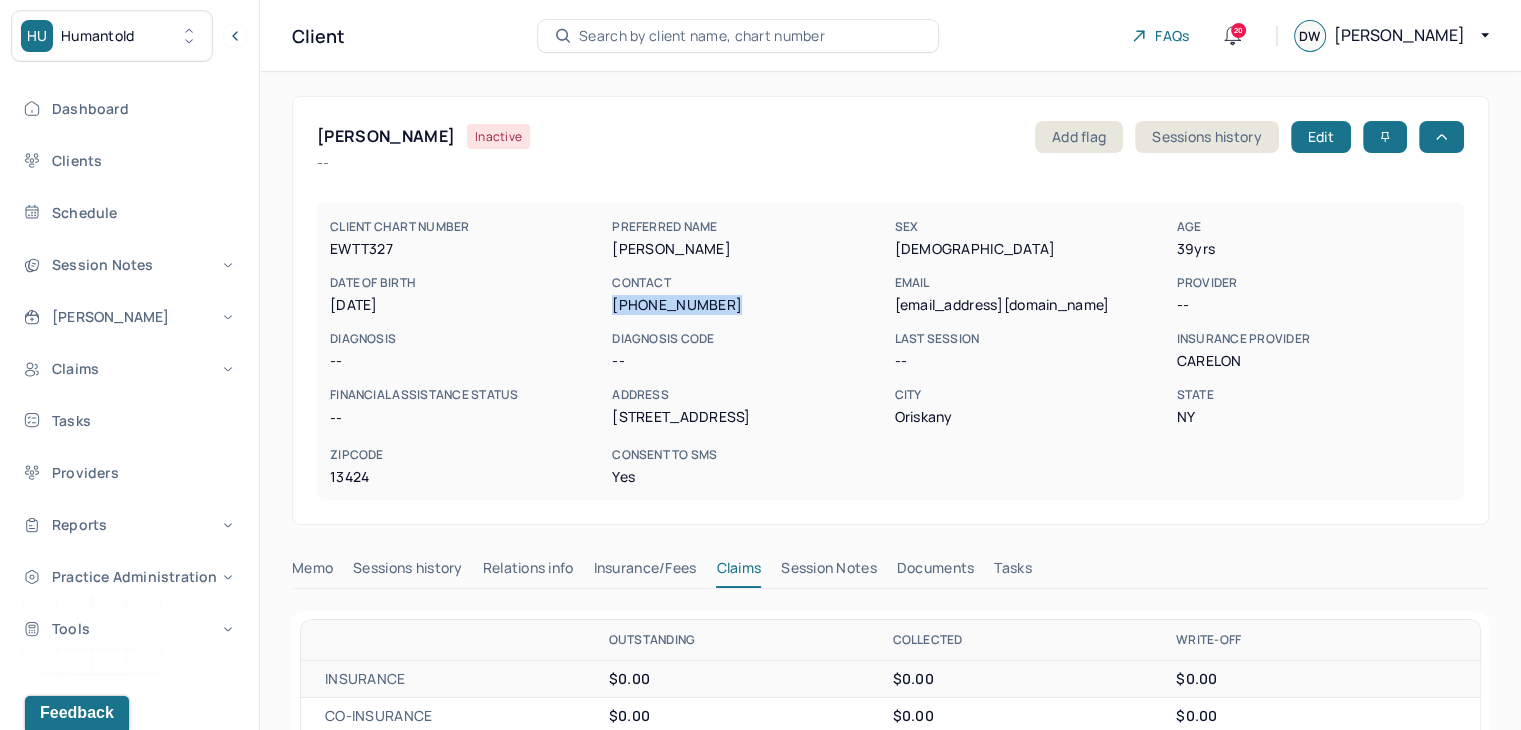click on "Search by client name, chart number" at bounding box center (702, 36) 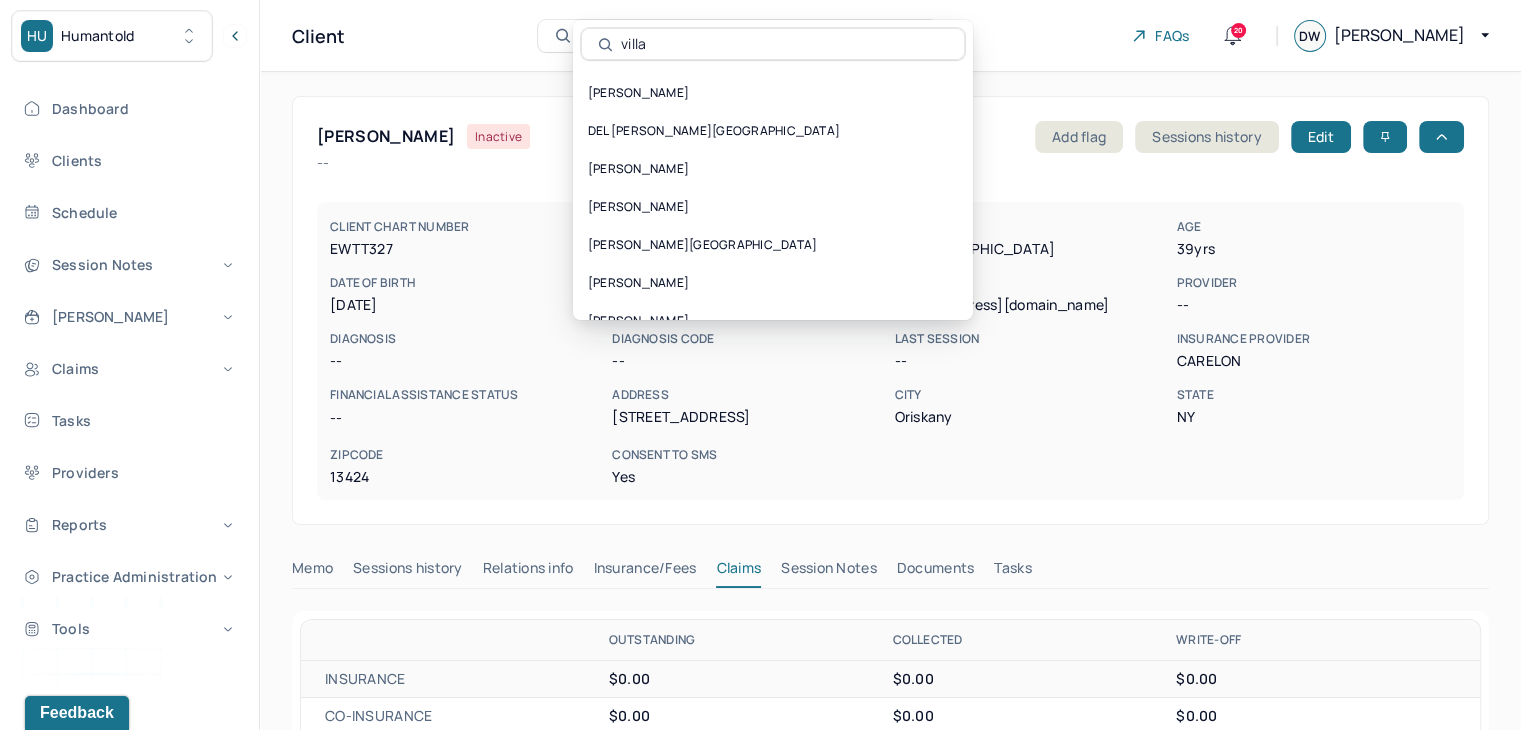 type on "villa" 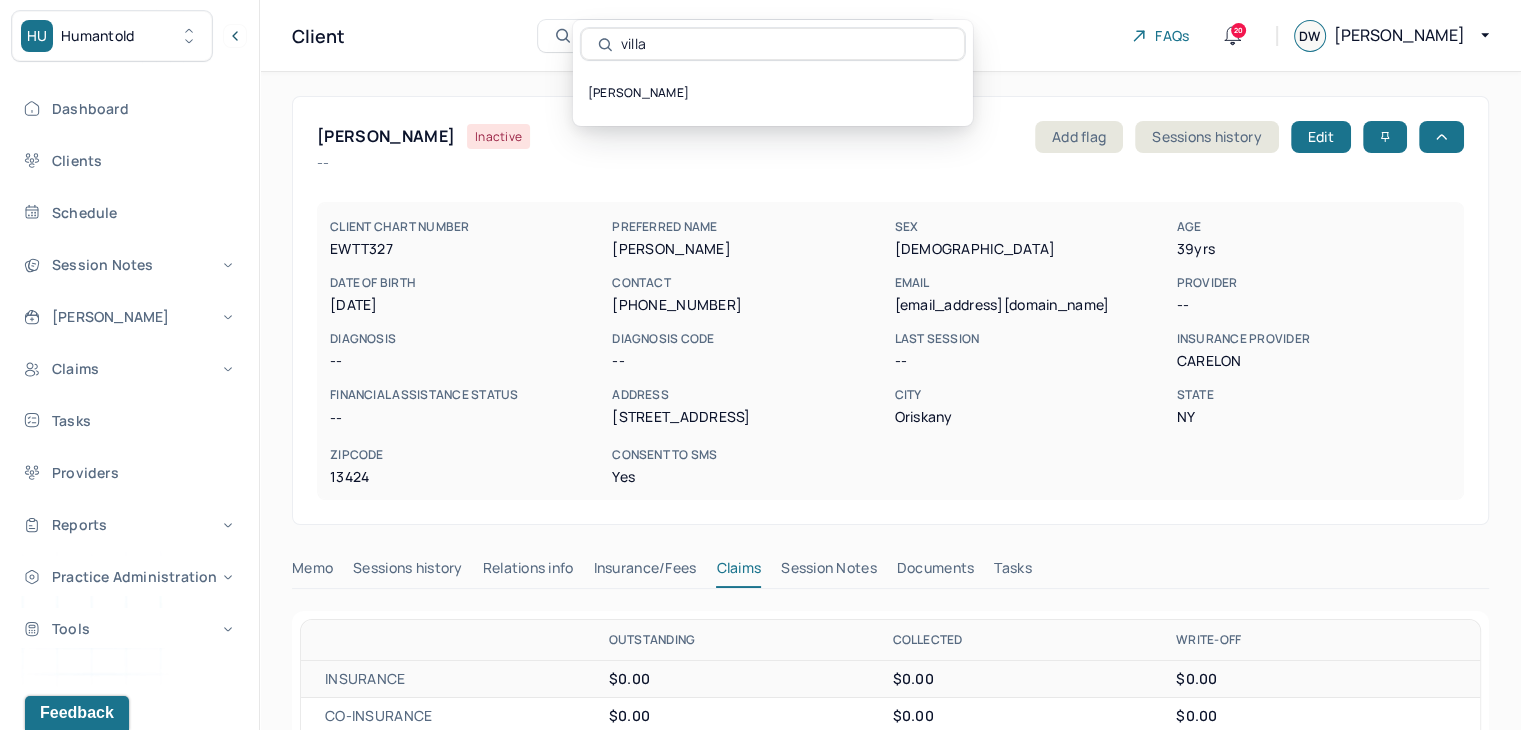 drag, startPoint x: 657, startPoint y: 43, endPoint x: 603, endPoint y: 37, distance: 54.33231 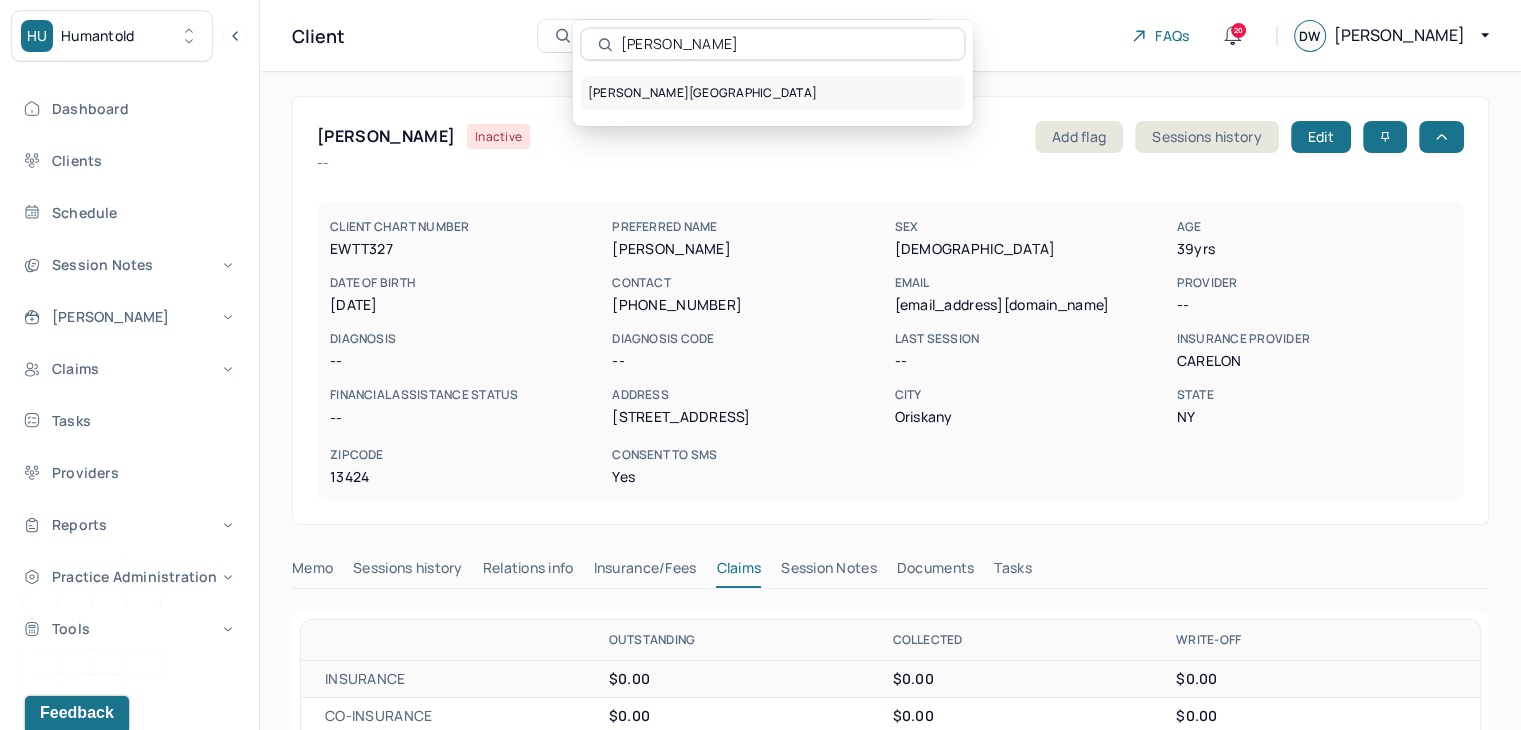 type on "[PERSON_NAME]" 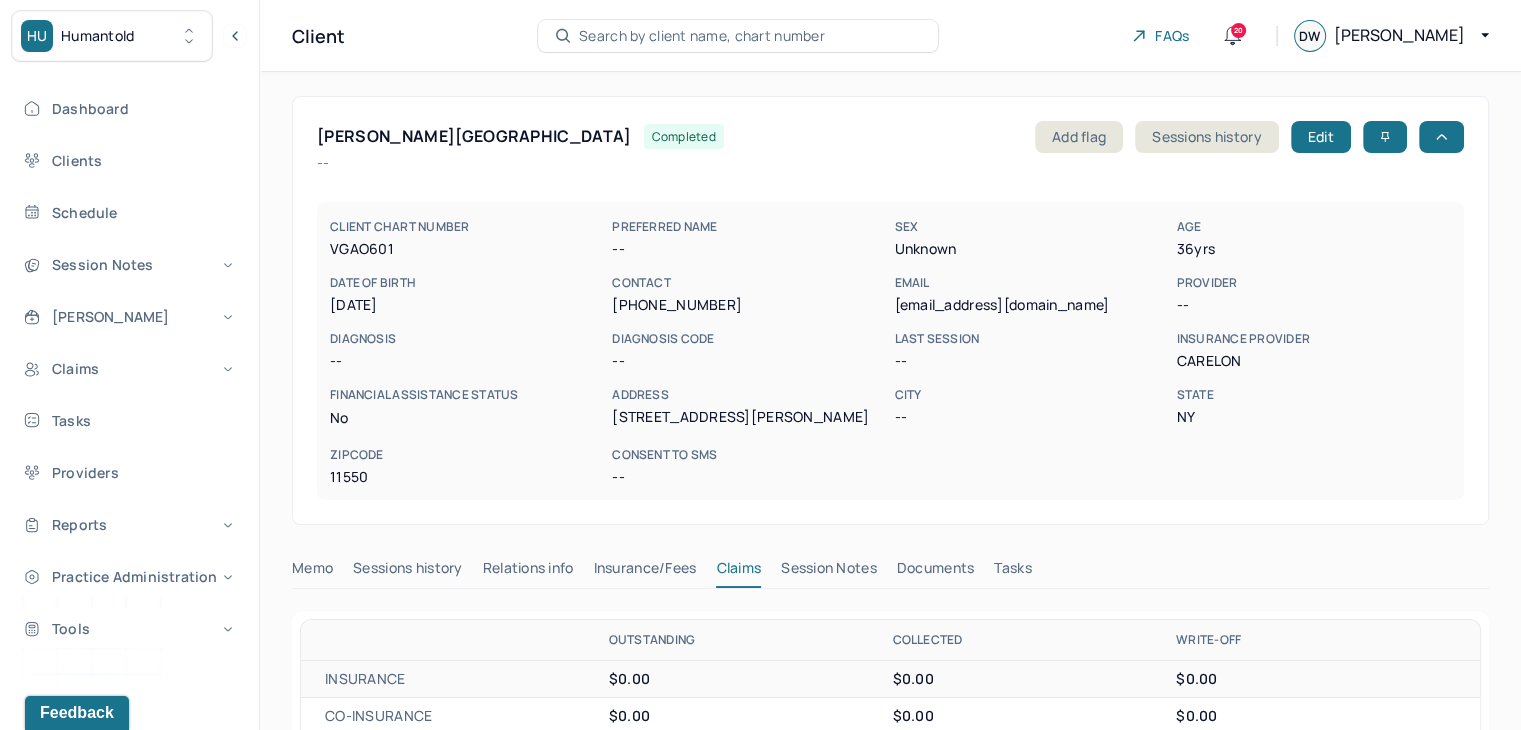 scroll, scrollTop: 0, scrollLeft: 0, axis: both 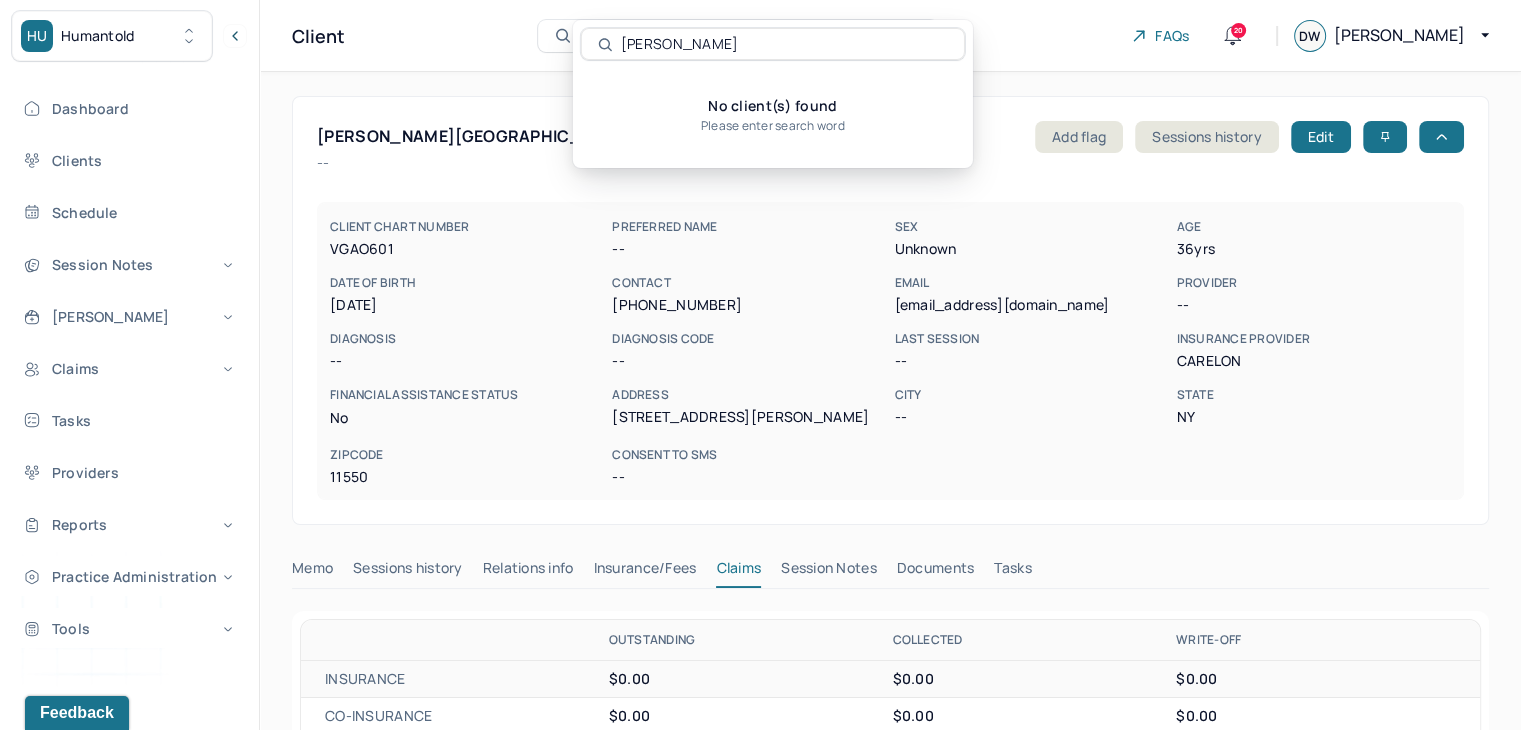 type on "[PERSON_NAME]" 